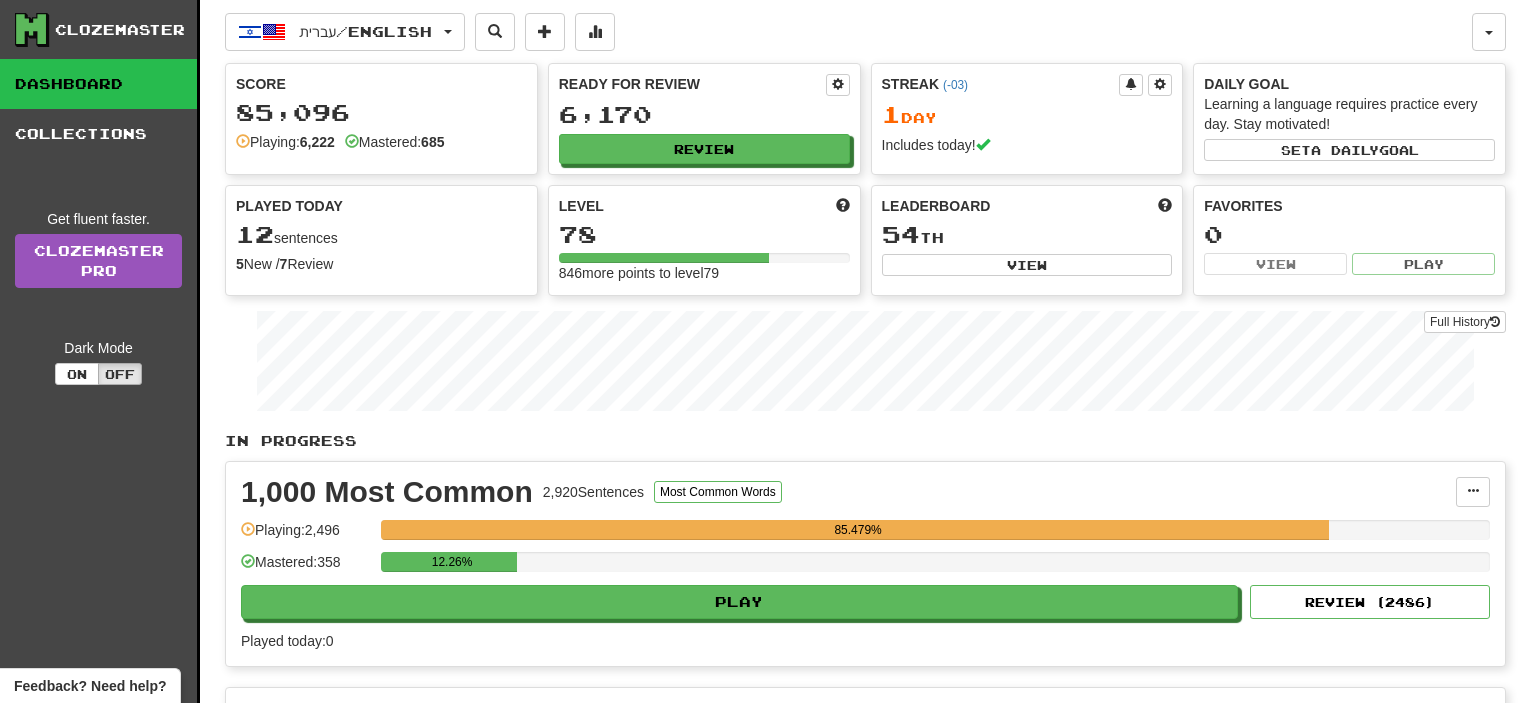 scroll, scrollTop: 0, scrollLeft: 0, axis: both 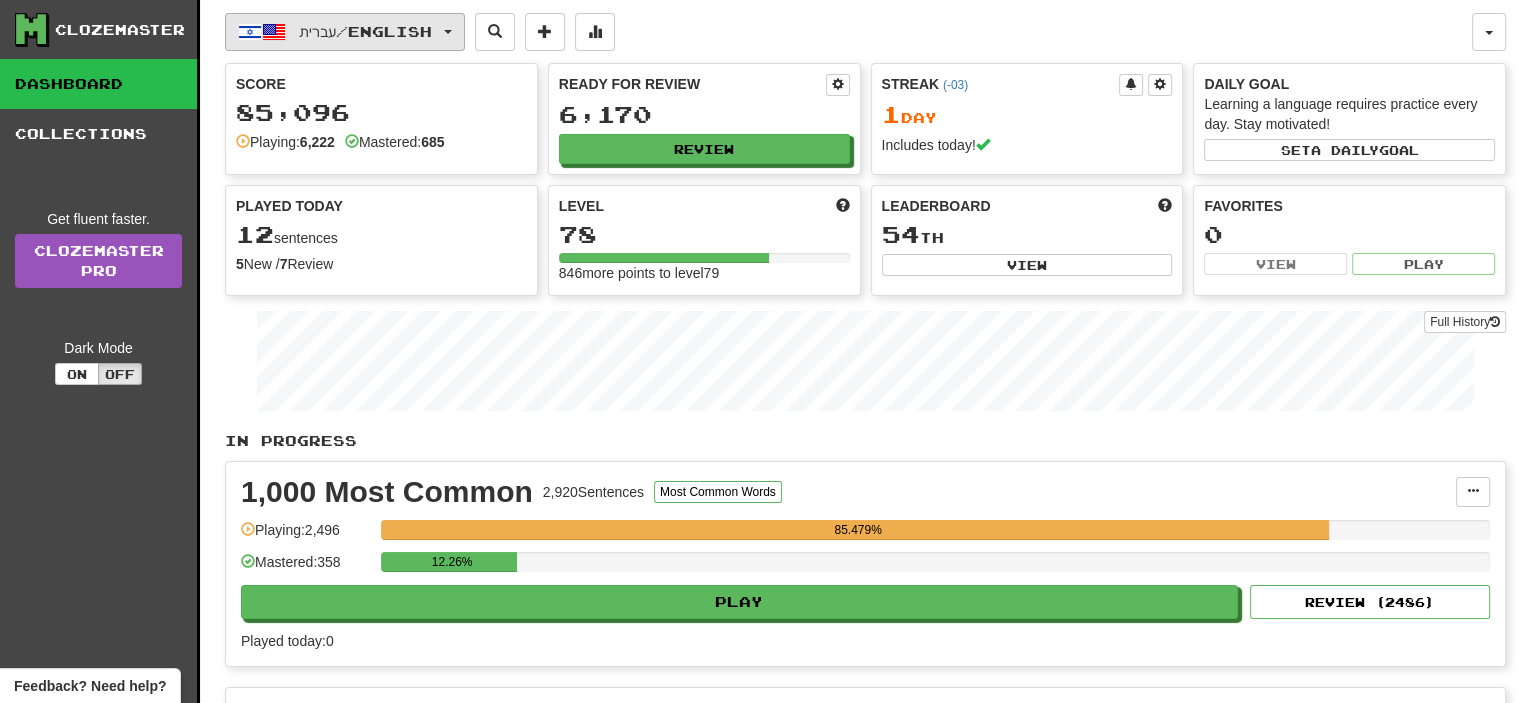 click on "עברית  /  English" 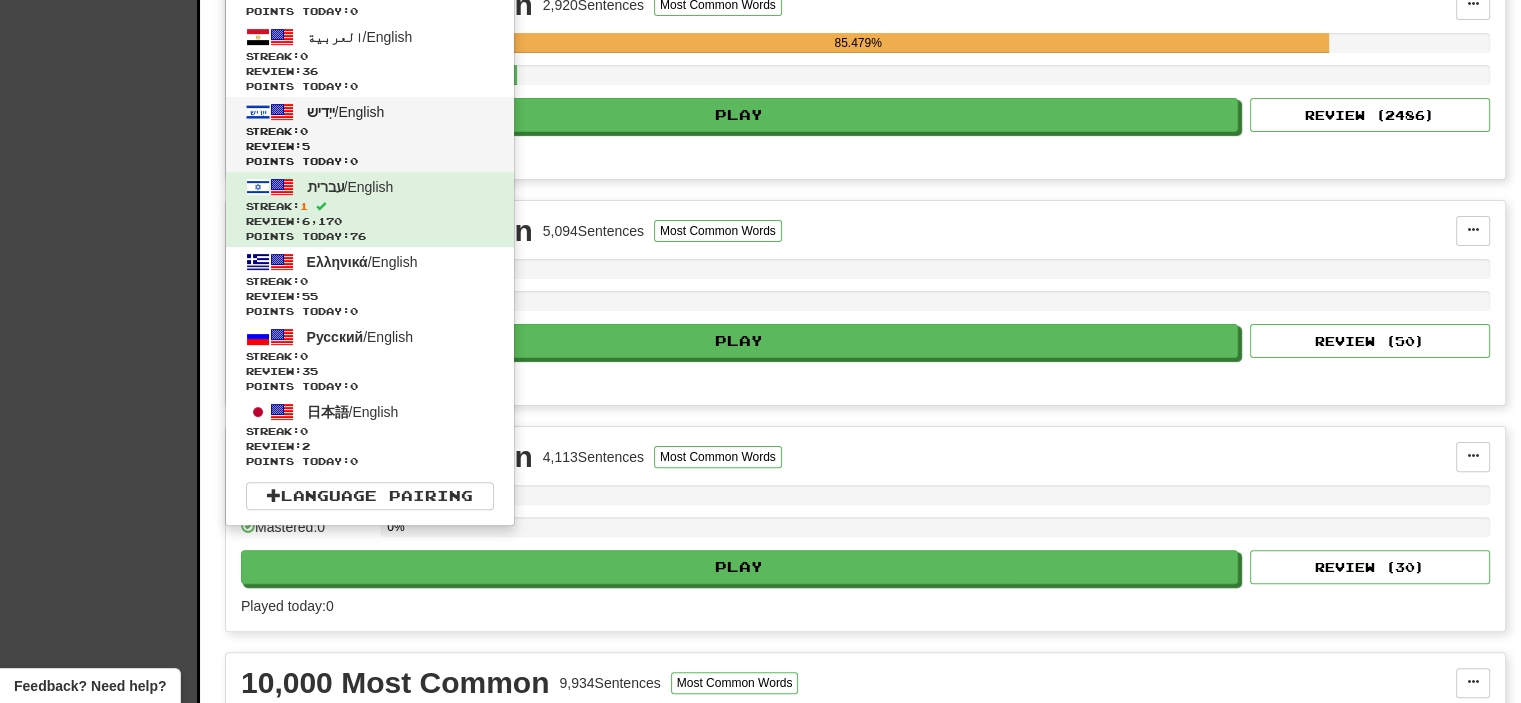 scroll, scrollTop: 500, scrollLeft: 0, axis: vertical 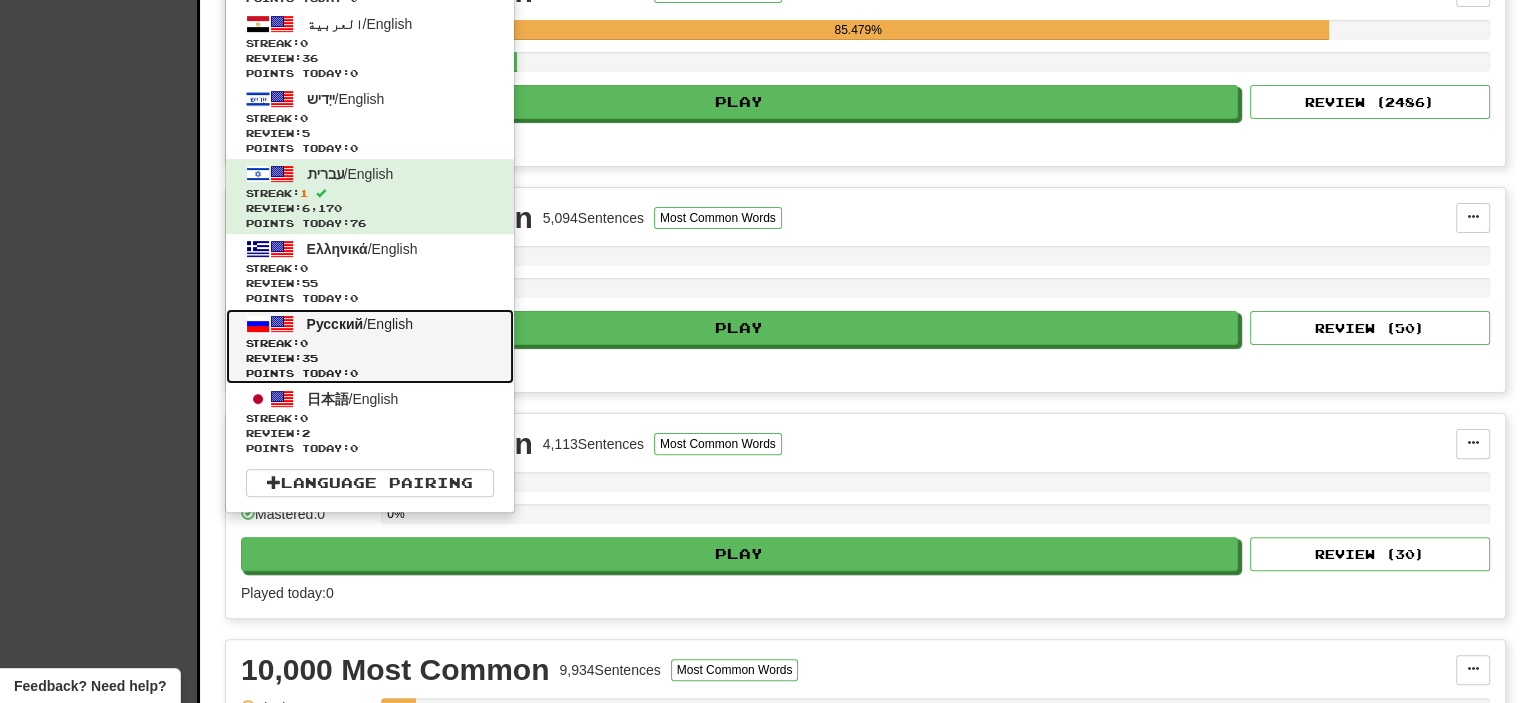 click on "Русский  /  English Streak:  0   Review:  35 Points today:  0" 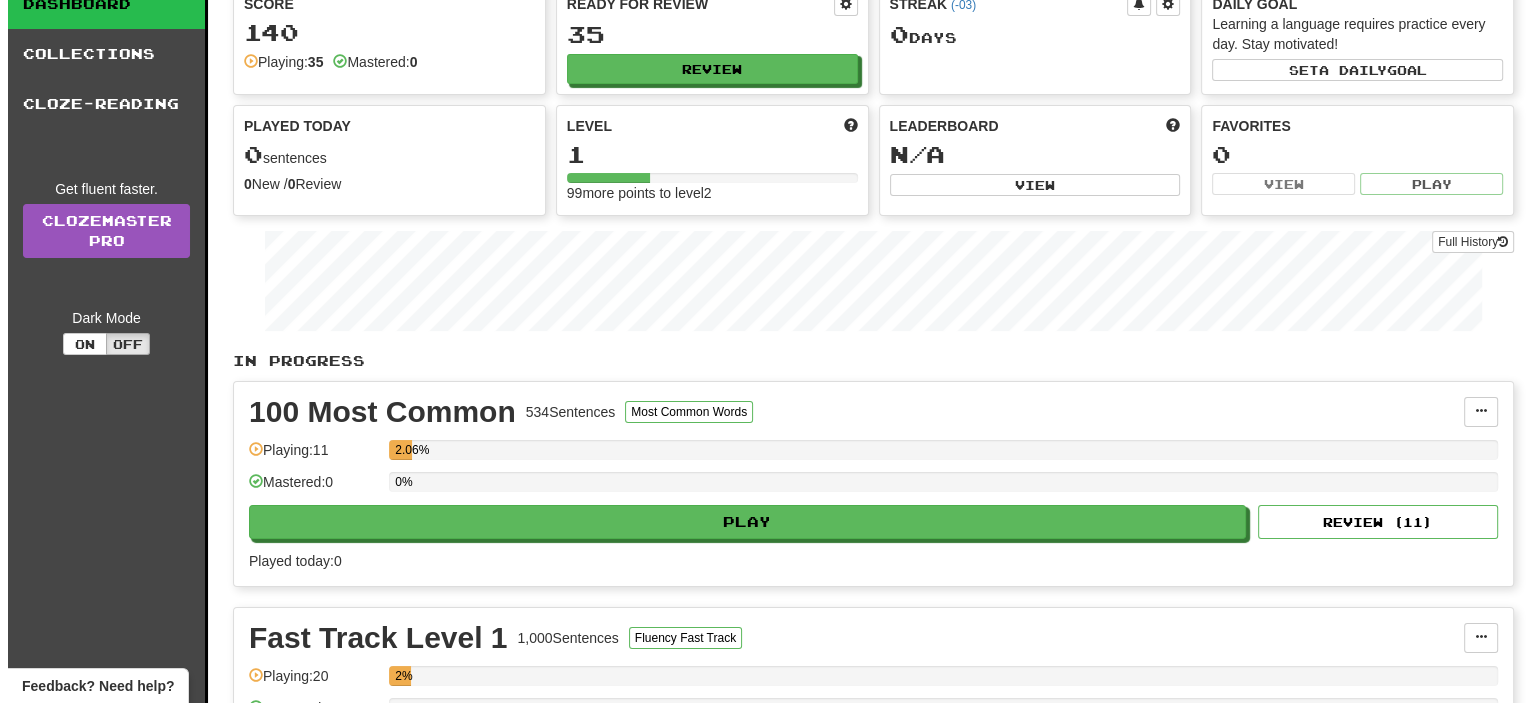 scroll, scrollTop: 200, scrollLeft: 0, axis: vertical 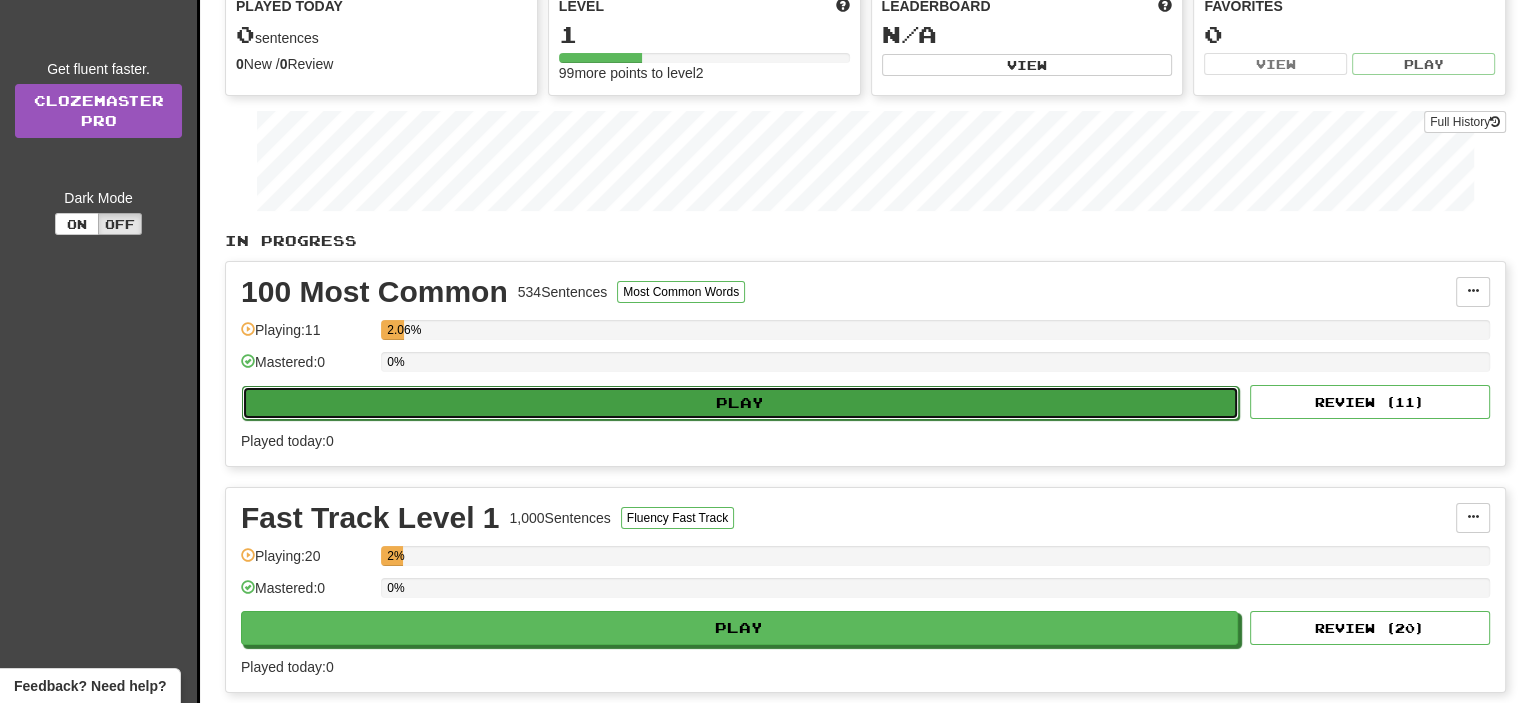 click on "Play" at bounding box center (740, 403) 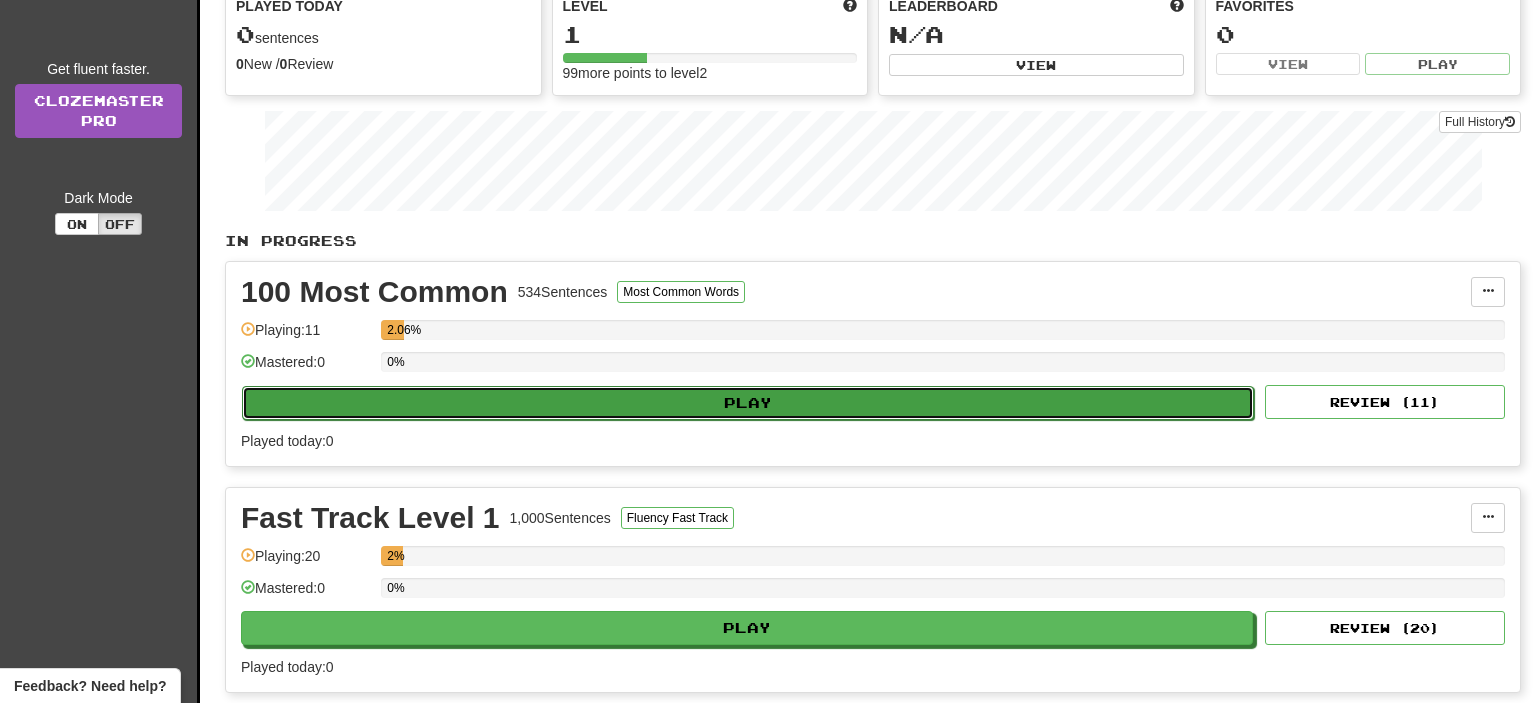 select on "**" 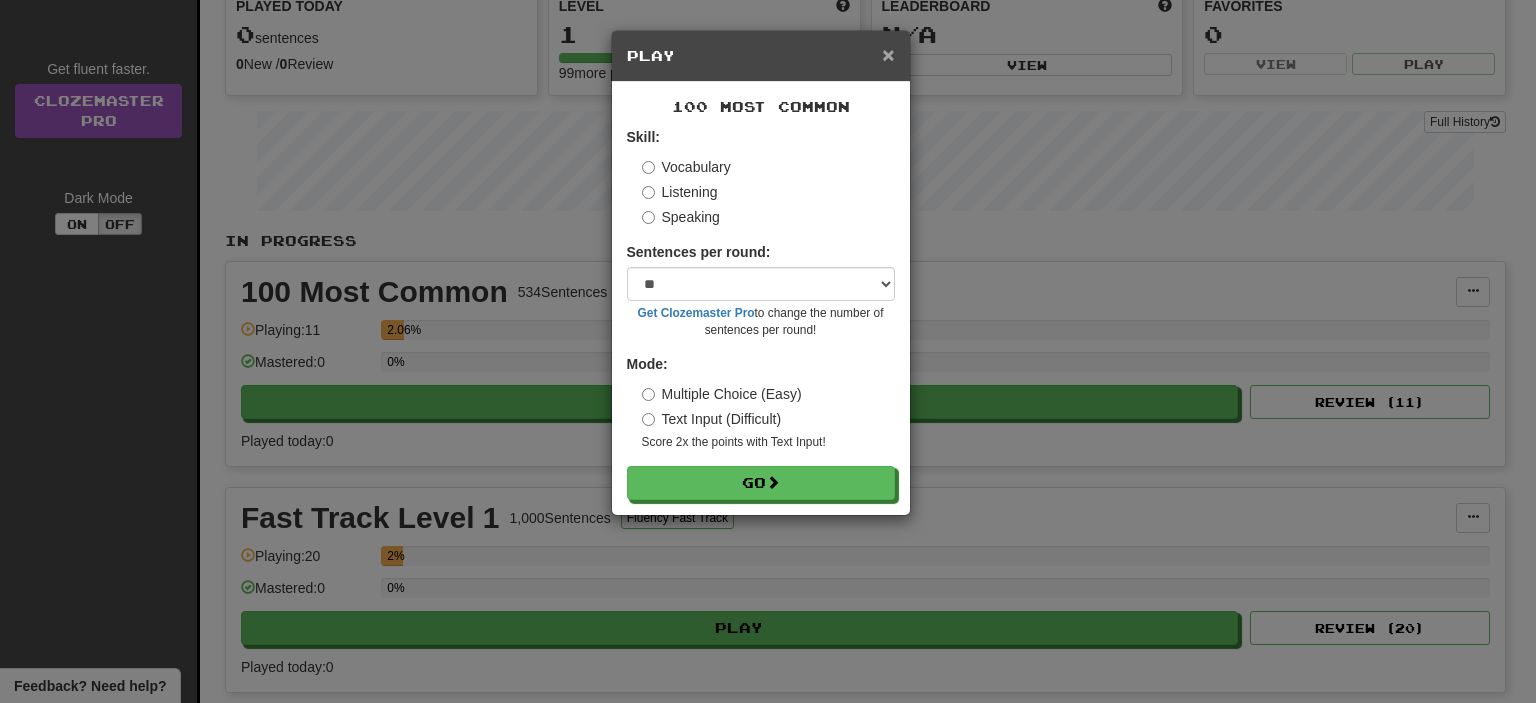 click on "×" at bounding box center [888, 54] 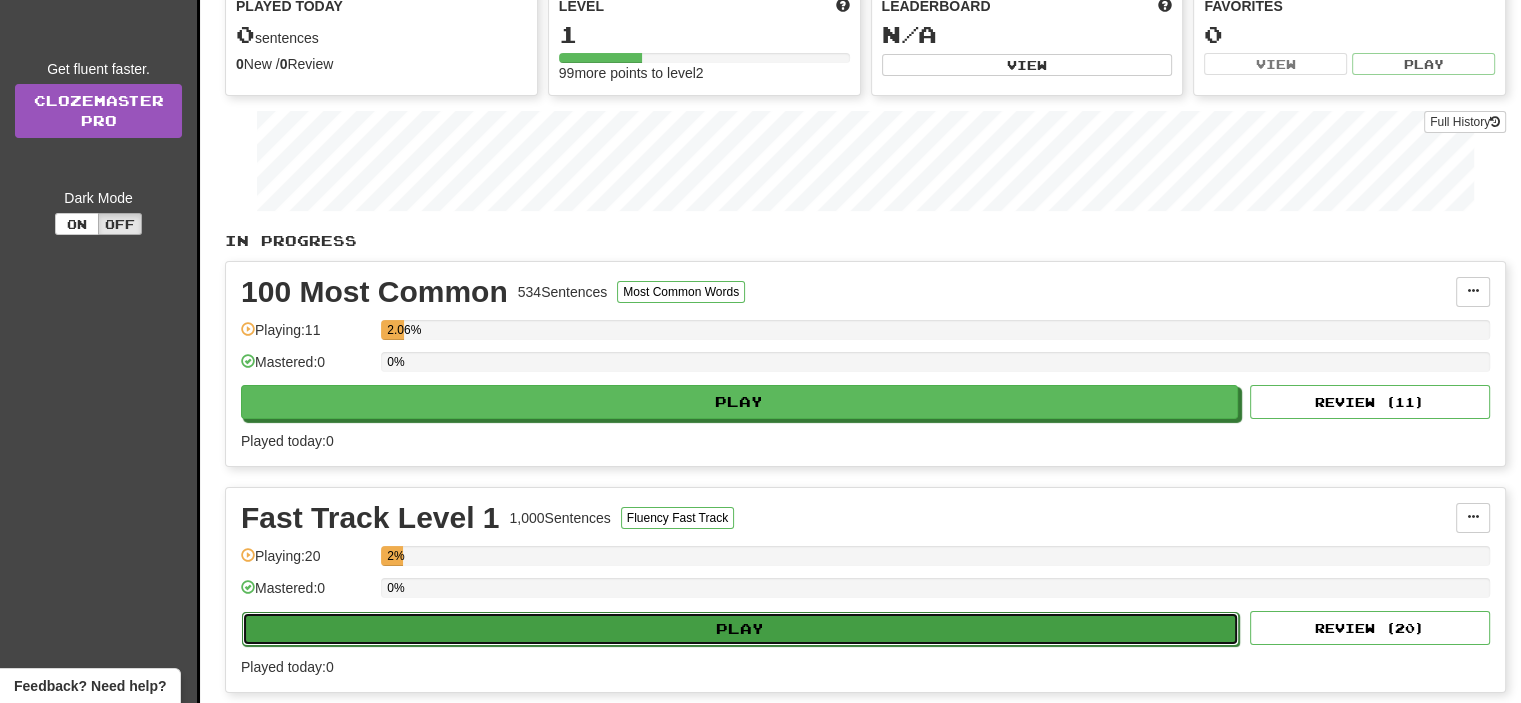 click on "Play" at bounding box center [740, 629] 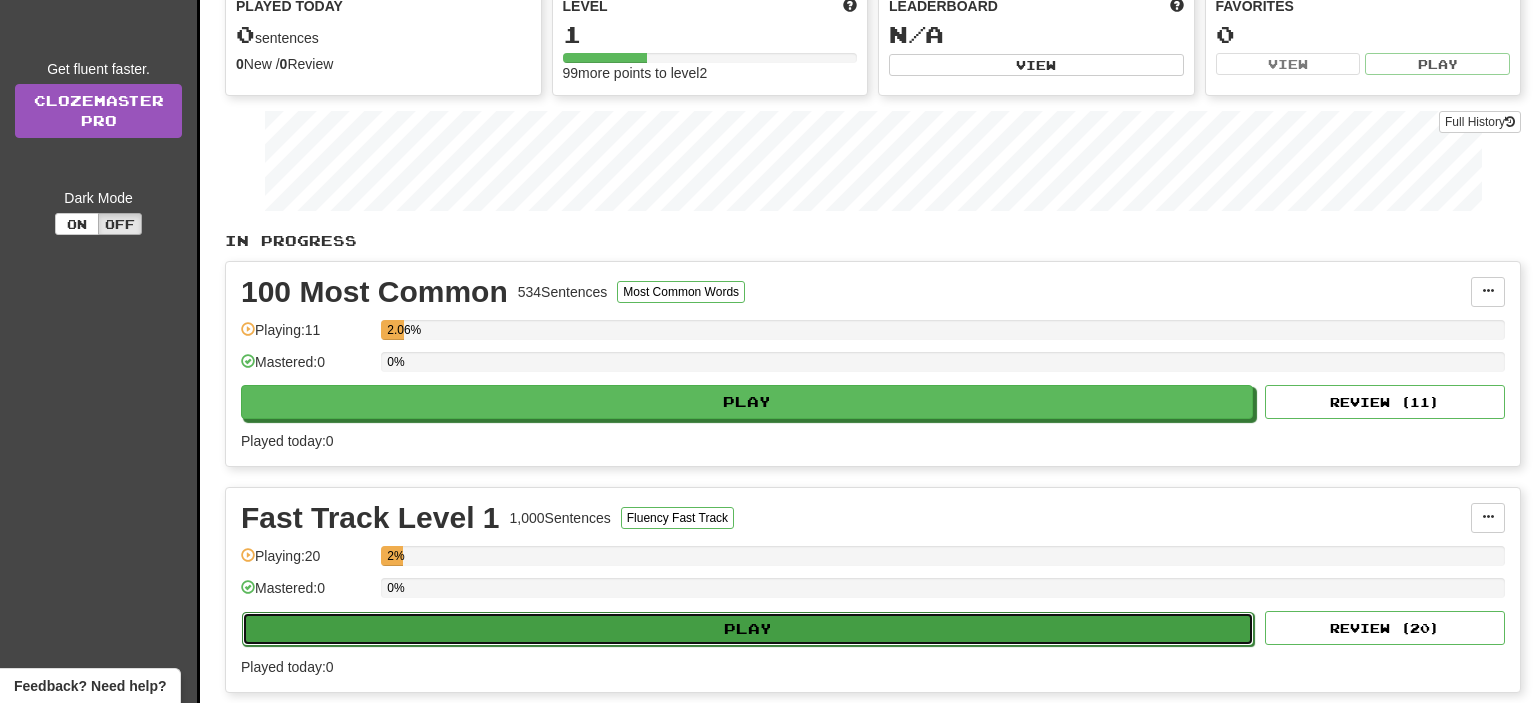 select on "**" 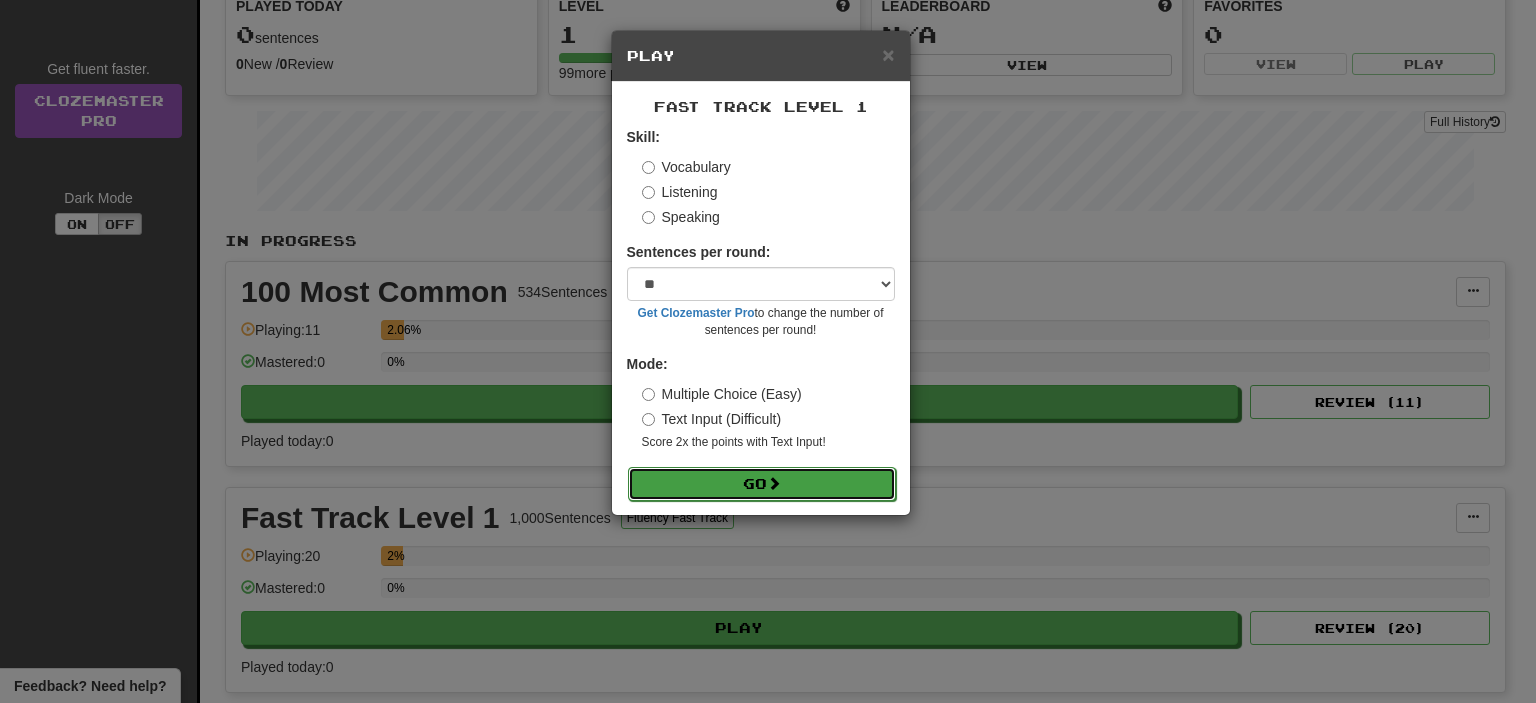 click on "Go" at bounding box center (762, 484) 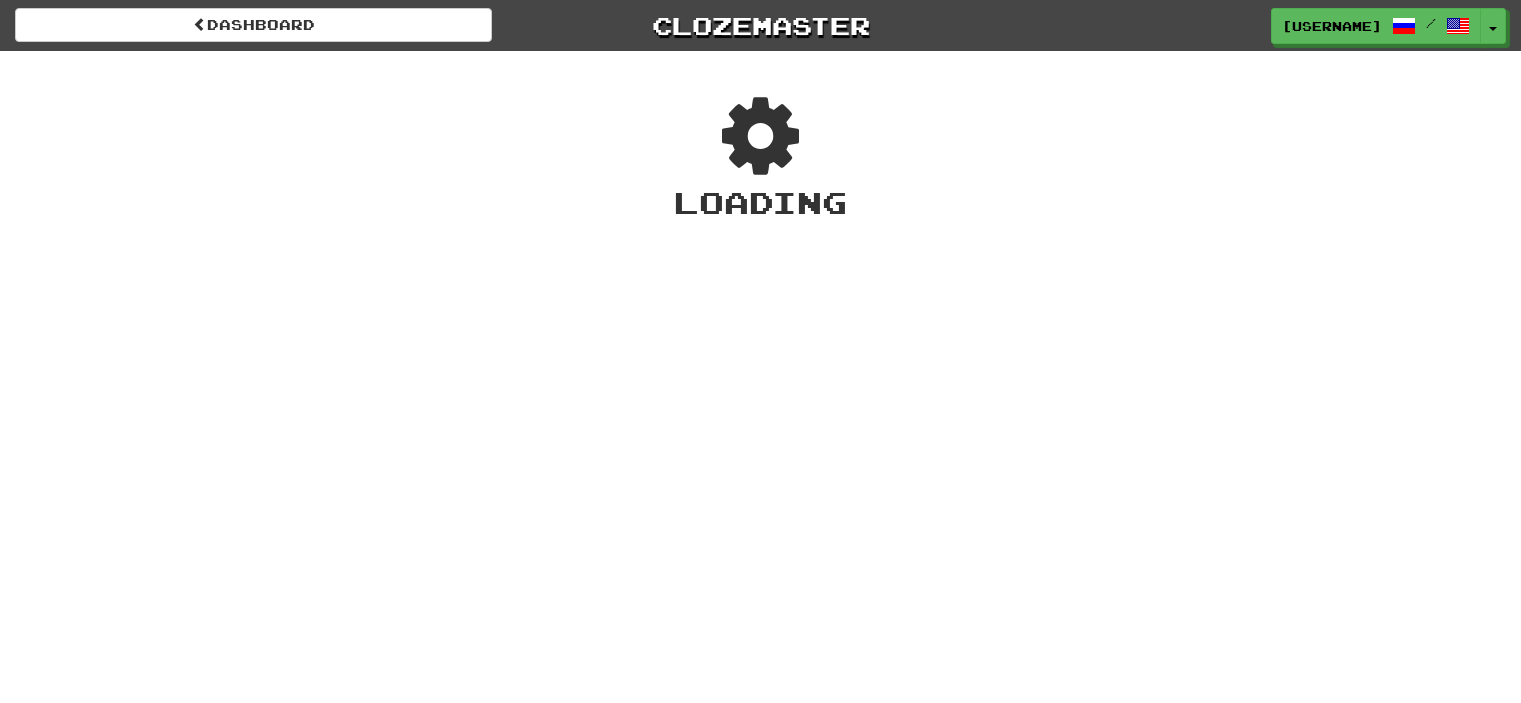 scroll, scrollTop: 0, scrollLeft: 0, axis: both 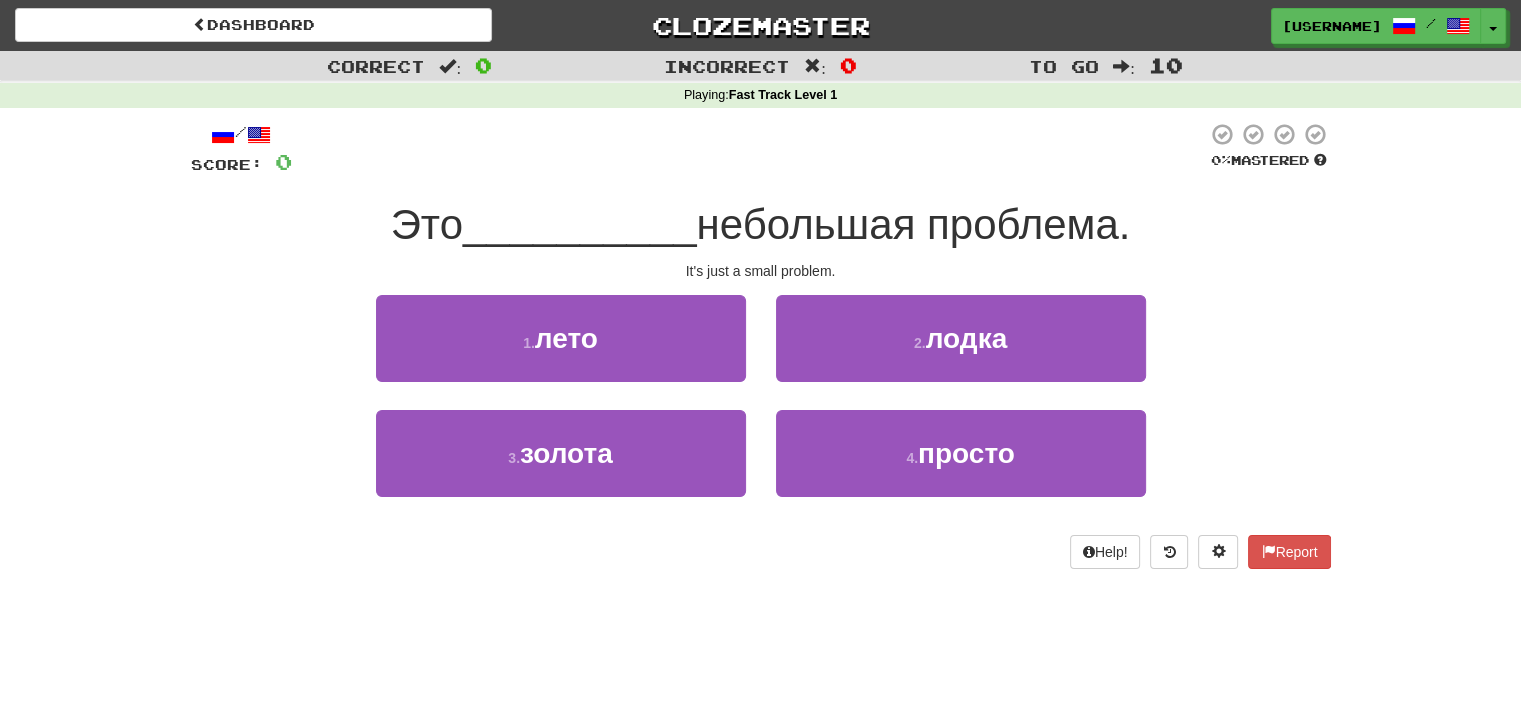 click on "1 .  лето" at bounding box center (561, 352) 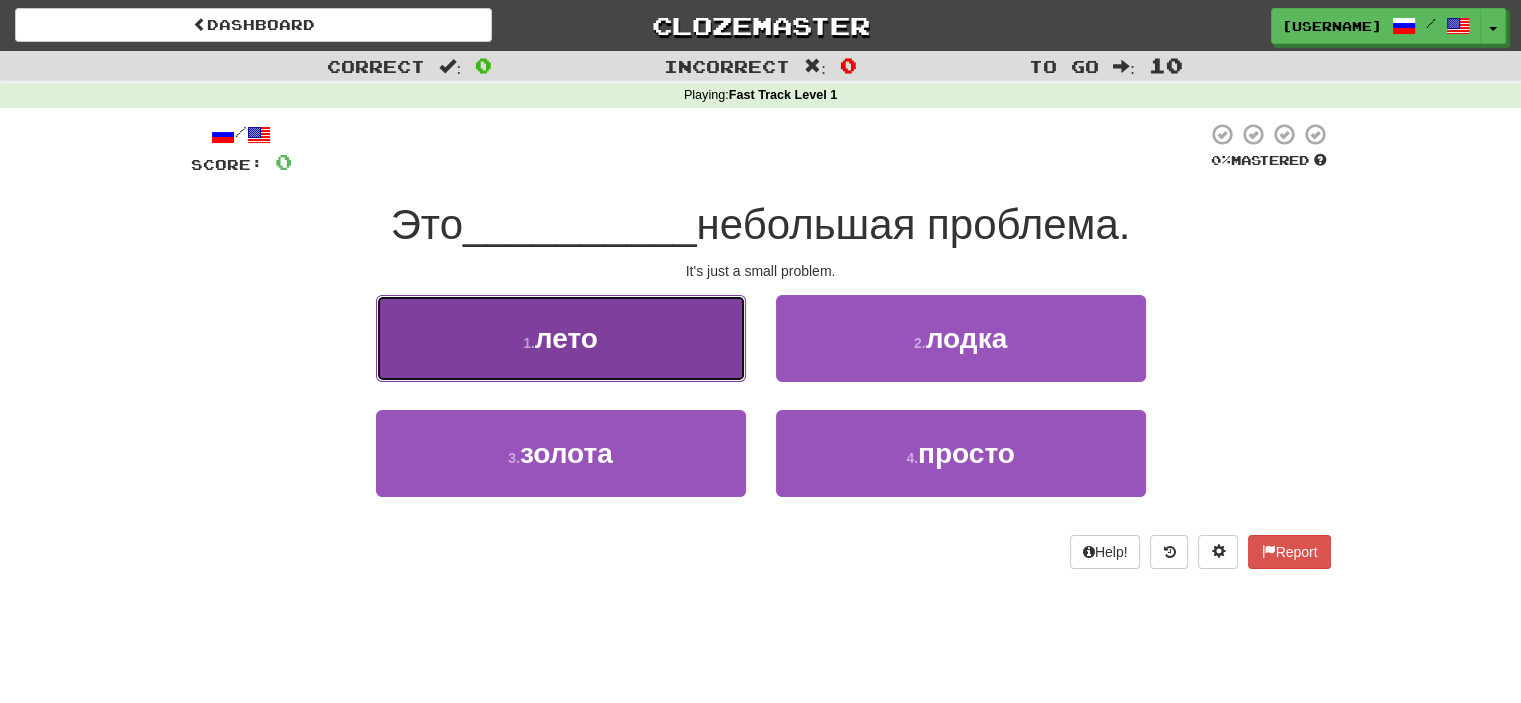 click on "1 .  лето" at bounding box center (561, 338) 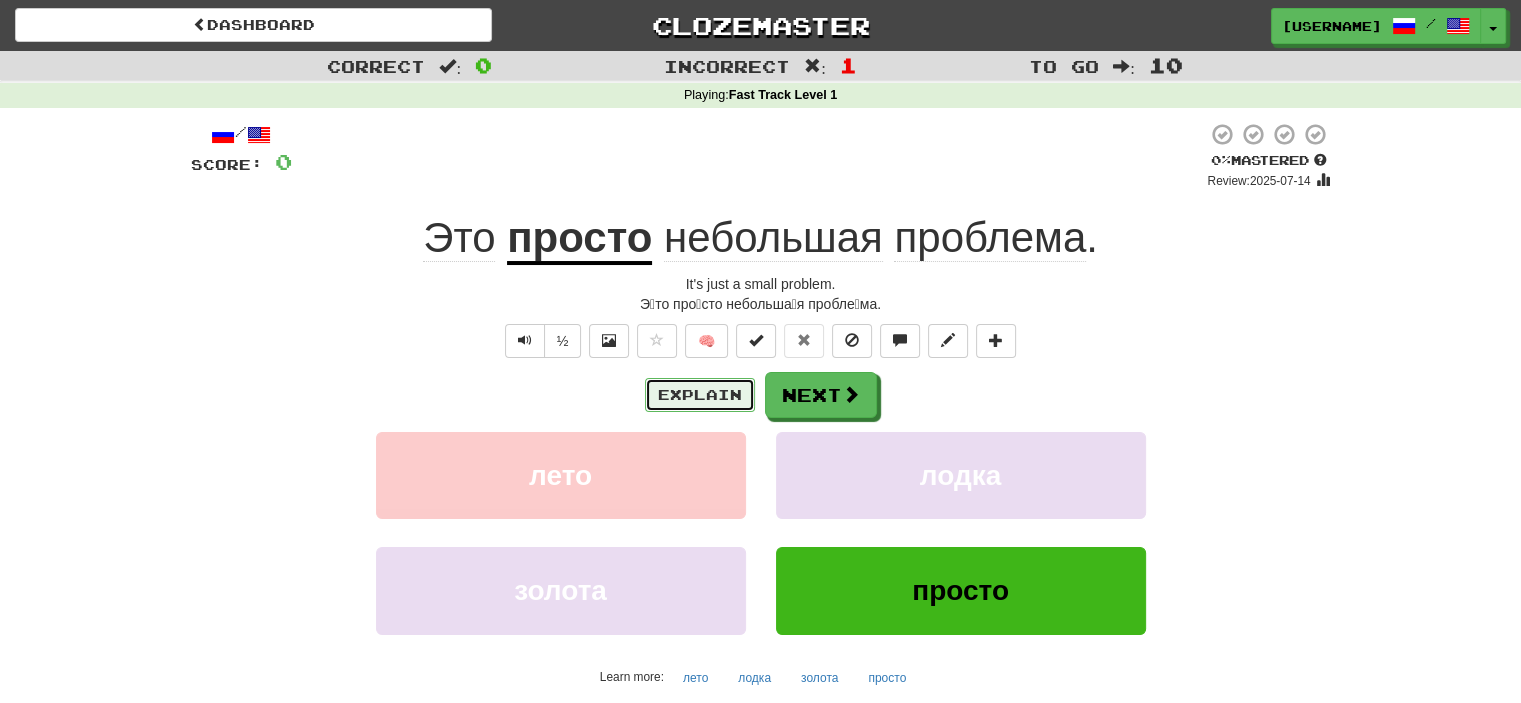 click on "Explain" at bounding box center [700, 395] 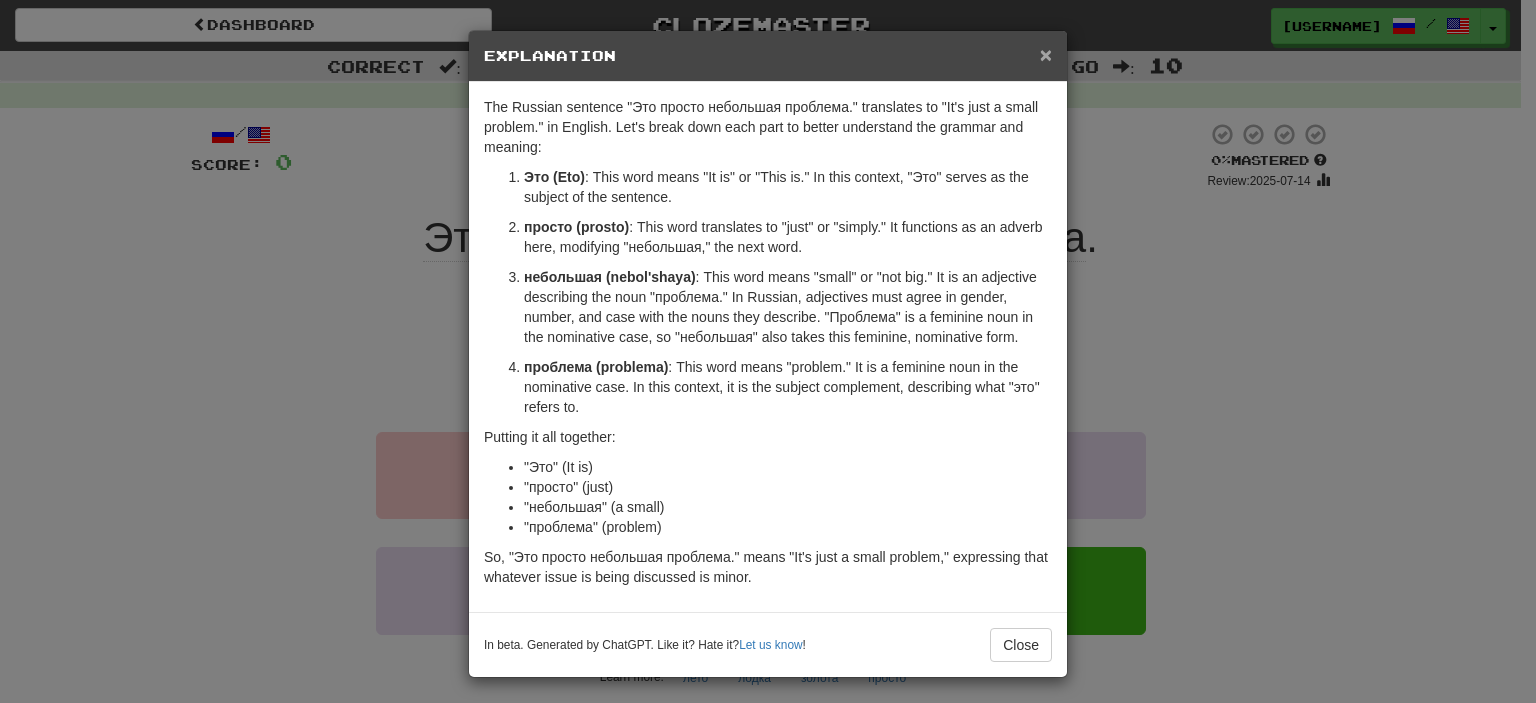 click on "×" at bounding box center (1046, 54) 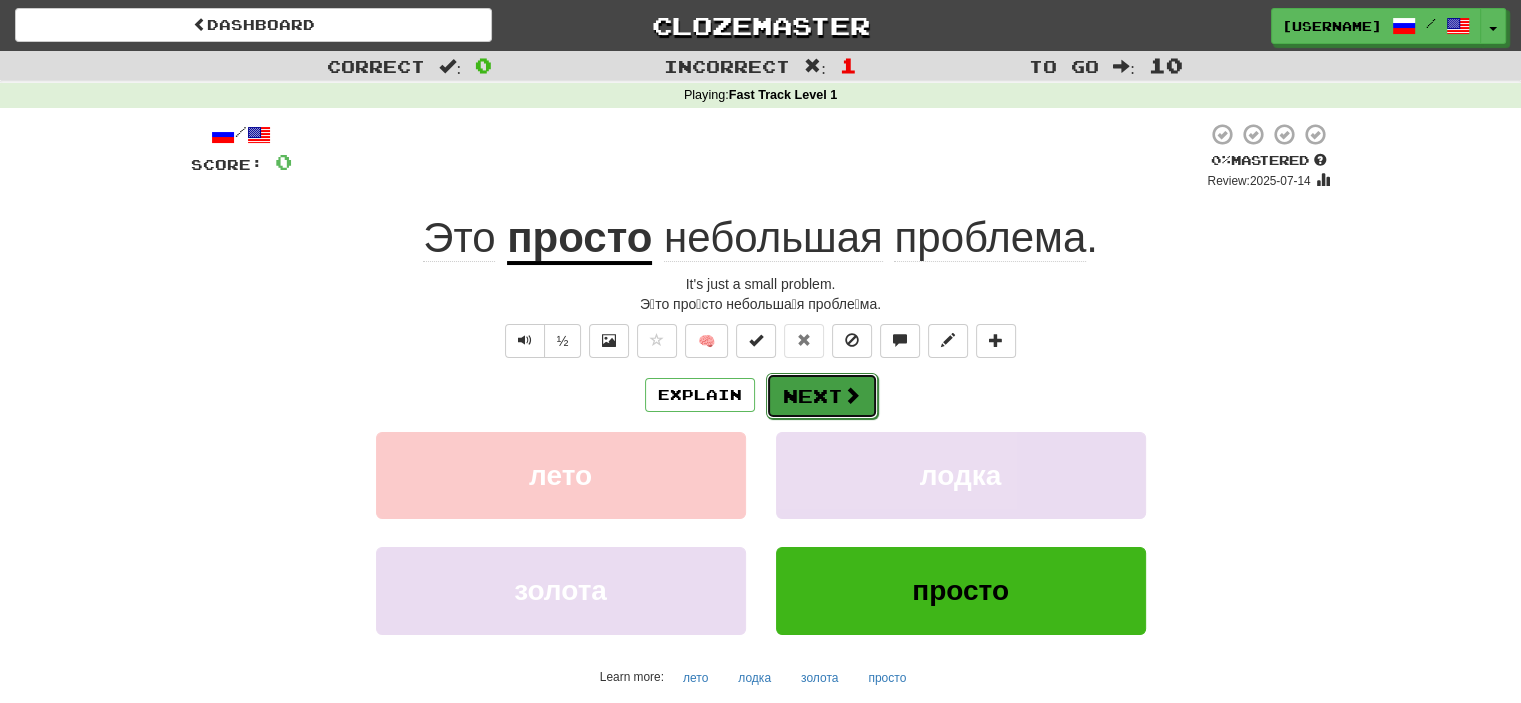 click on "Next" at bounding box center [822, 396] 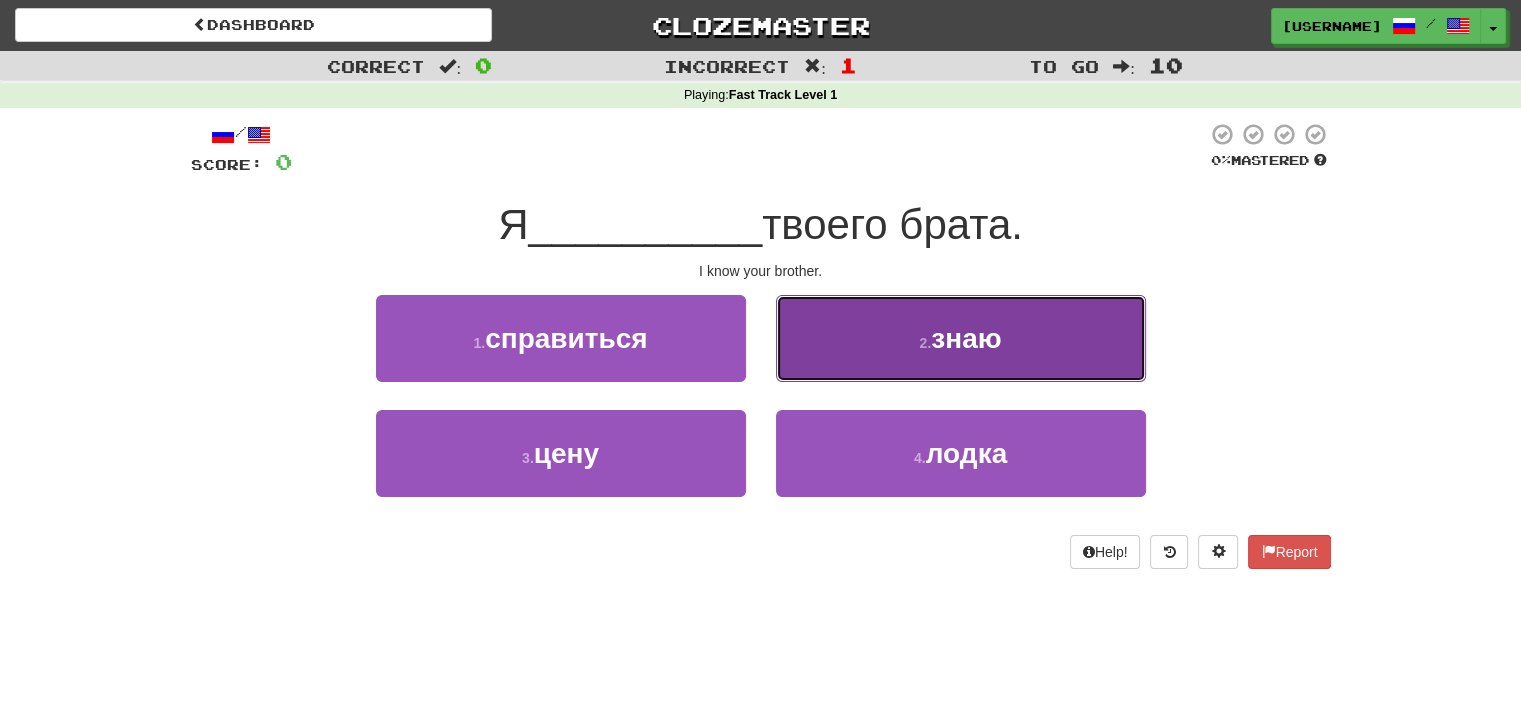click on "2 .  знаю" at bounding box center [961, 338] 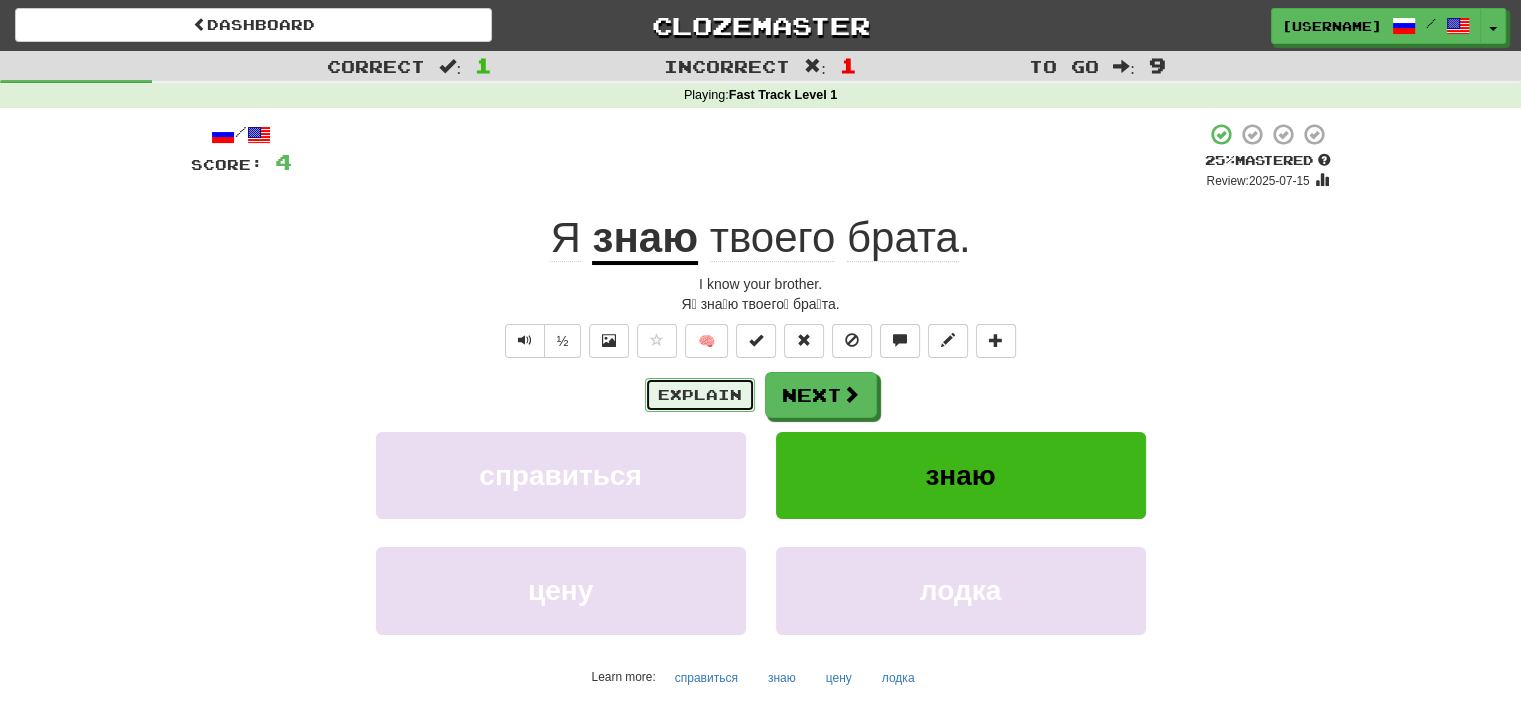 click on "Explain" at bounding box center [700, 395] 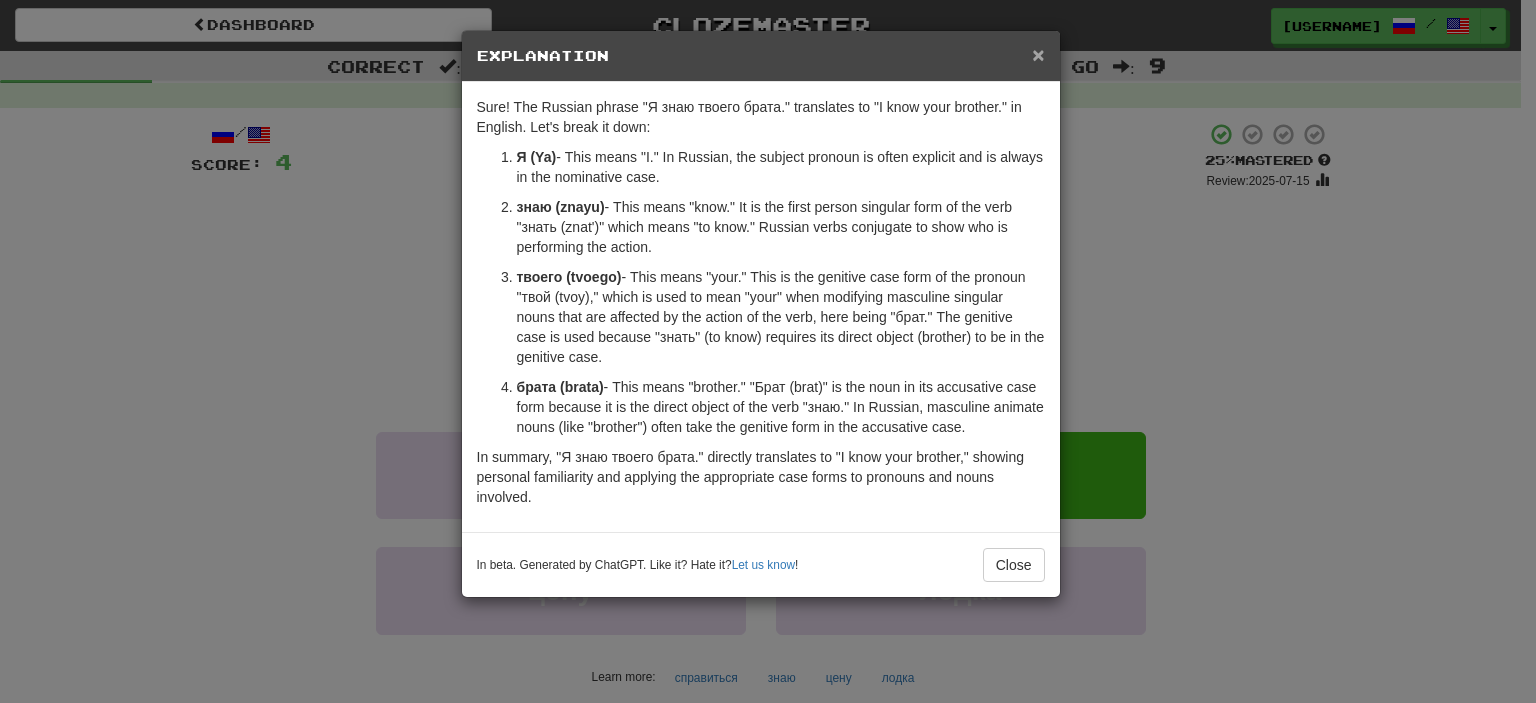 click on "×" at bounding box center [1038, 54] 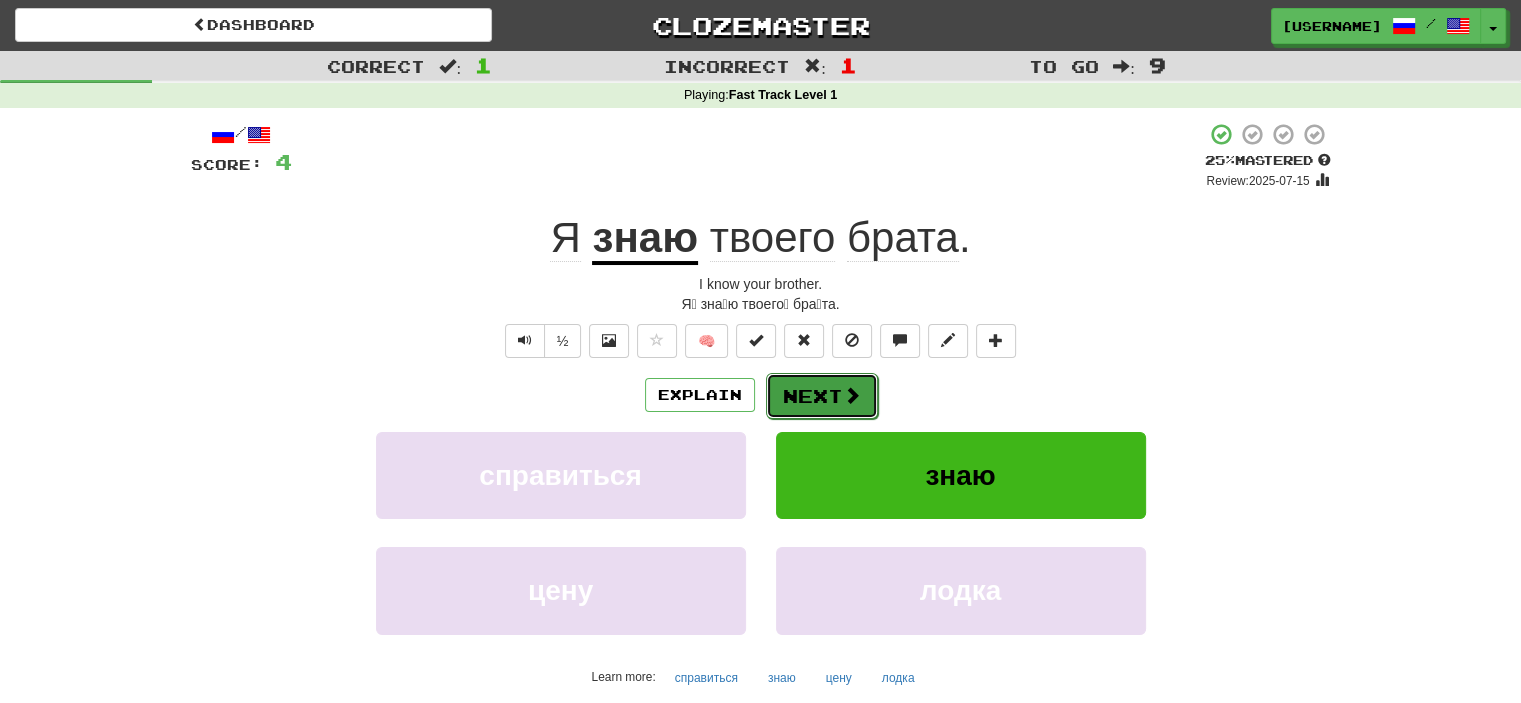 click on "Next" at bounding box center (822, 396) 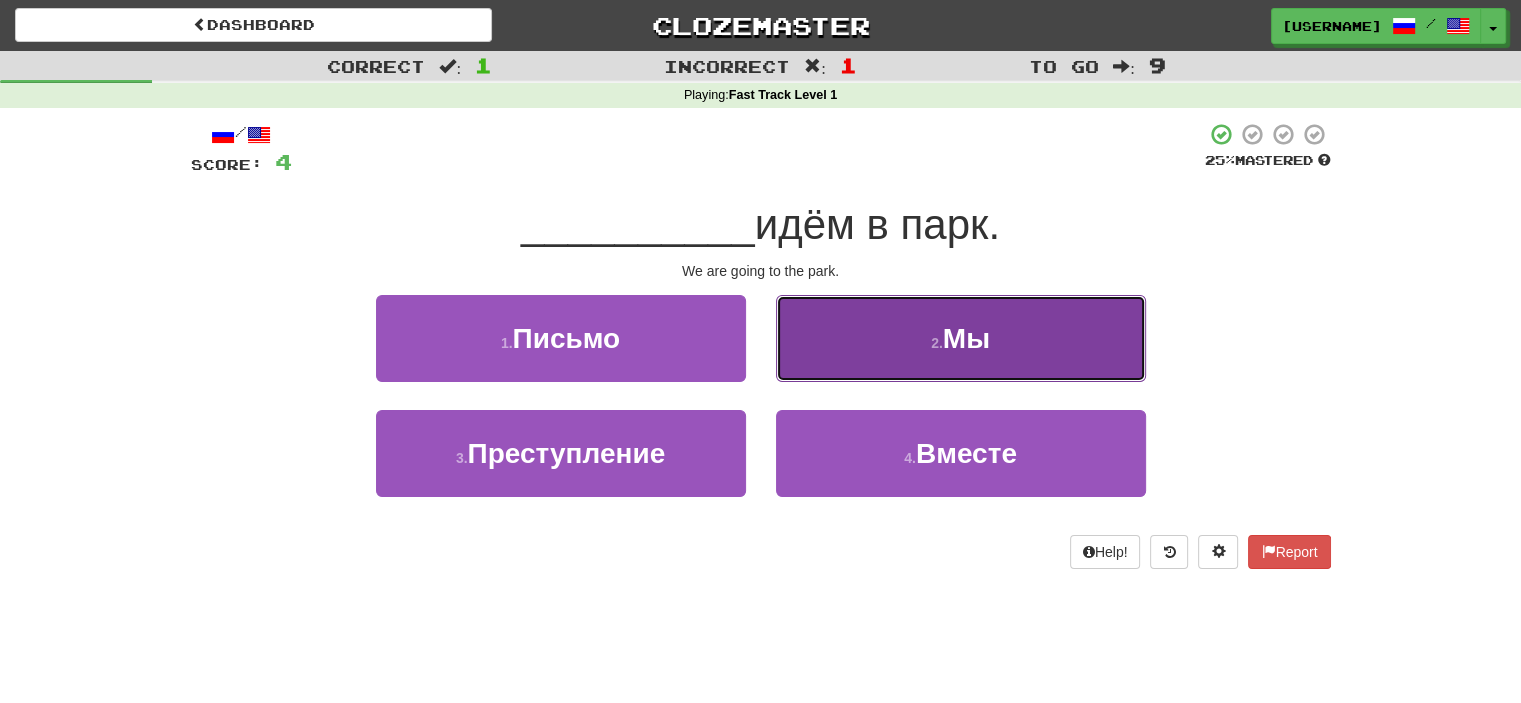 click on "2 .  Мы" at bounding box center [961, 338] 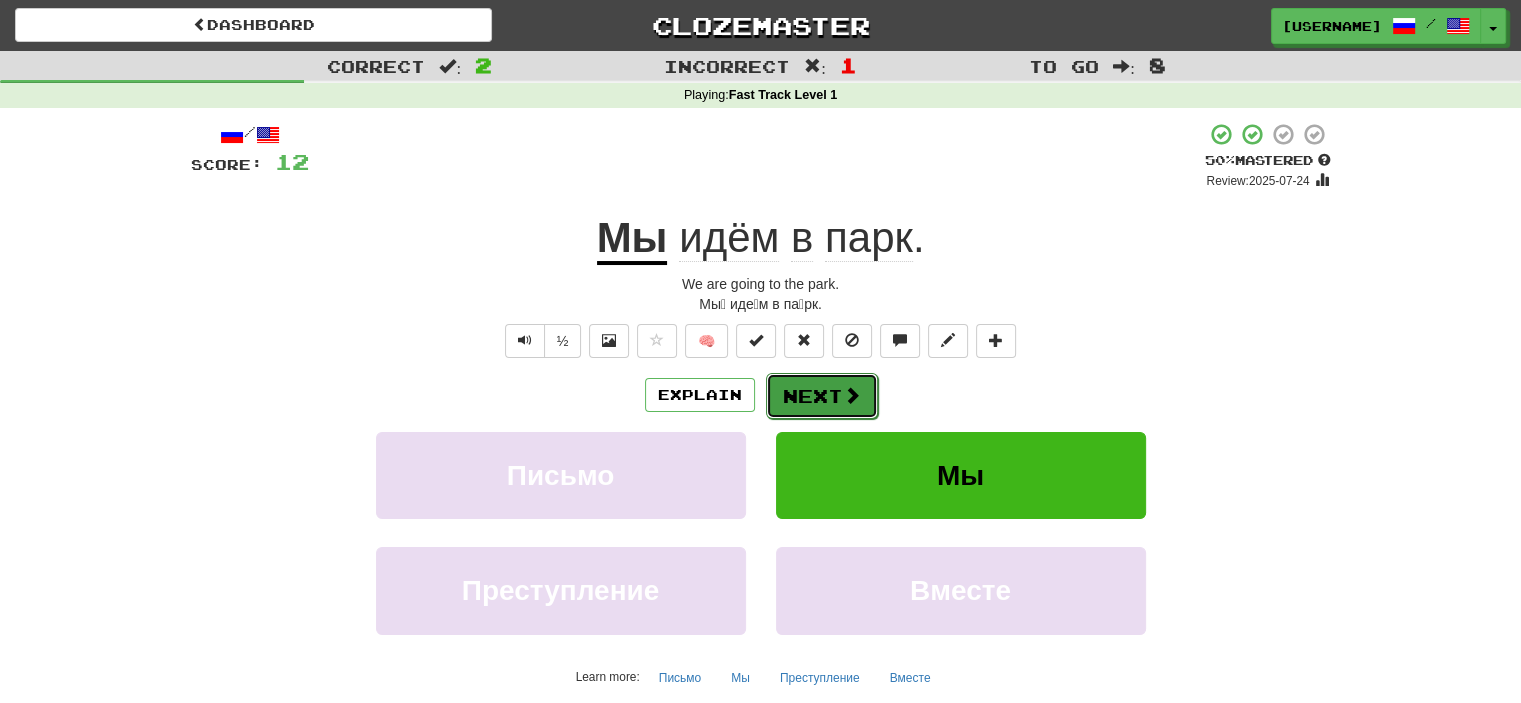 click on "Next" at bounding box center [822, 396] 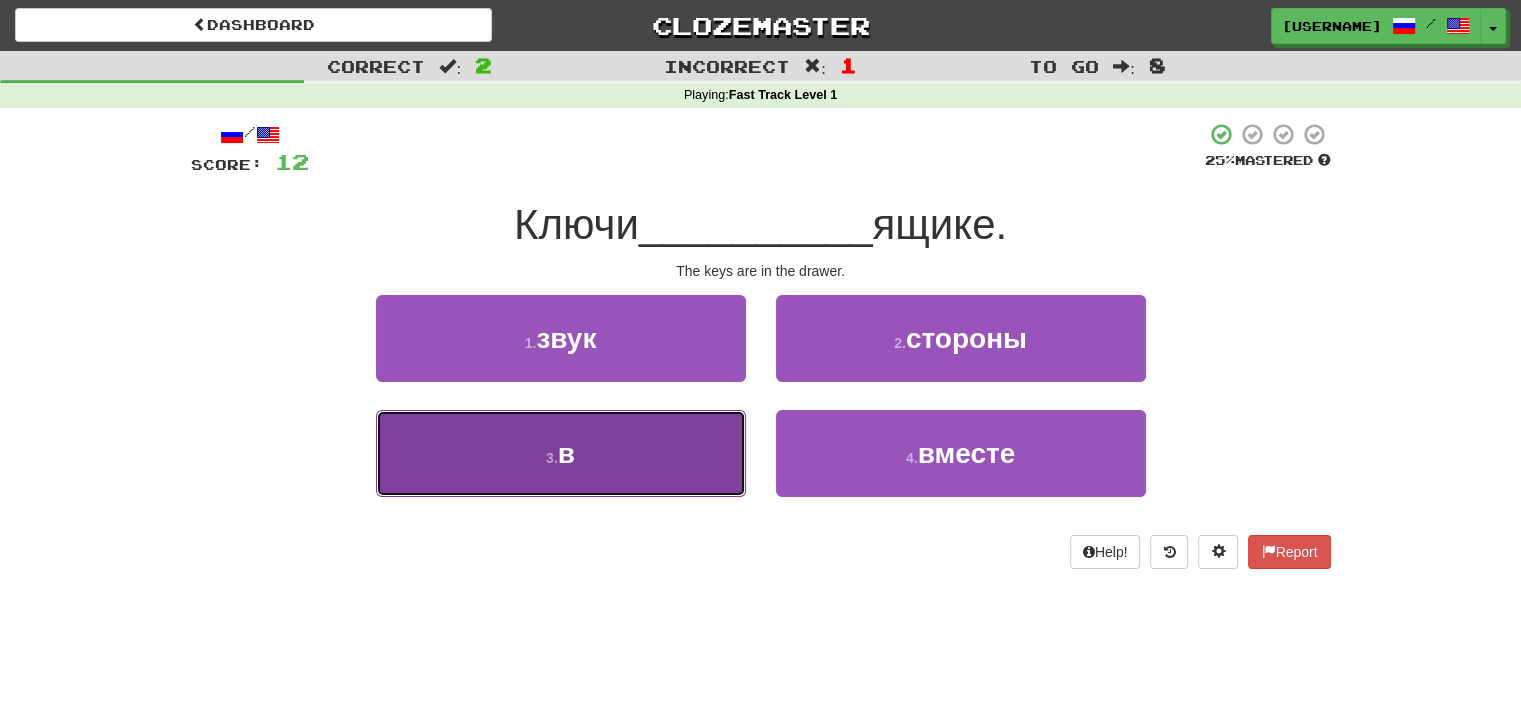 click on "3 .  в" at bounding box center [561, 453] 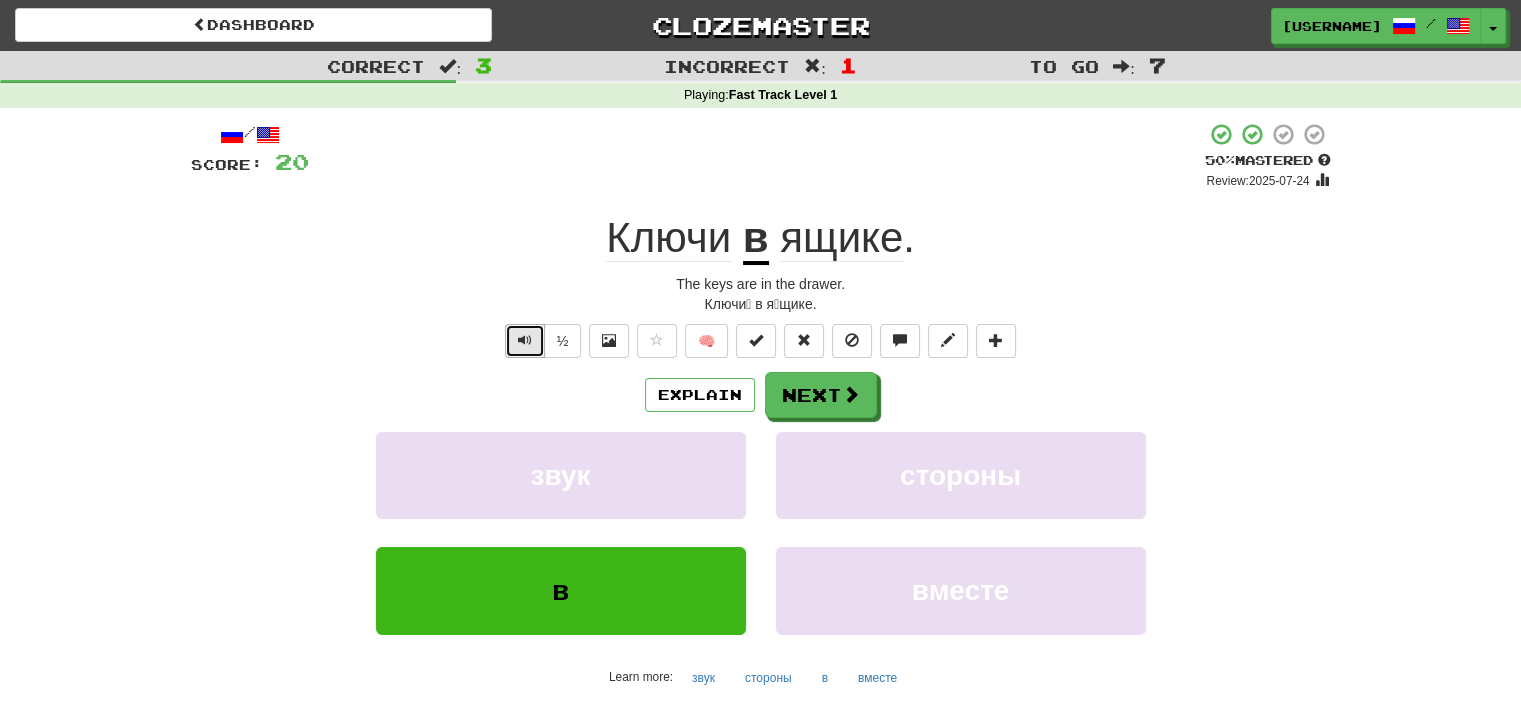 click at bounding box center (525, 340) 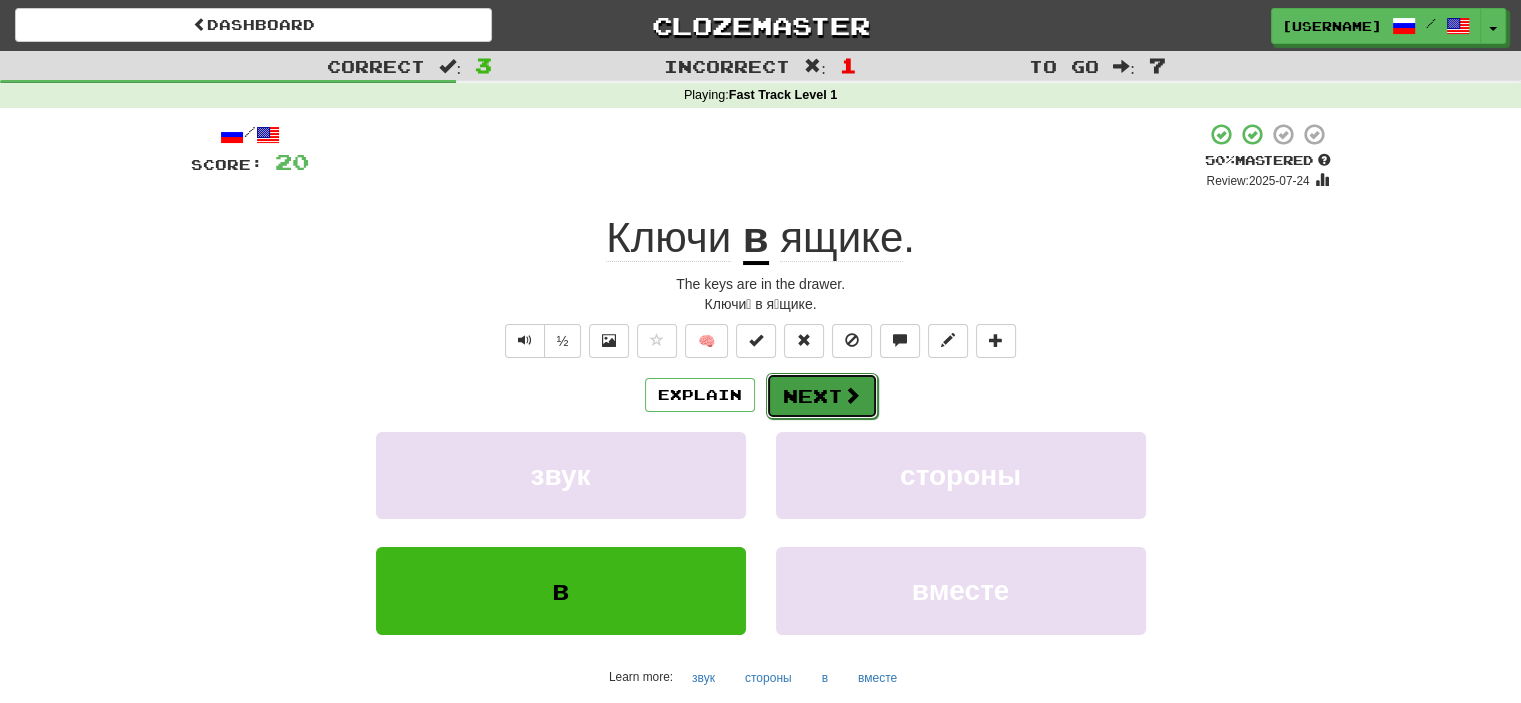 click on "Next" at bounding box center (822, 396) 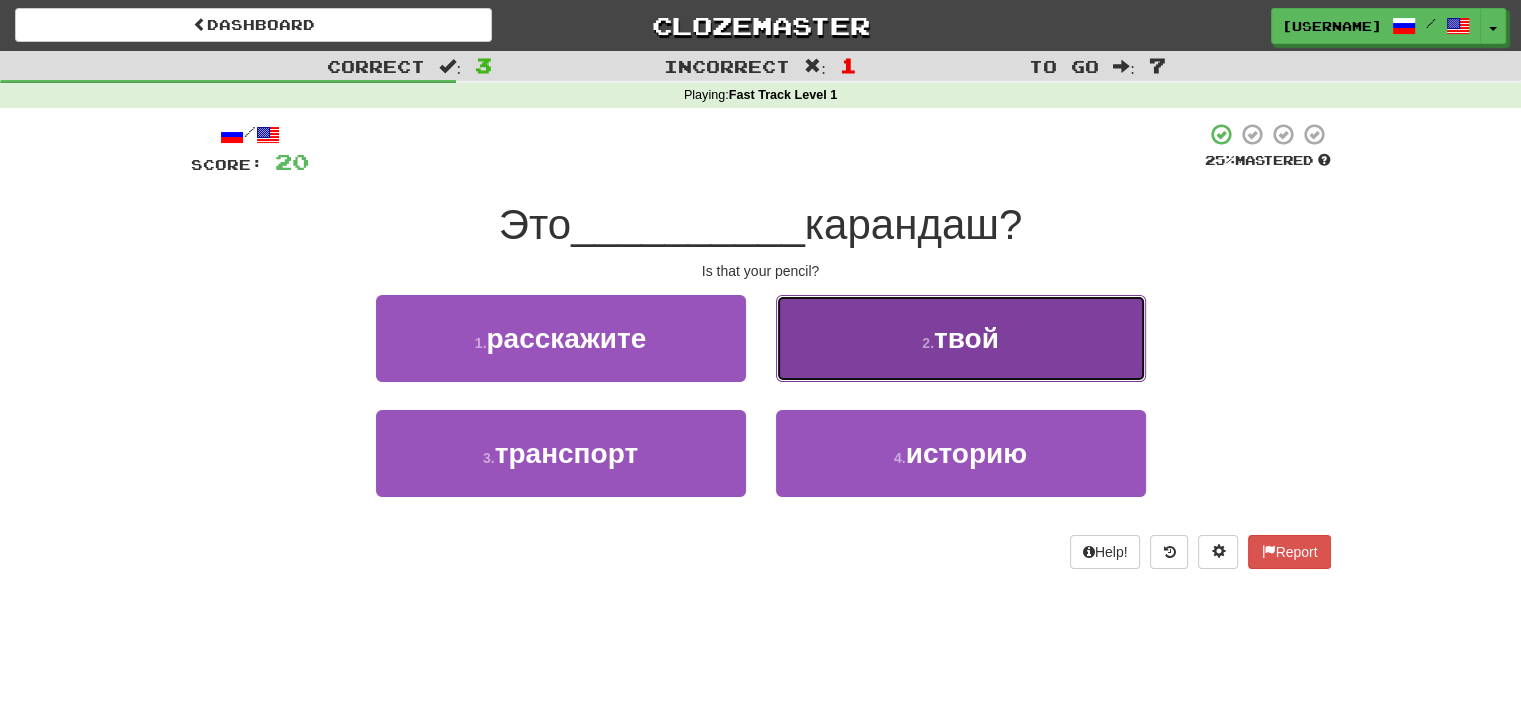 click on "2 .  твой" at bounding box center (961, 338) 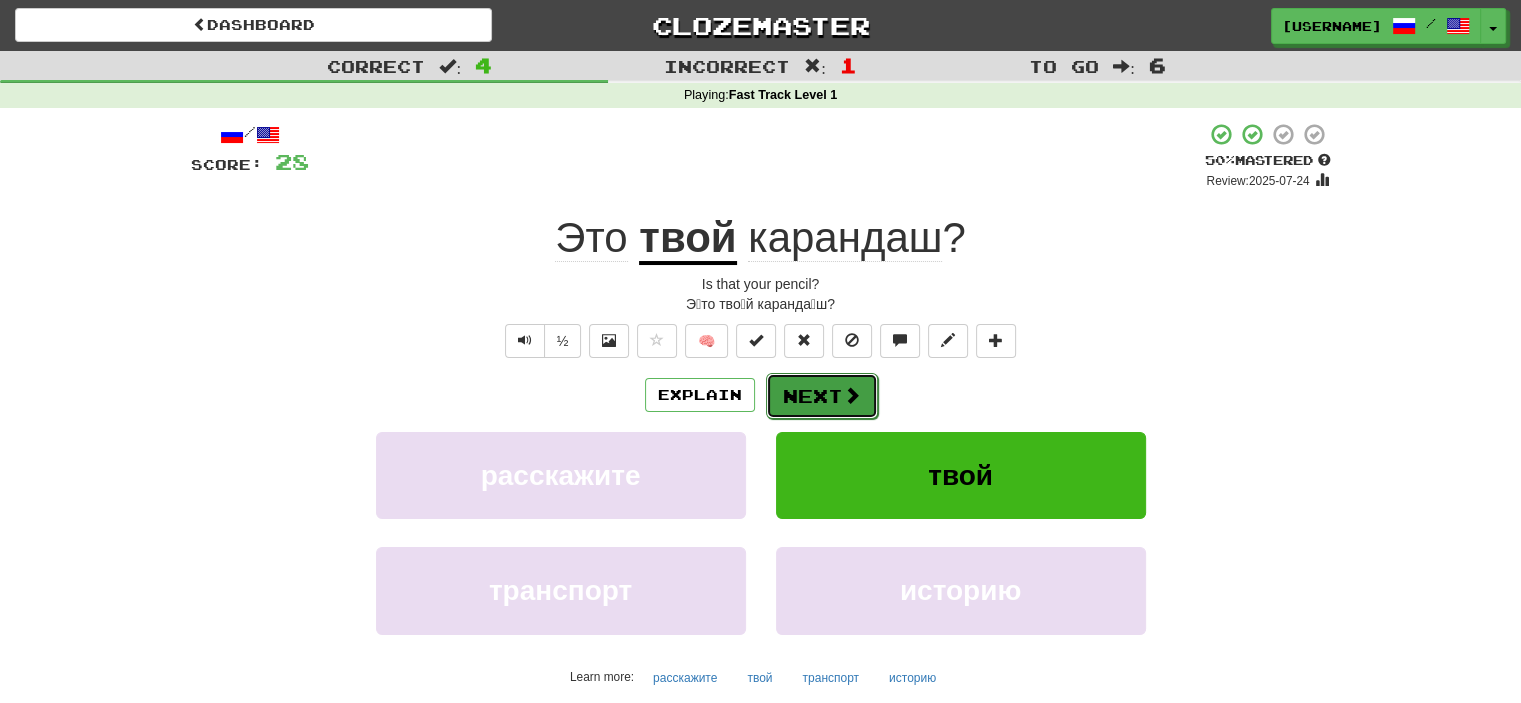 click on "Next" at bounding box center (822, 396) 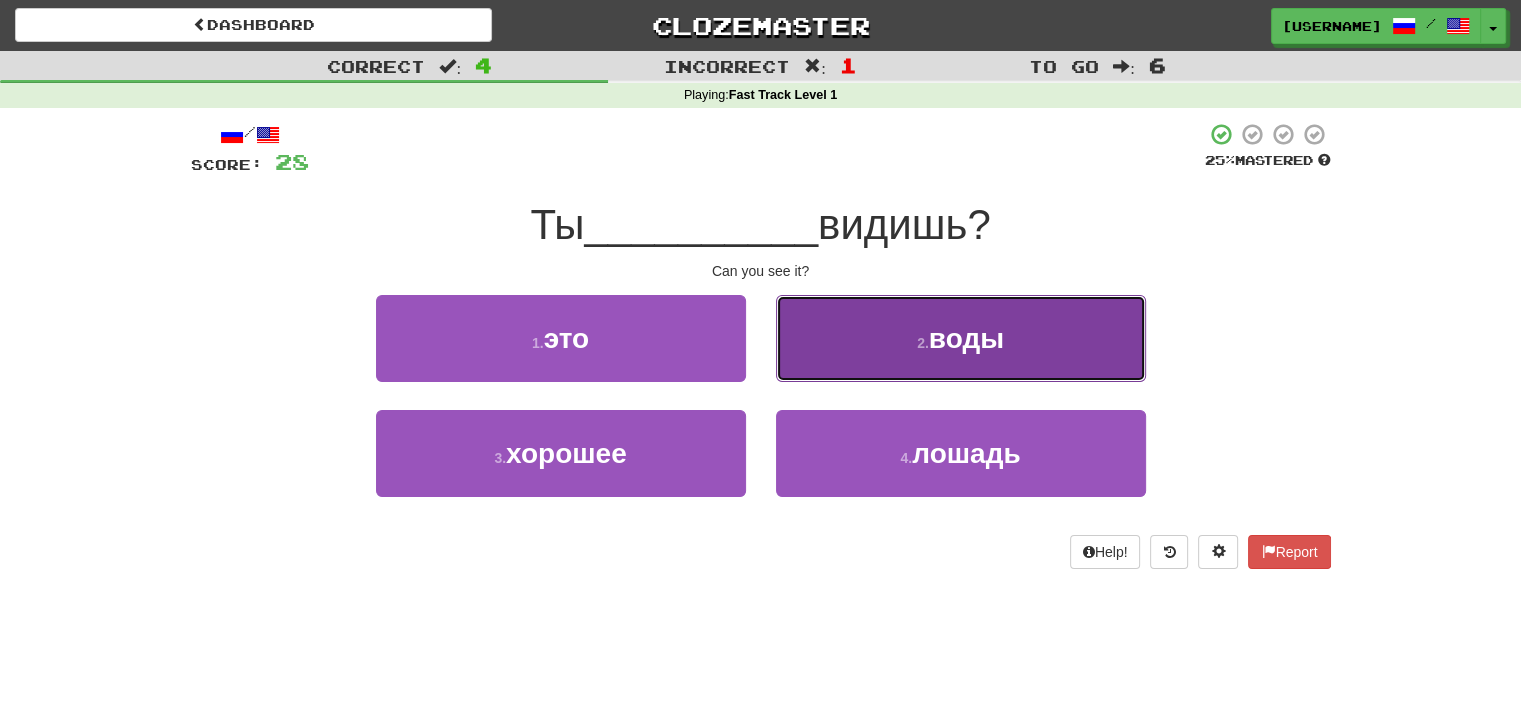 click on "2 .  воды" at bounding box center [961, 338] 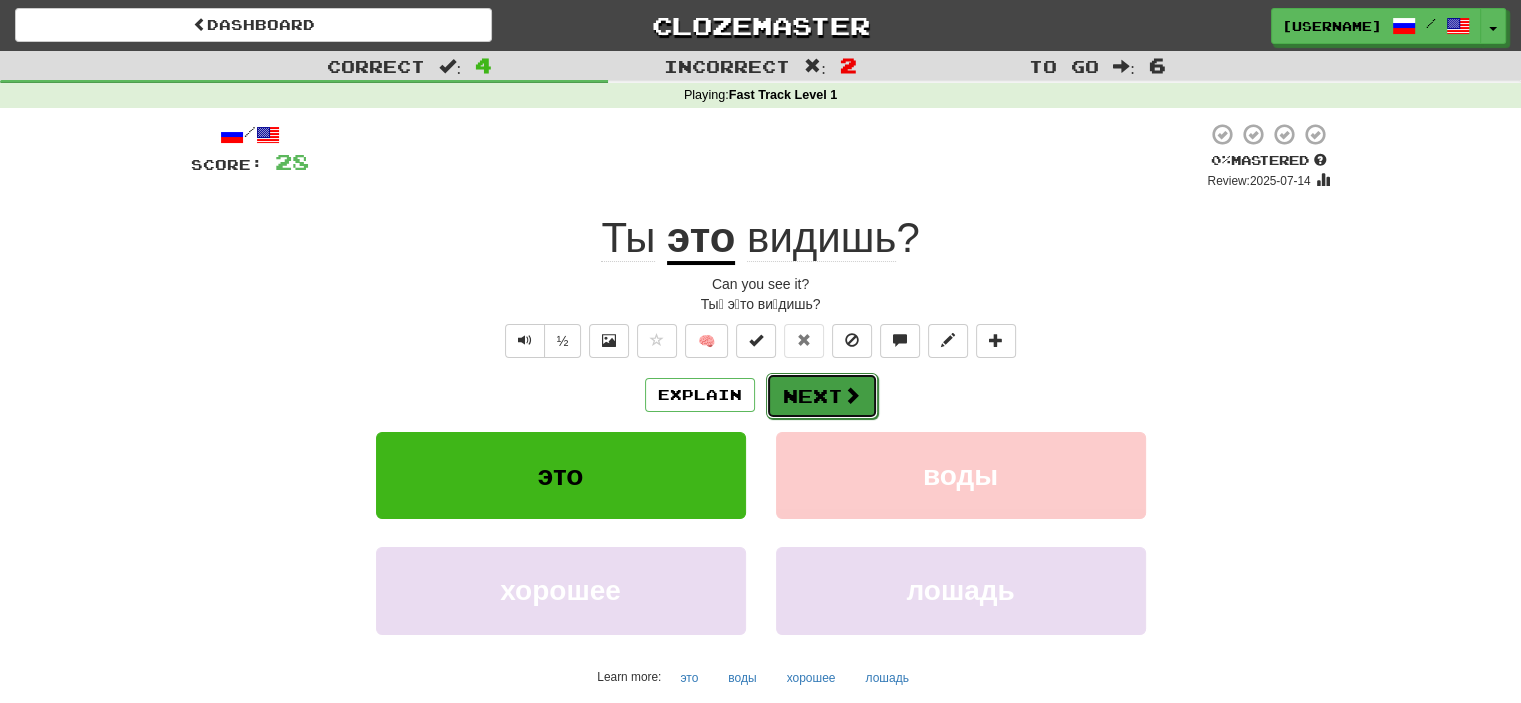 click on "Next" at bounding box center (822, 396) 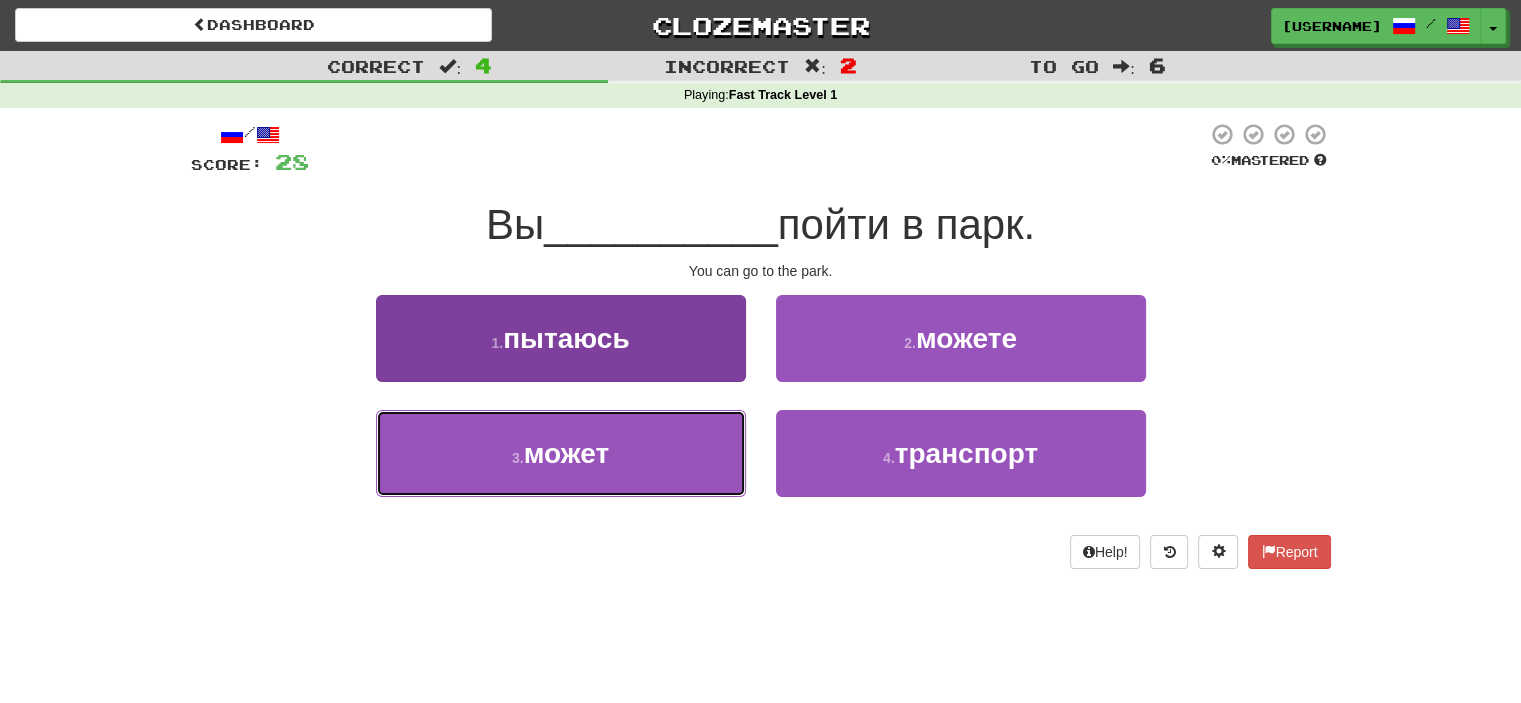 click on "3 .  может" at bounding box center [561, 453] 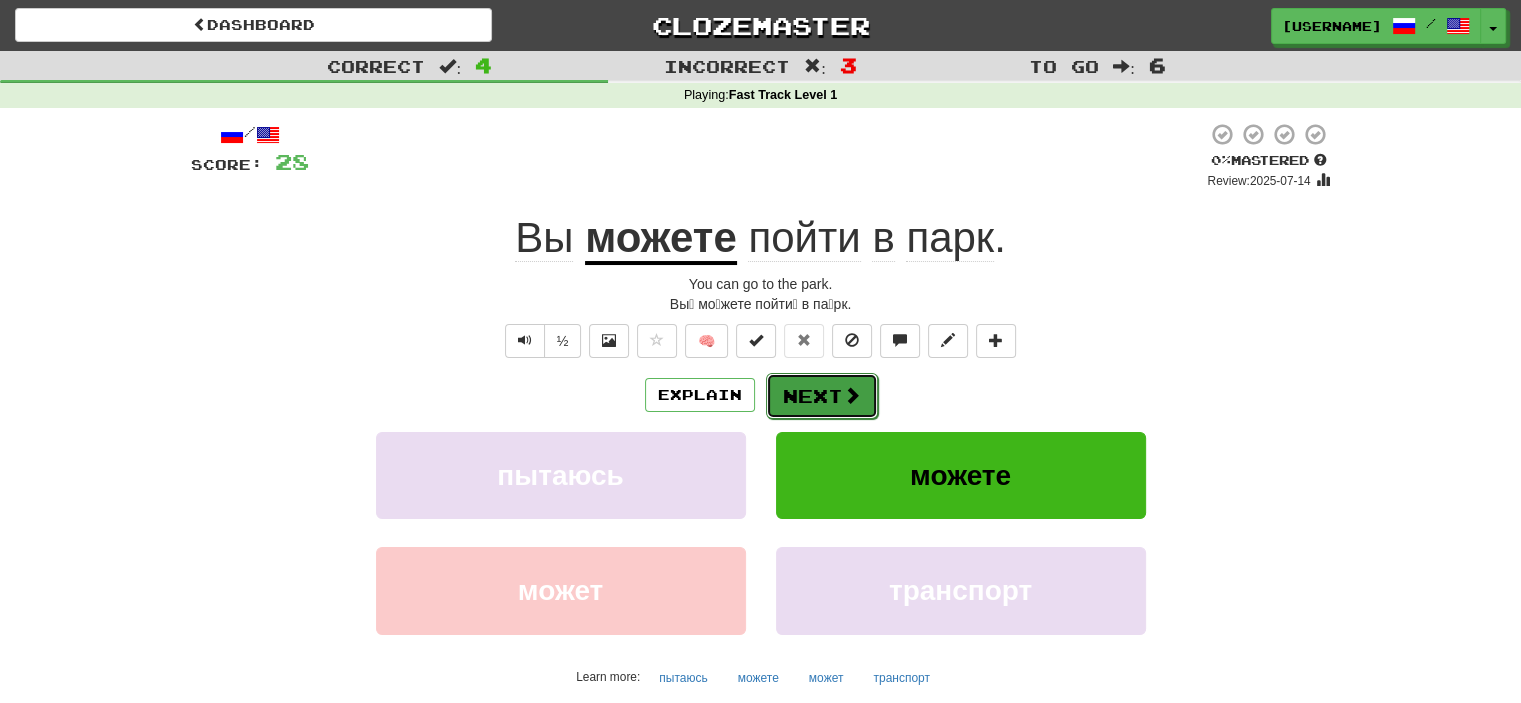 click on "Next" at bounding box center [822, 396] 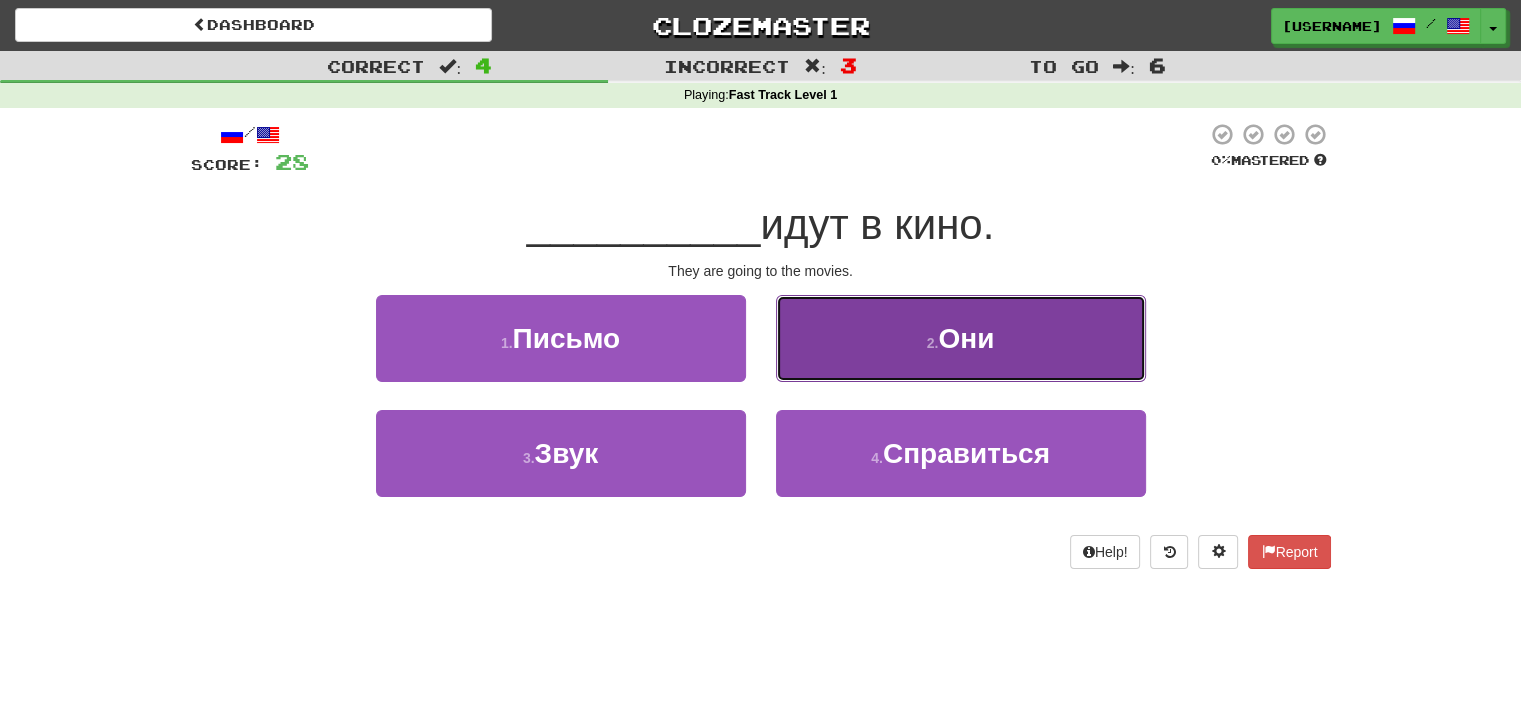 click on "2 .  Они" at bounding box center [961, 338] 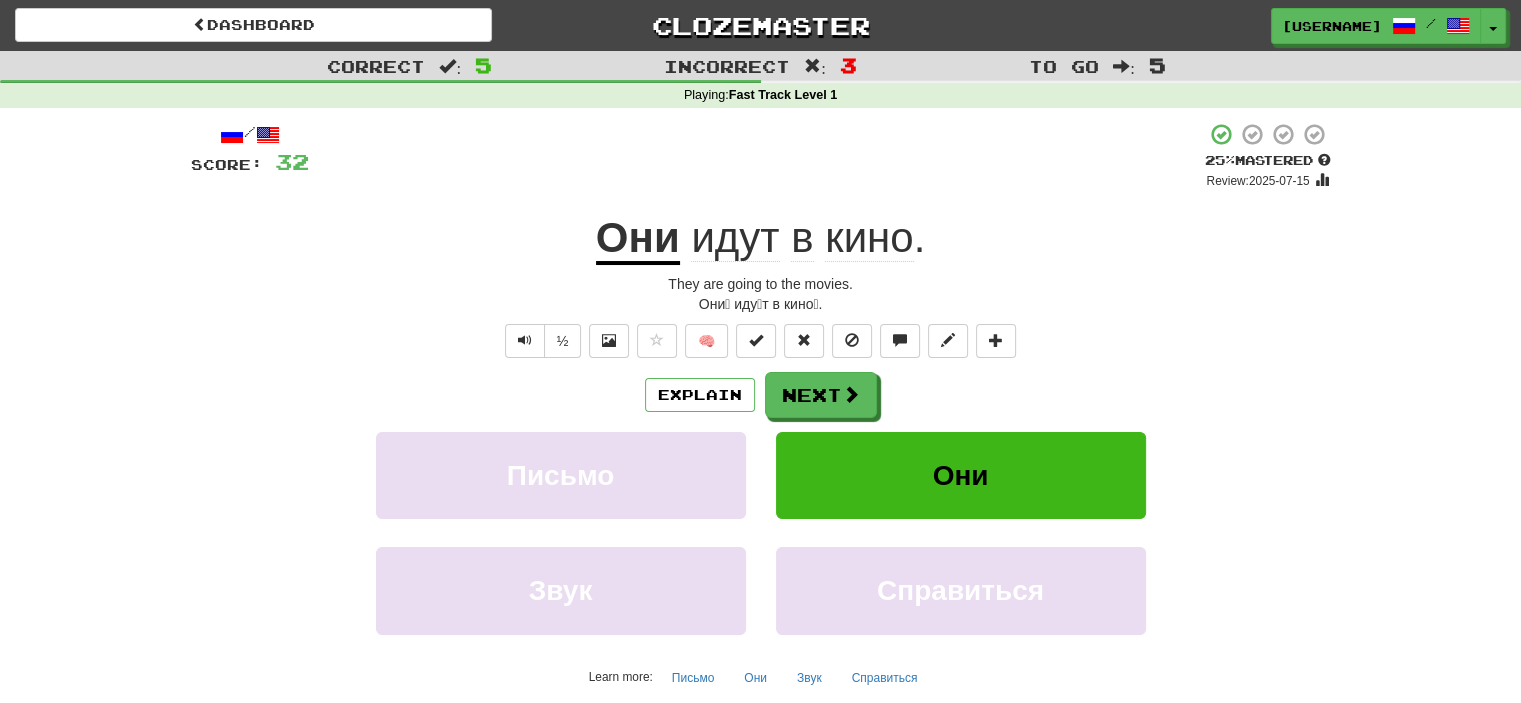 click on "½ 🧠" at bounding box center [761, 341] 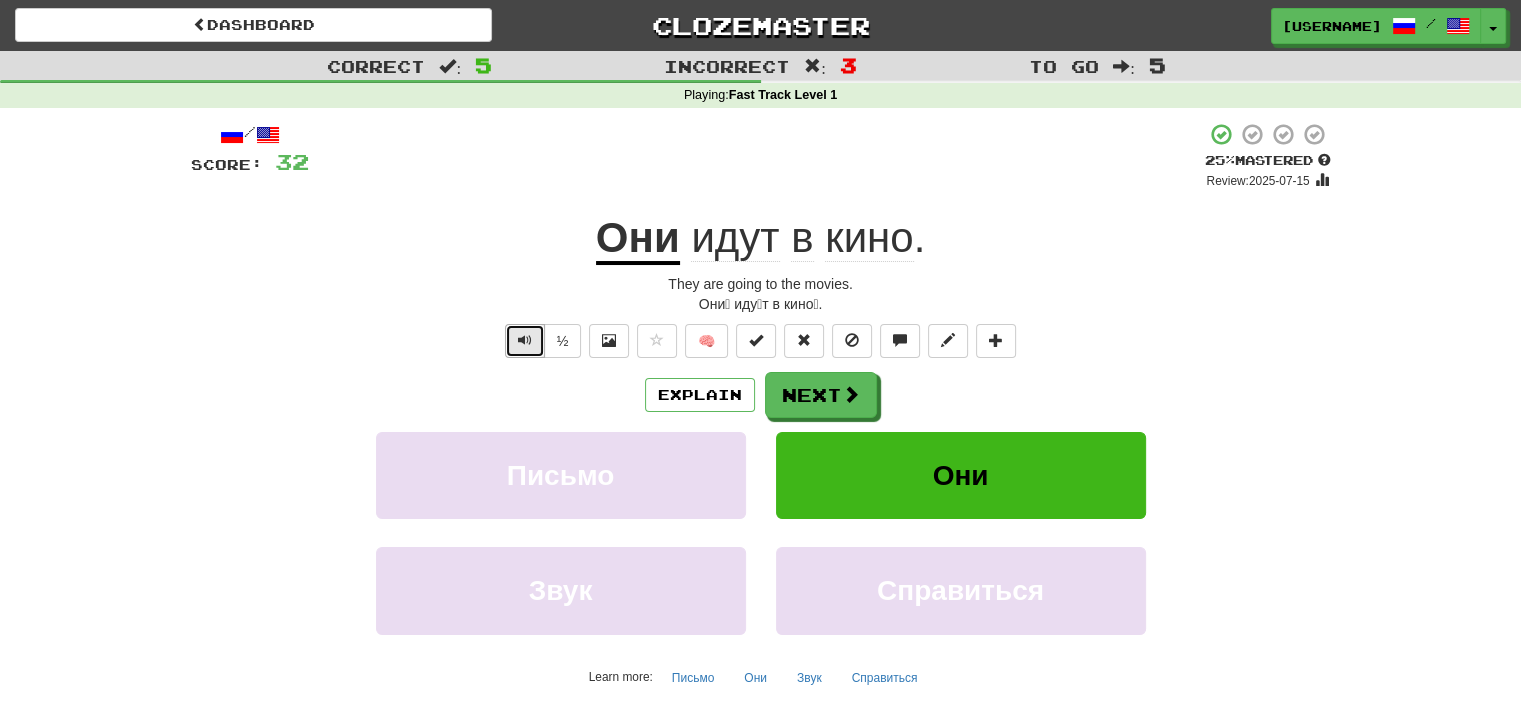 click at bounding box center (525, 340) 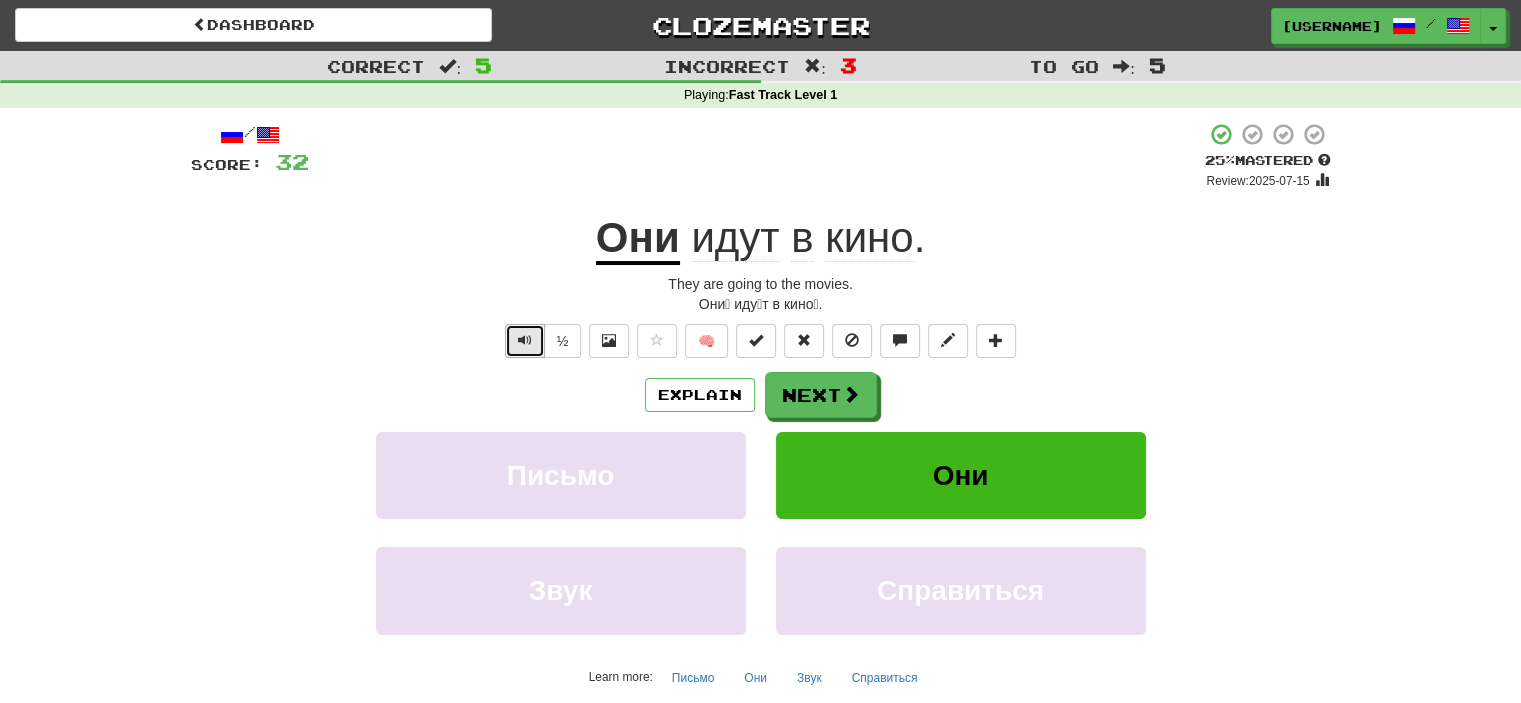 click at bounding box center [525, 340] 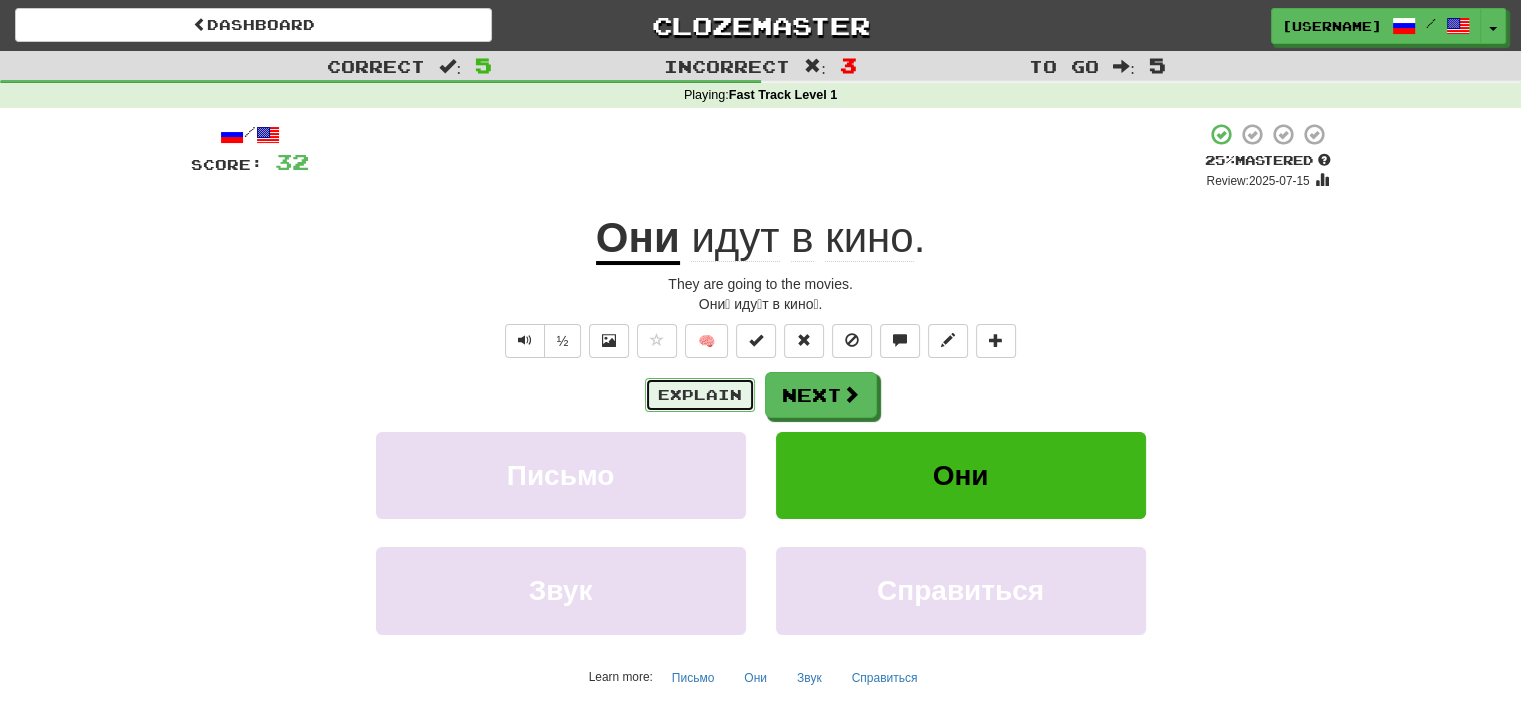 click on "Explain" at bounding box center (700, 395) 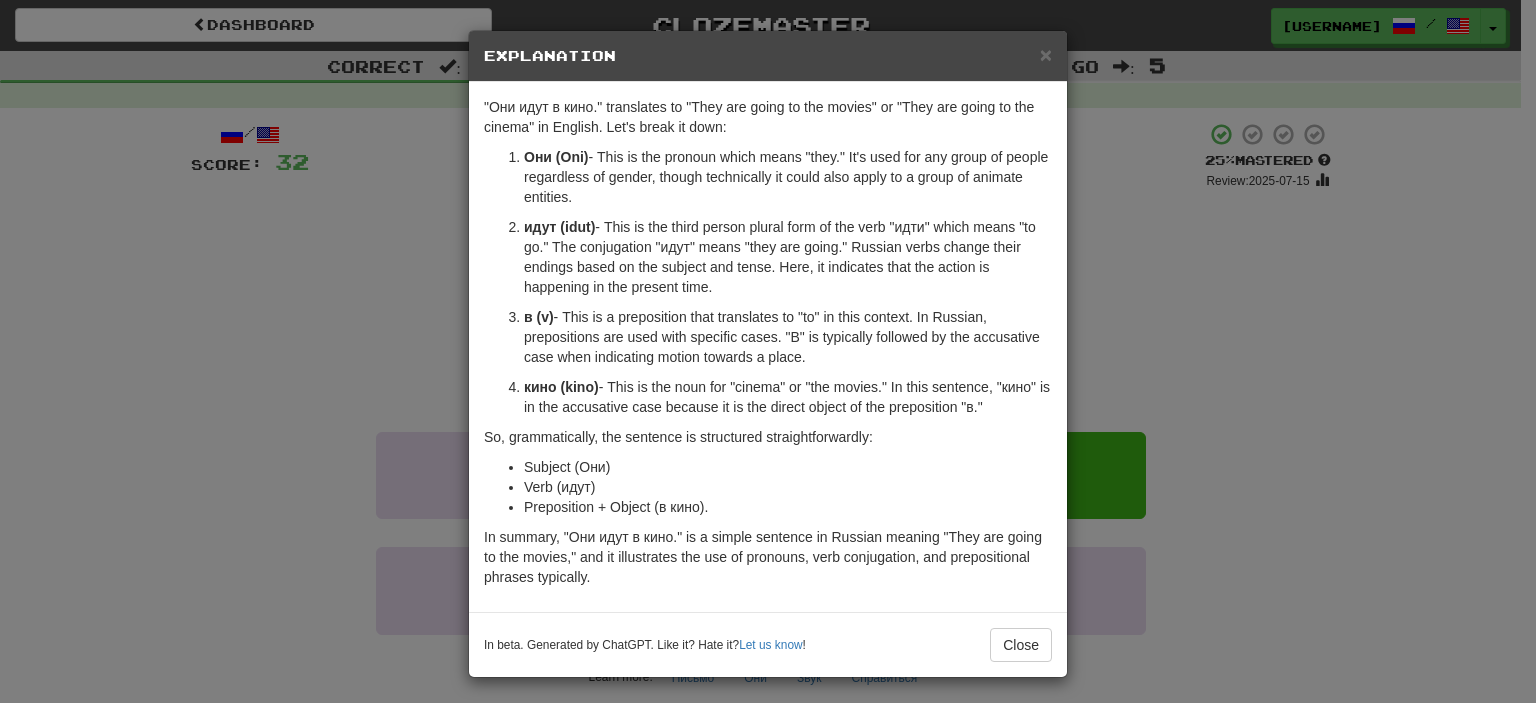 drag, startPoint x: 934, startPoint y: 307, endPoint x: 816, endPoint y: 282, distance: 120.61923 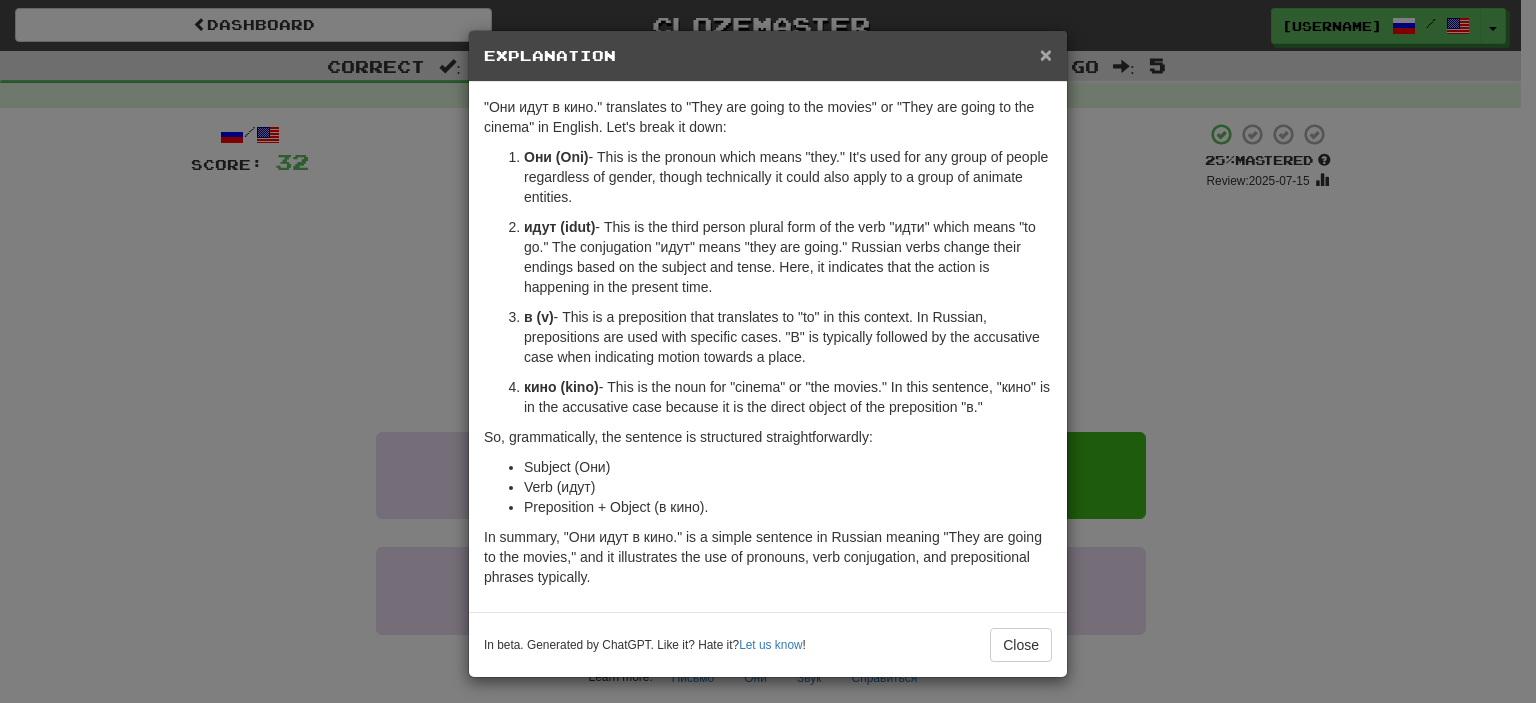 click on "×" at bounding box center (1046, 54) 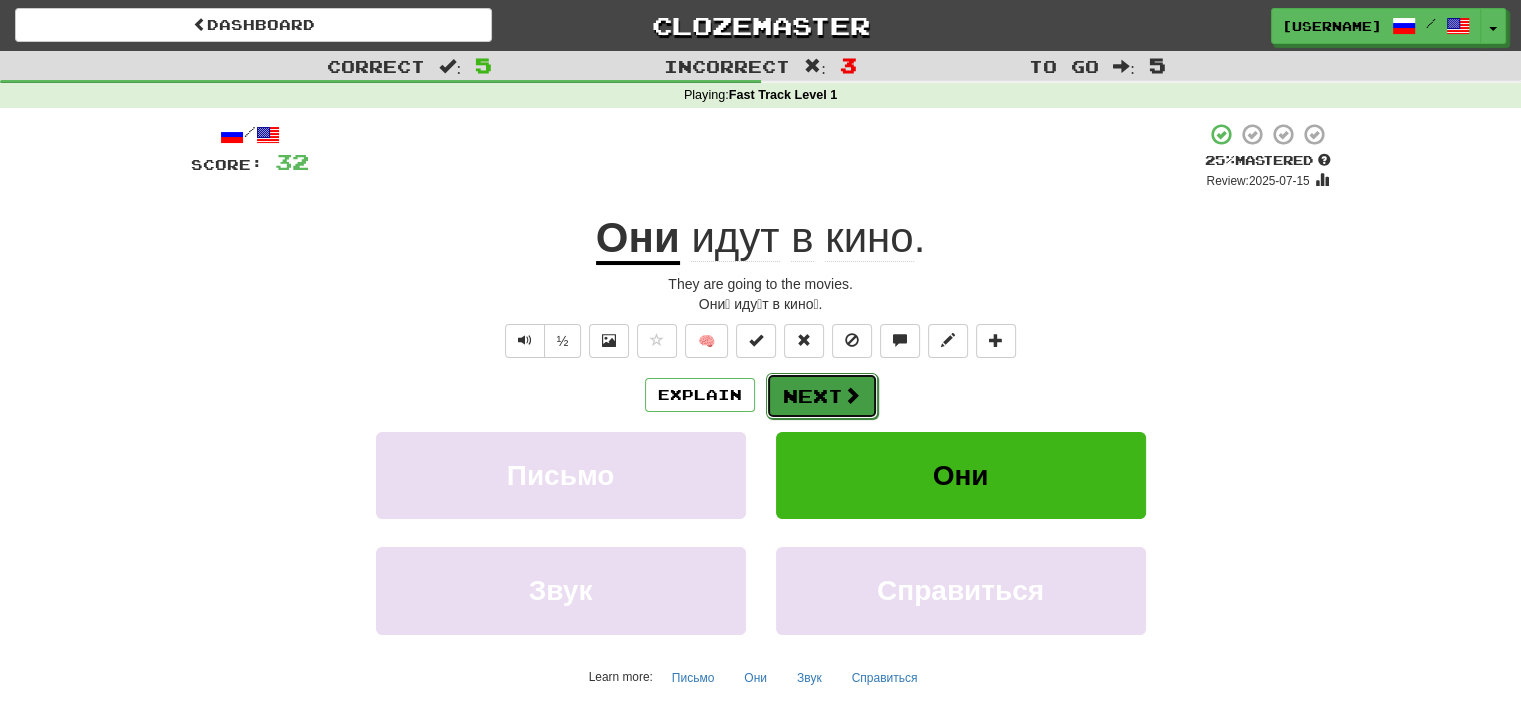 click on "Next" at bounding box center (822, 396) 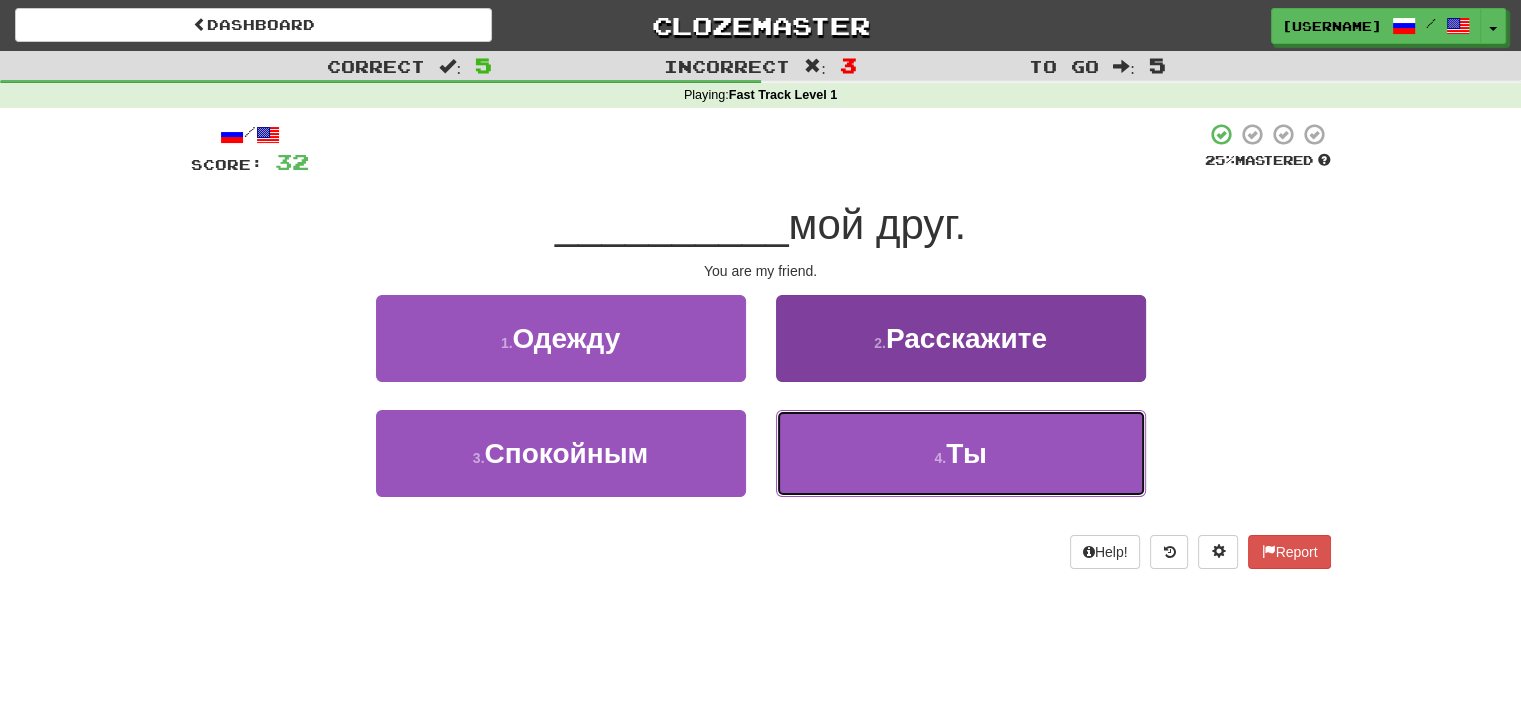 click on "4 .  Ты" at bounding box center (961, 453) 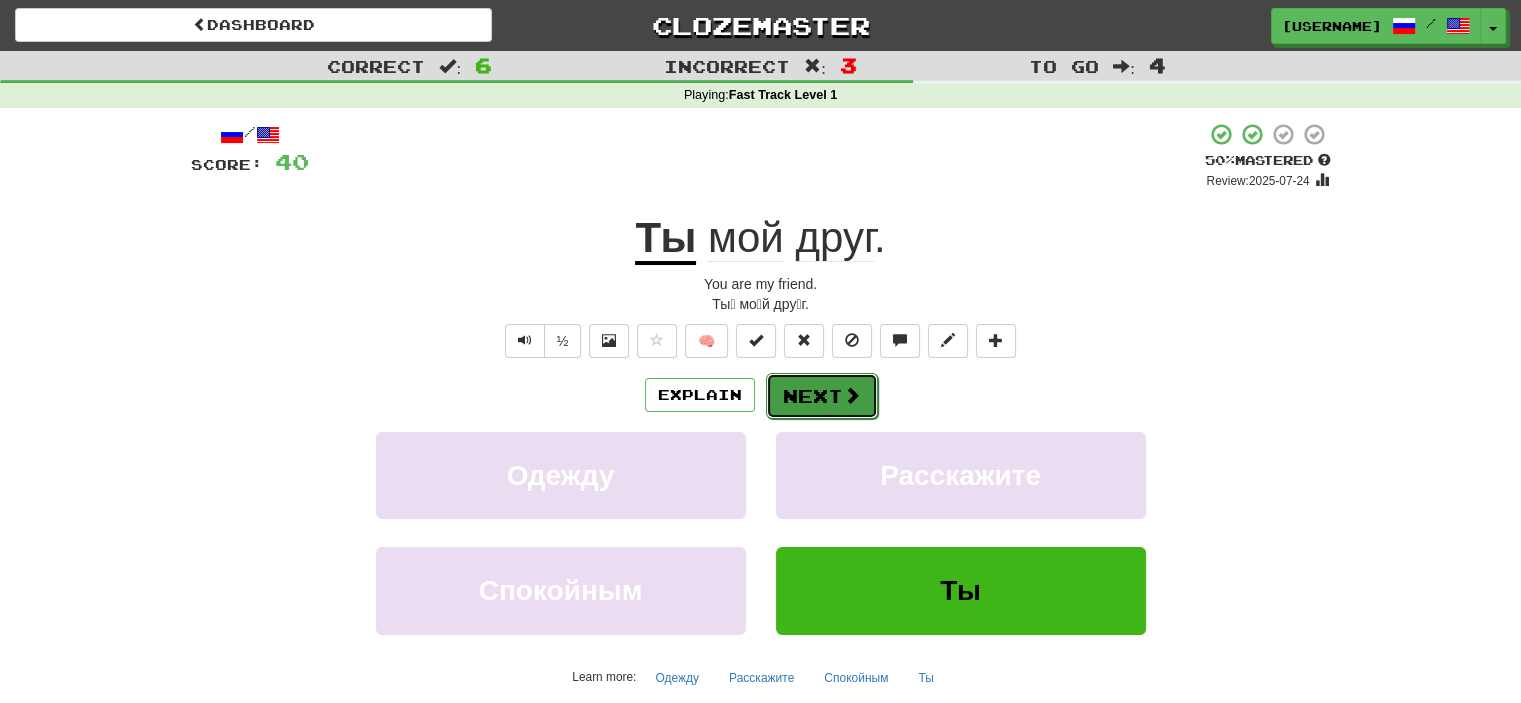 click on "Next" at bounding box center [822, 396] 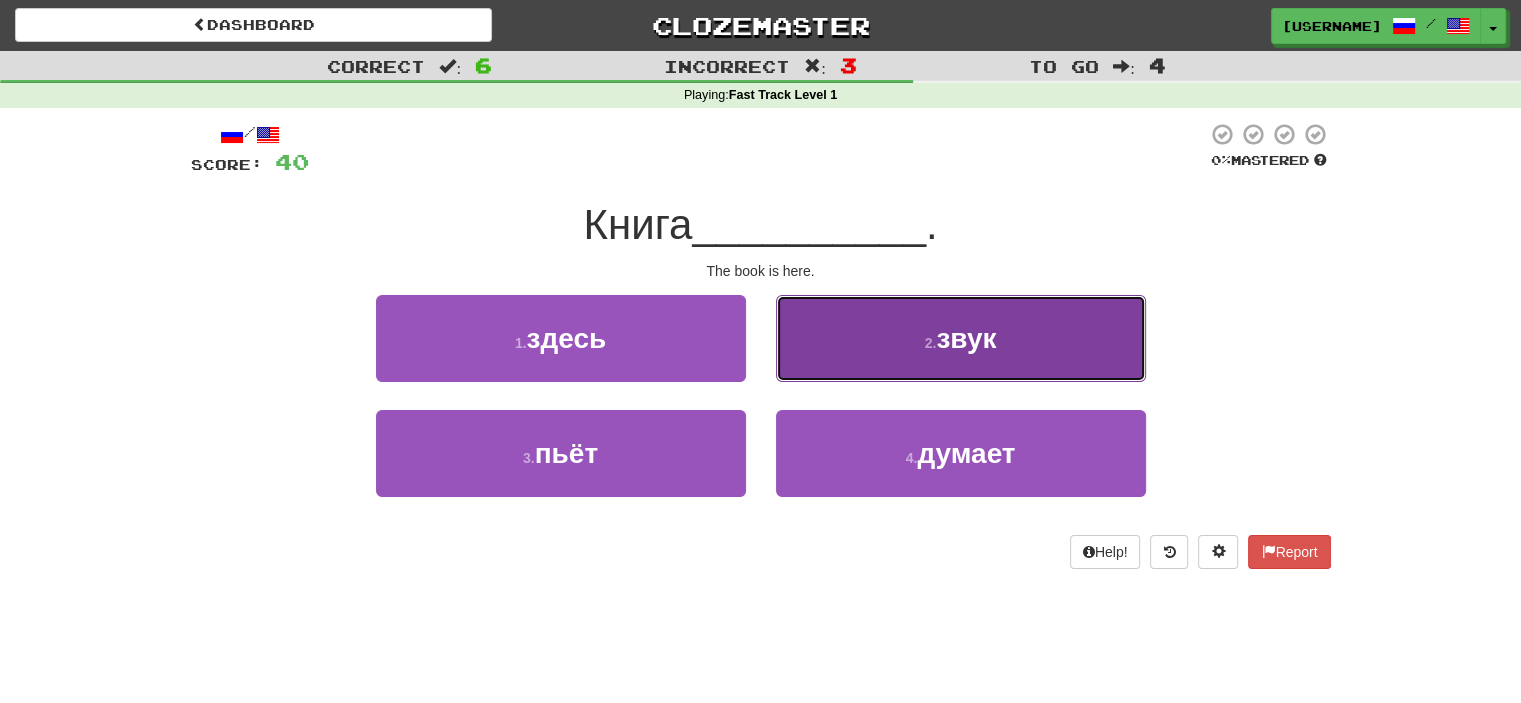 click on "2 .  звук" at bounding box center [961, 338] 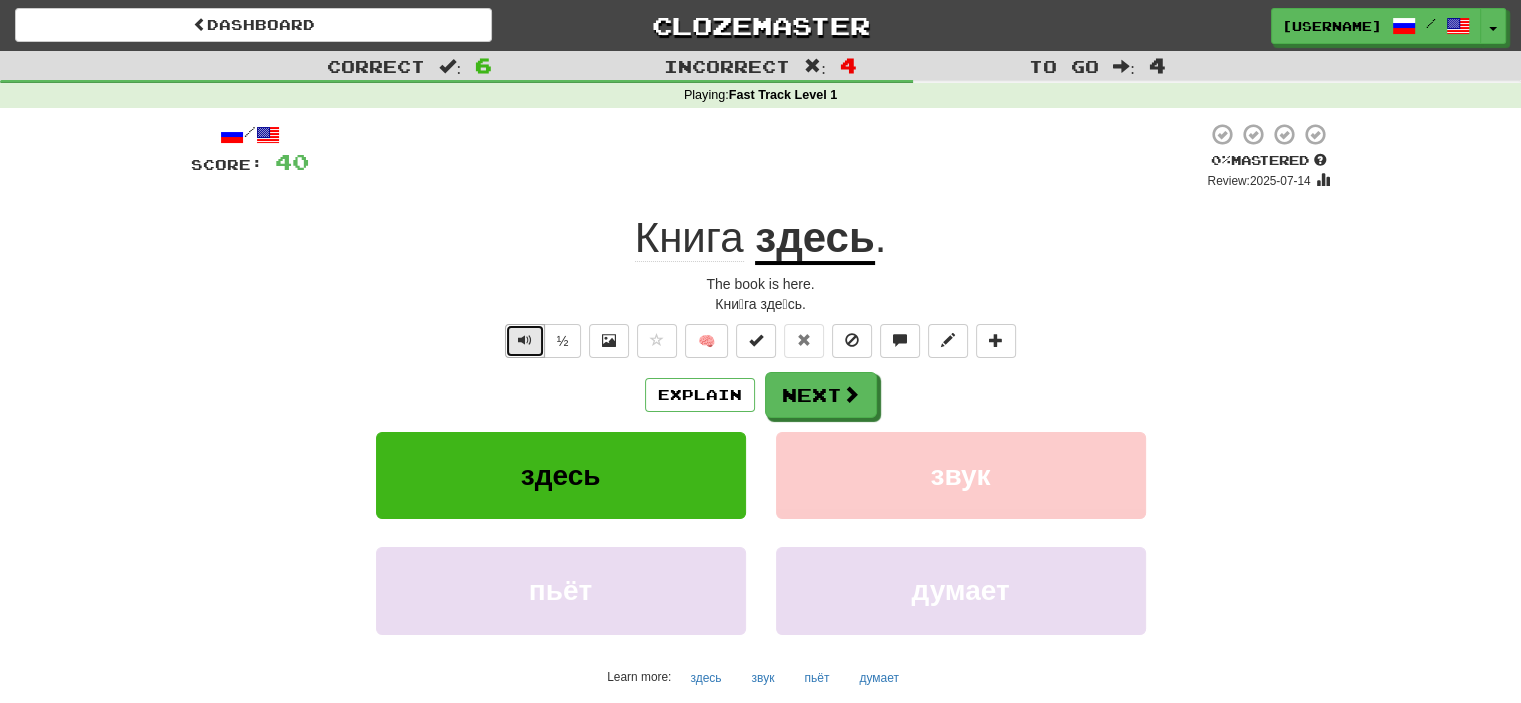click at bounding box center [525, 341] 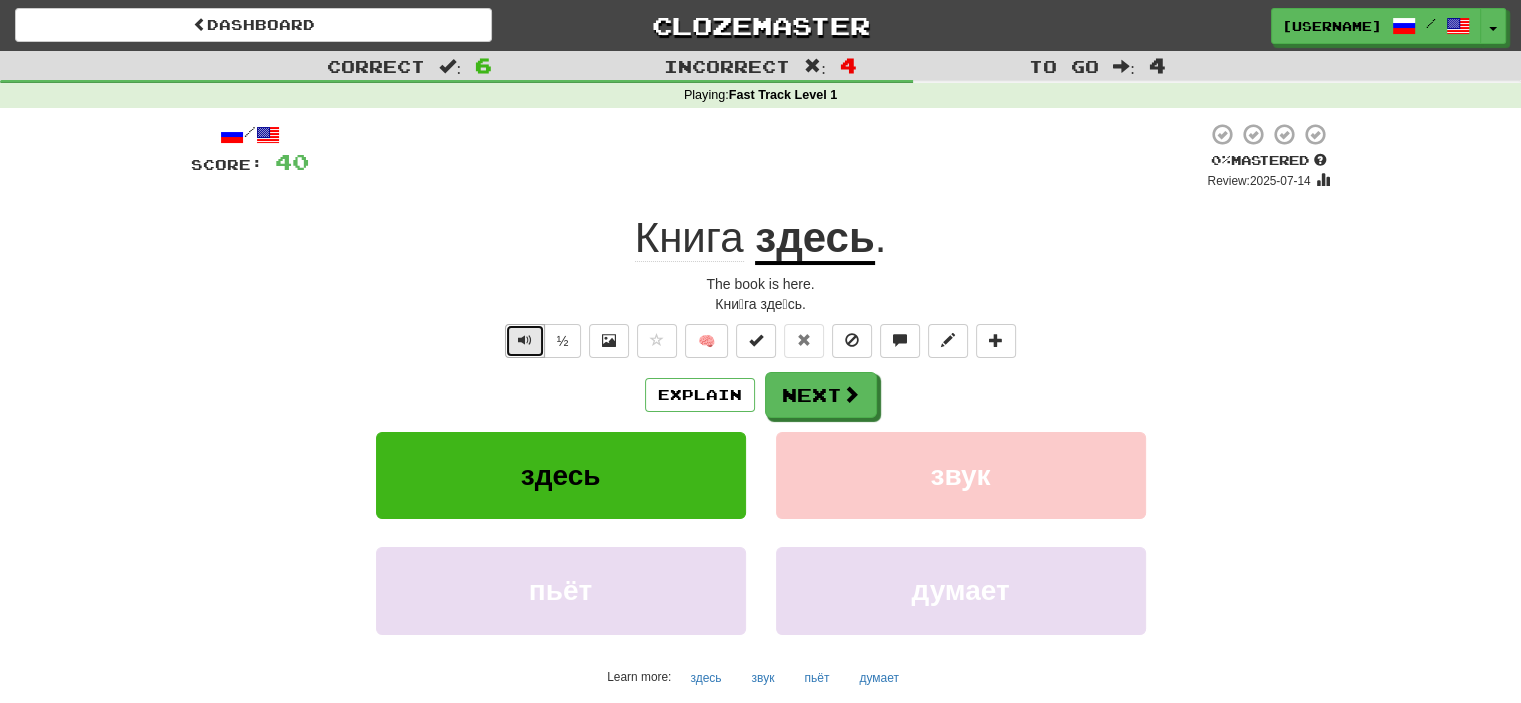 click at bounding box center [525, 341] 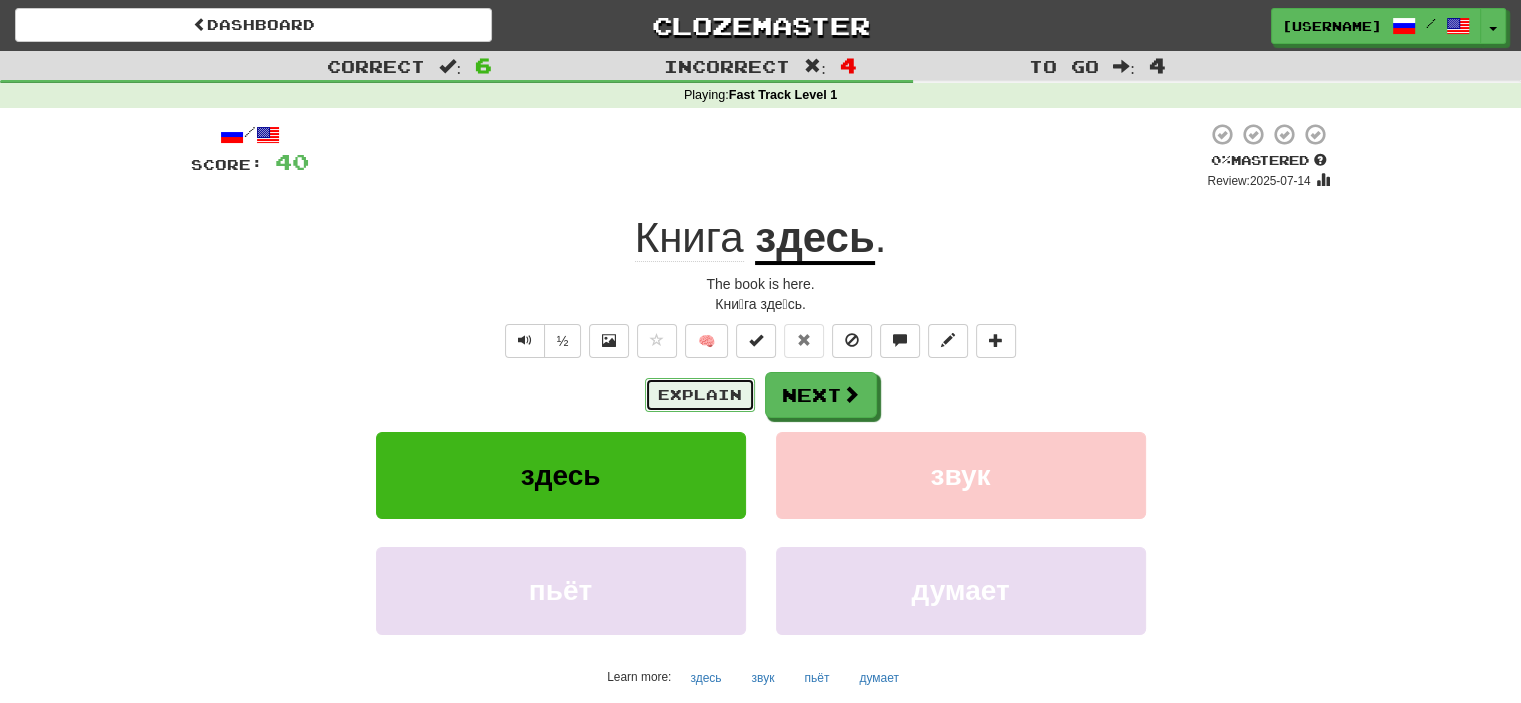 click on "Explain" at bounding box center [700, 395] 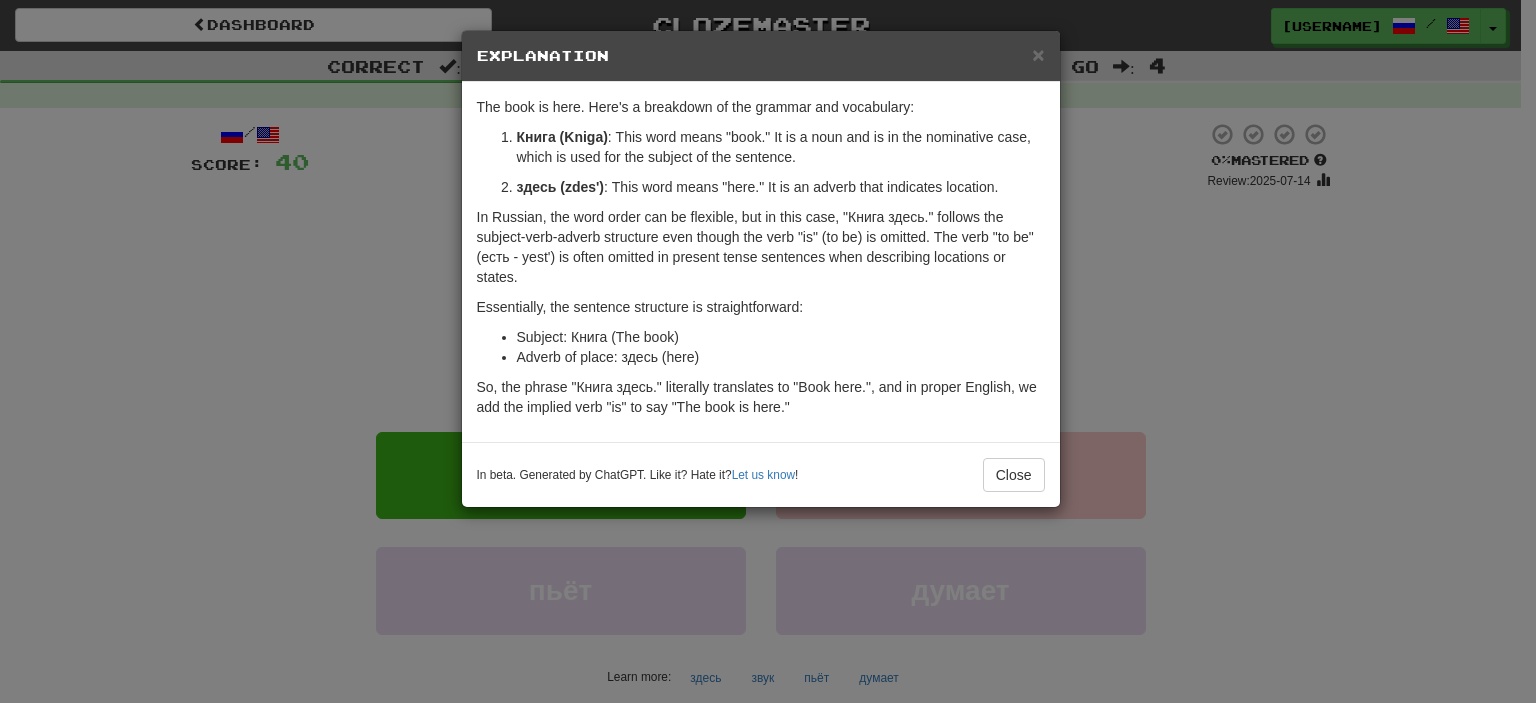 drag, startPoint x: 892, startPoint y: 355, endPoint x: 737, endPoint y: 214, distance: 209.53758 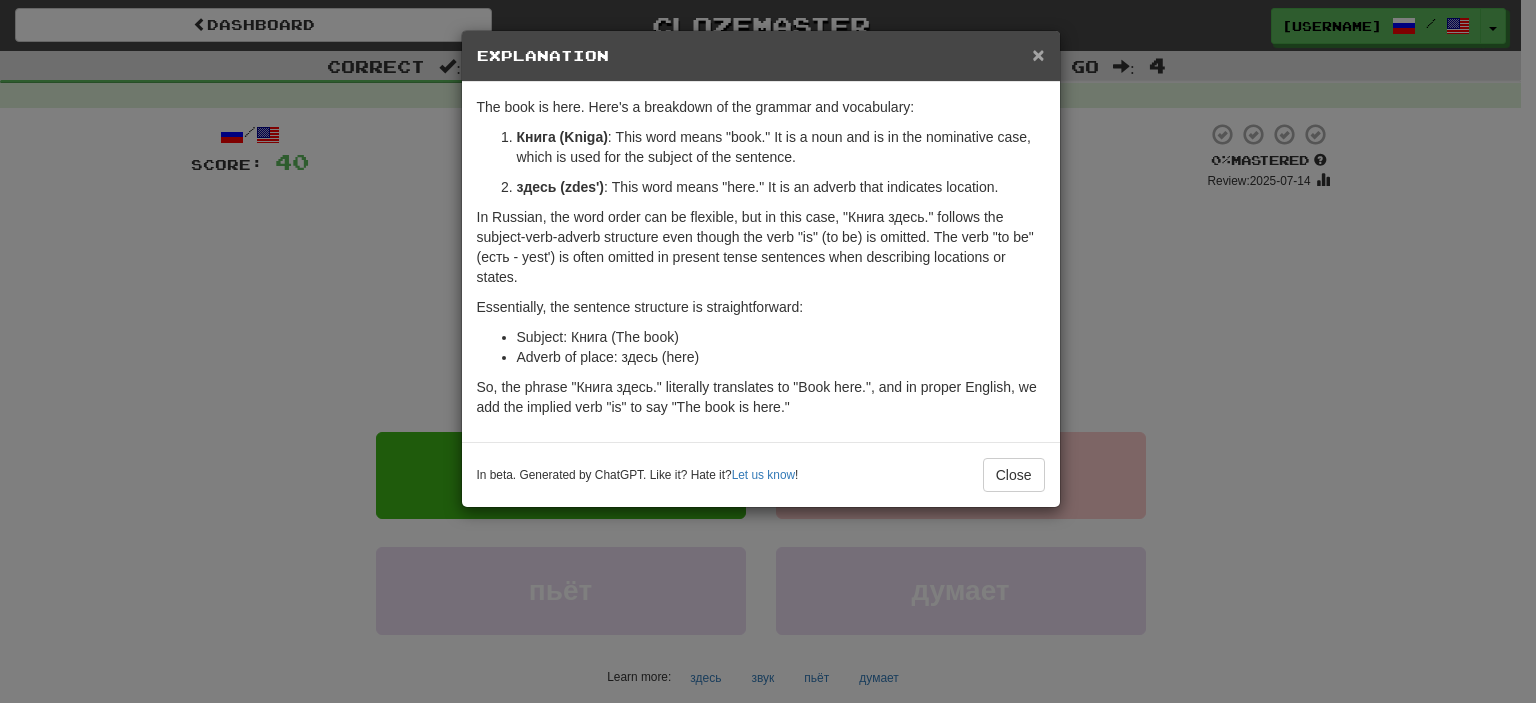 click on "×" at bounding box center (1038, 54) 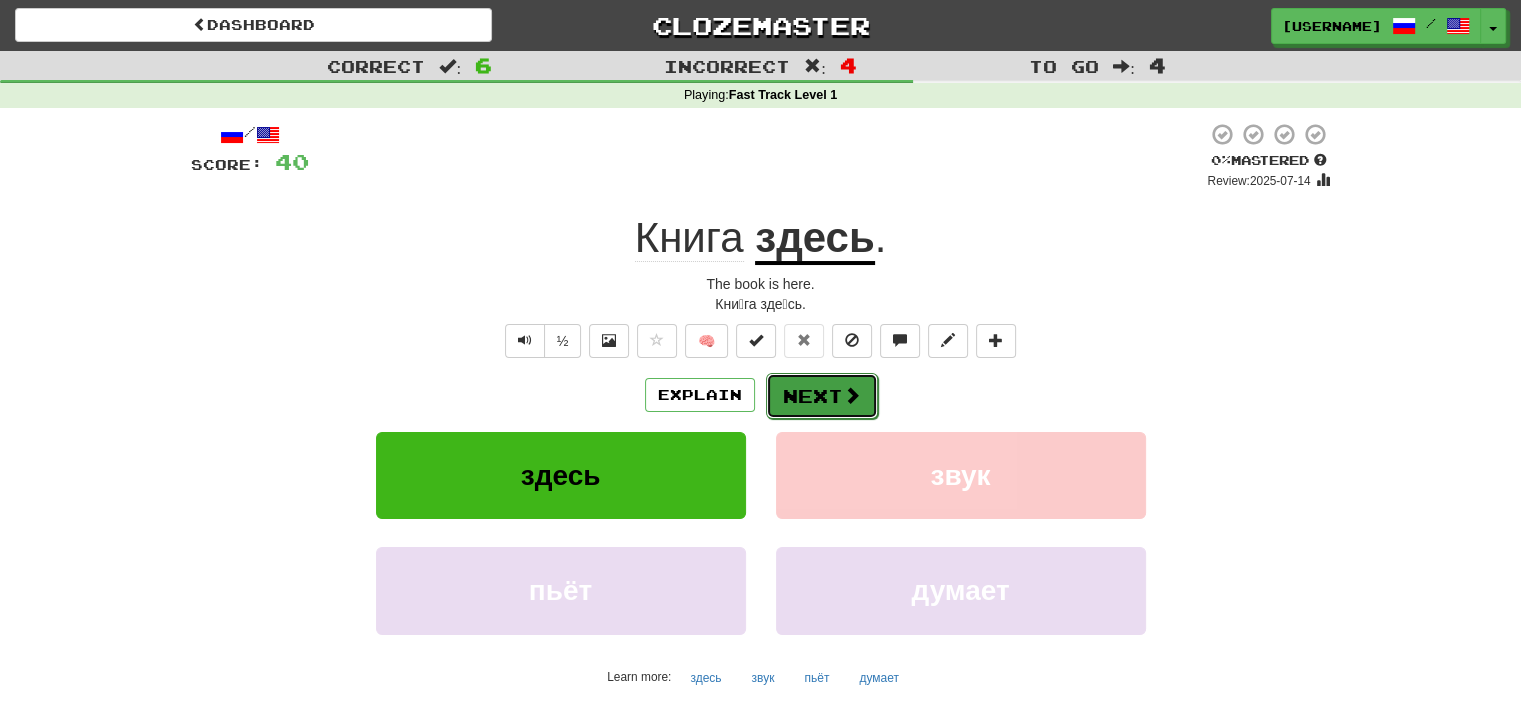 click on "Next" at bounding box center (822, 396) 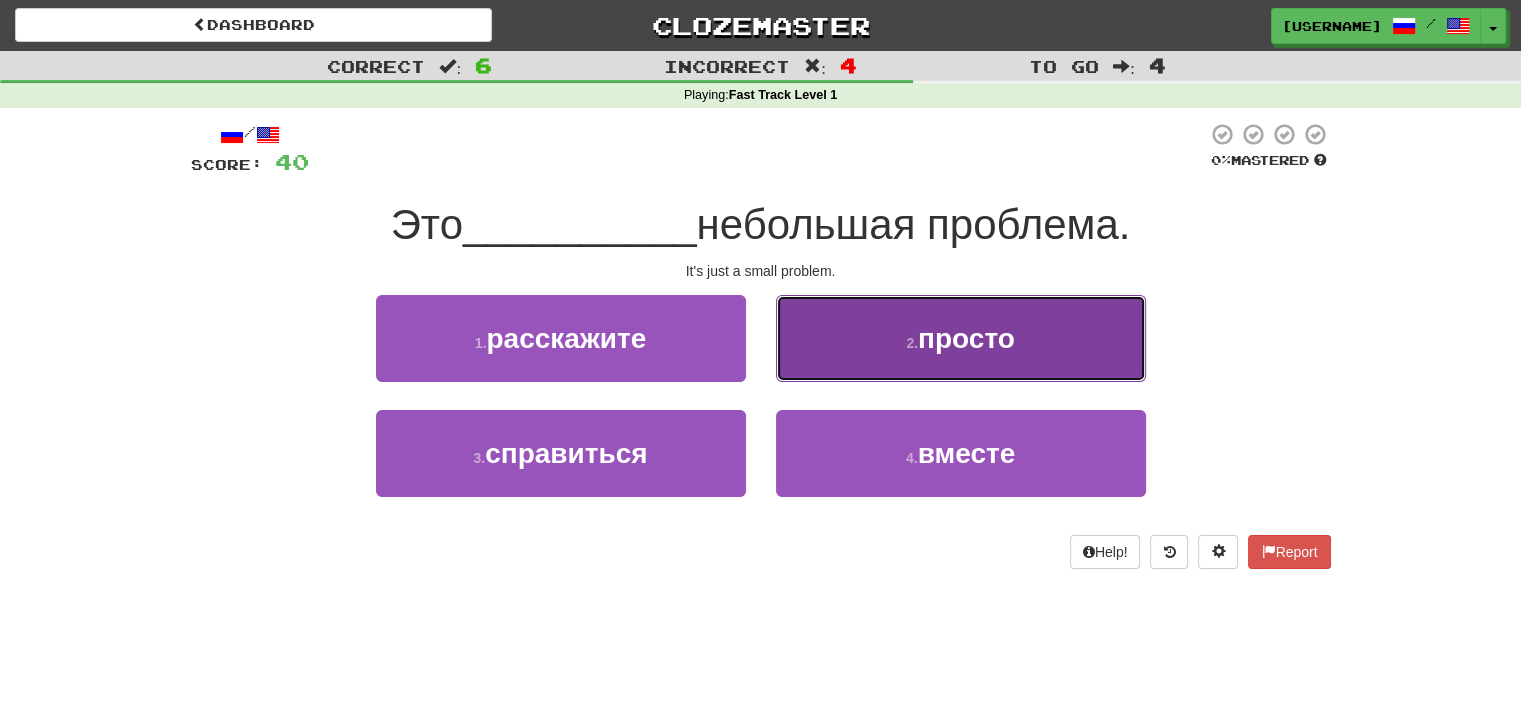 click on "2 .  просто" at bounding box center [961, 338] 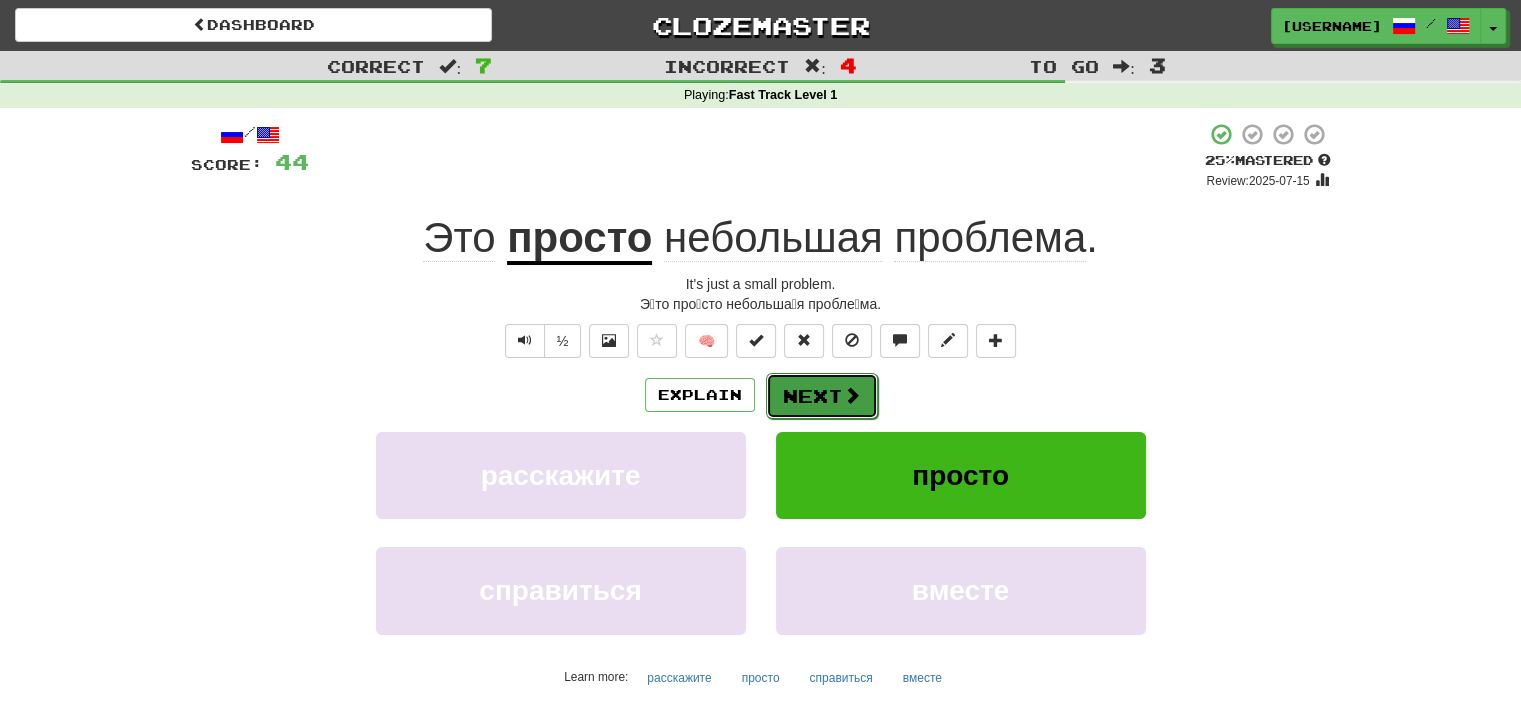 click on "Next" at bounding box center (822, 396) 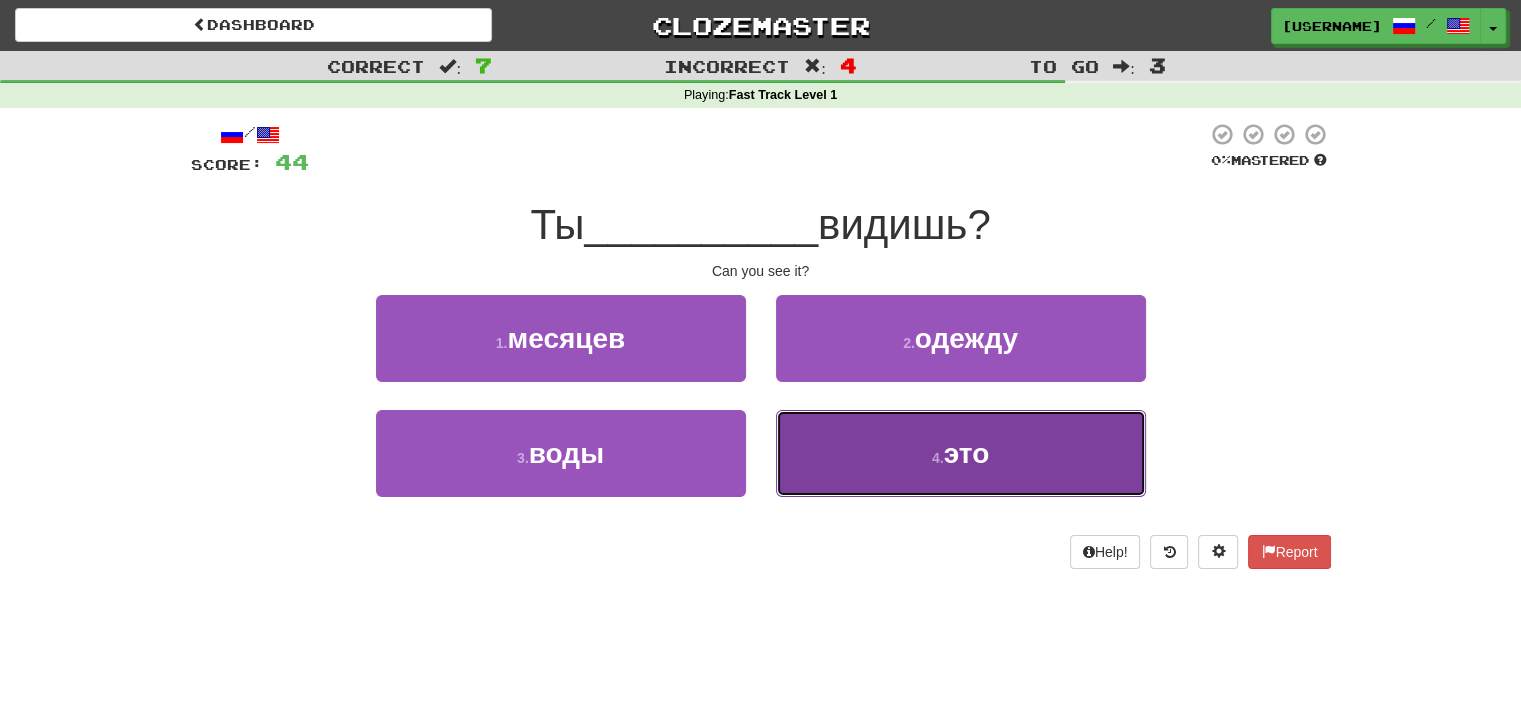 click on "4 .  это" at bounding box center (961, 453) 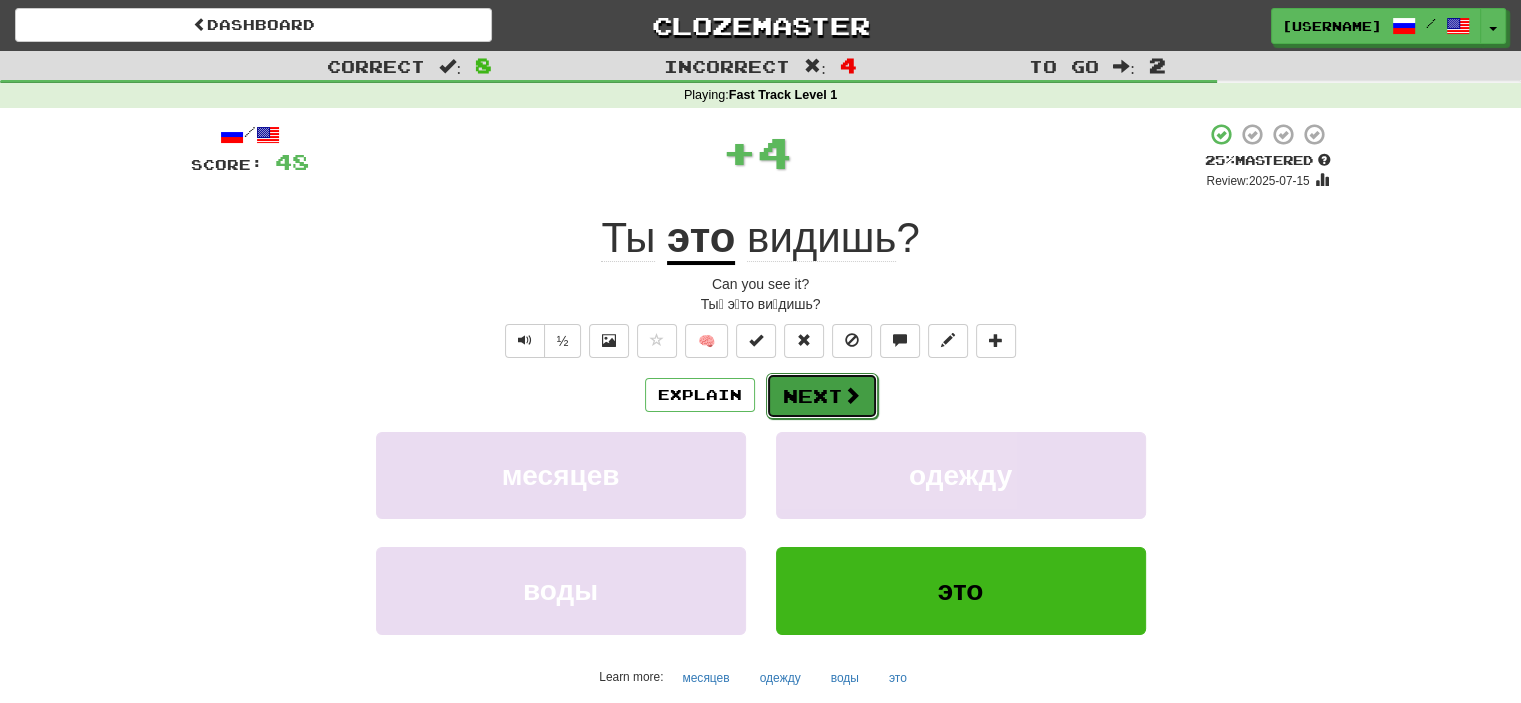 click on "Next" at bounding box center (822, 396) 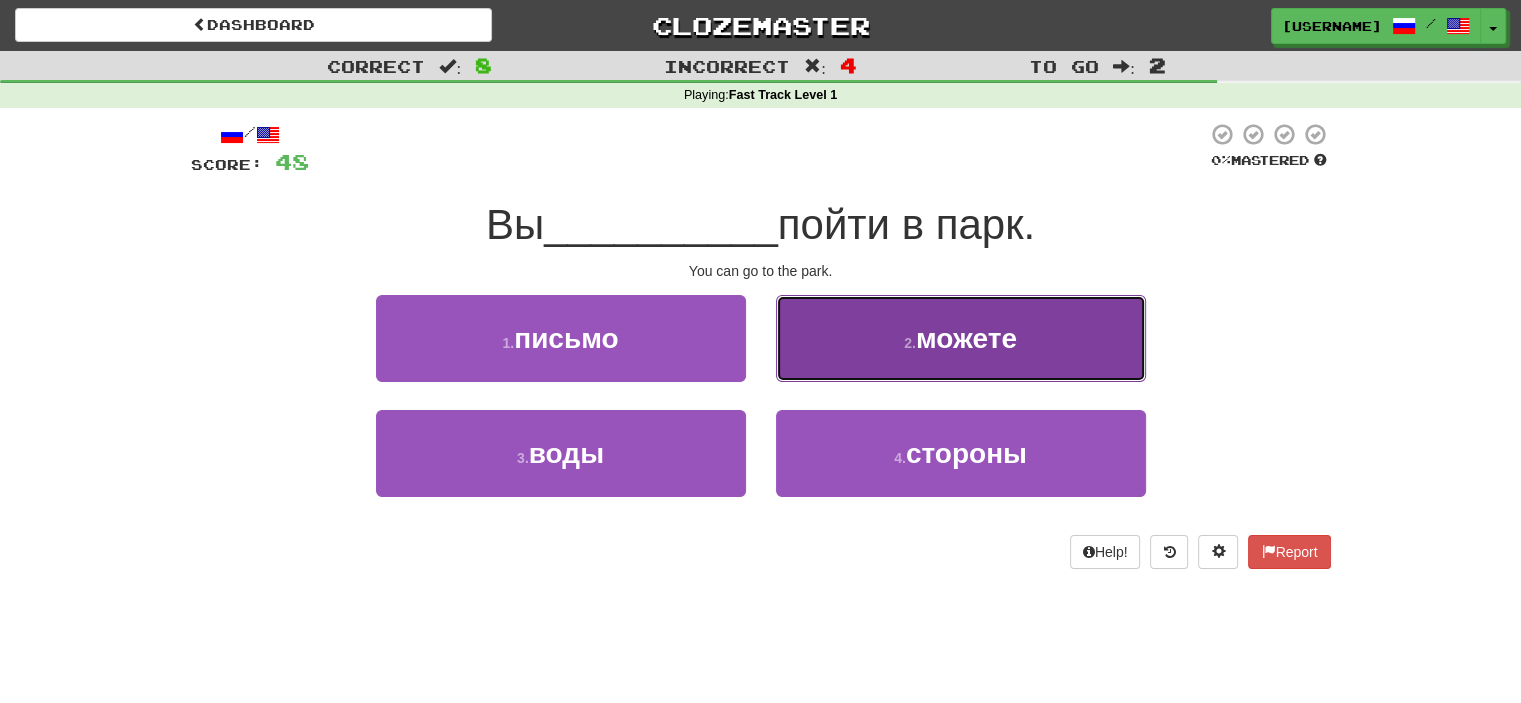 click on "2 .  можете" at bounding box center (961, 338) 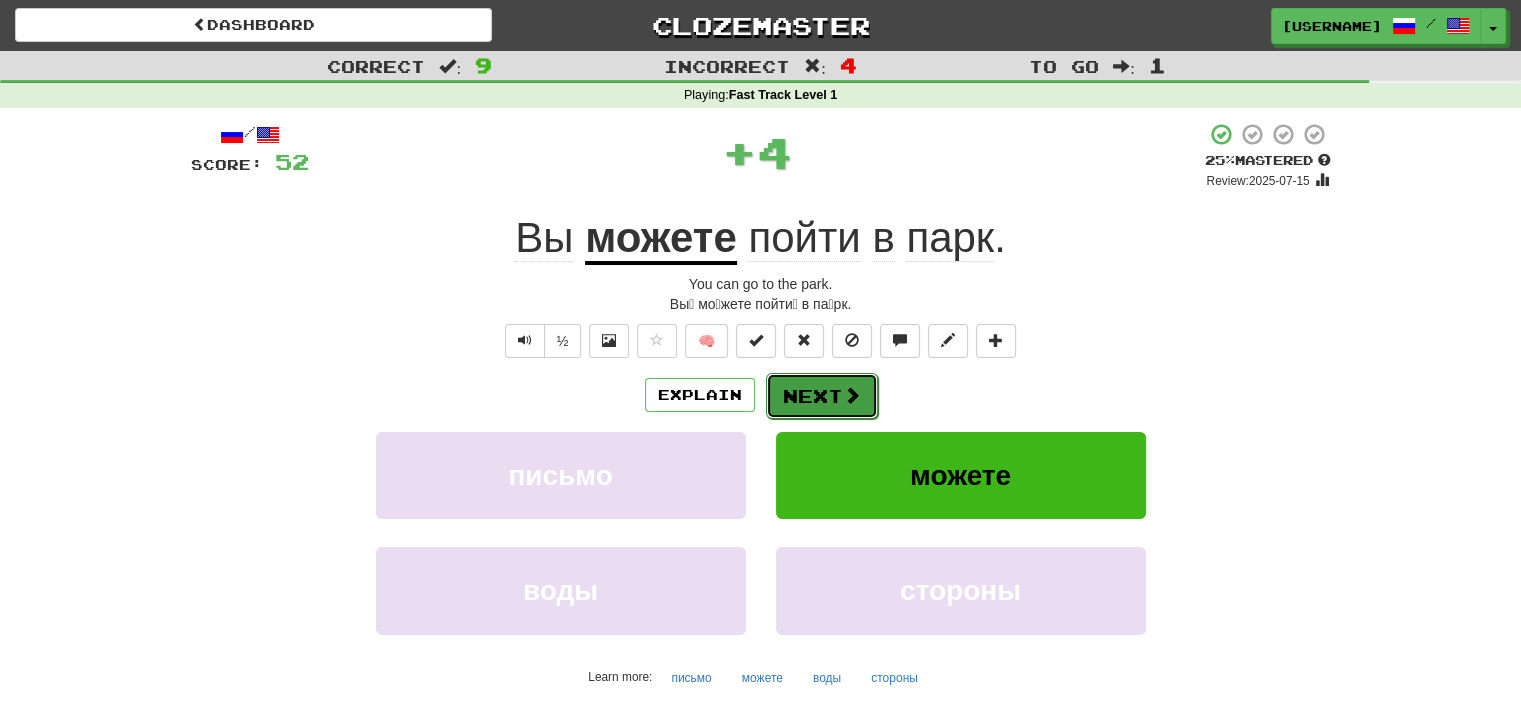click at bounding box center (852, 395) 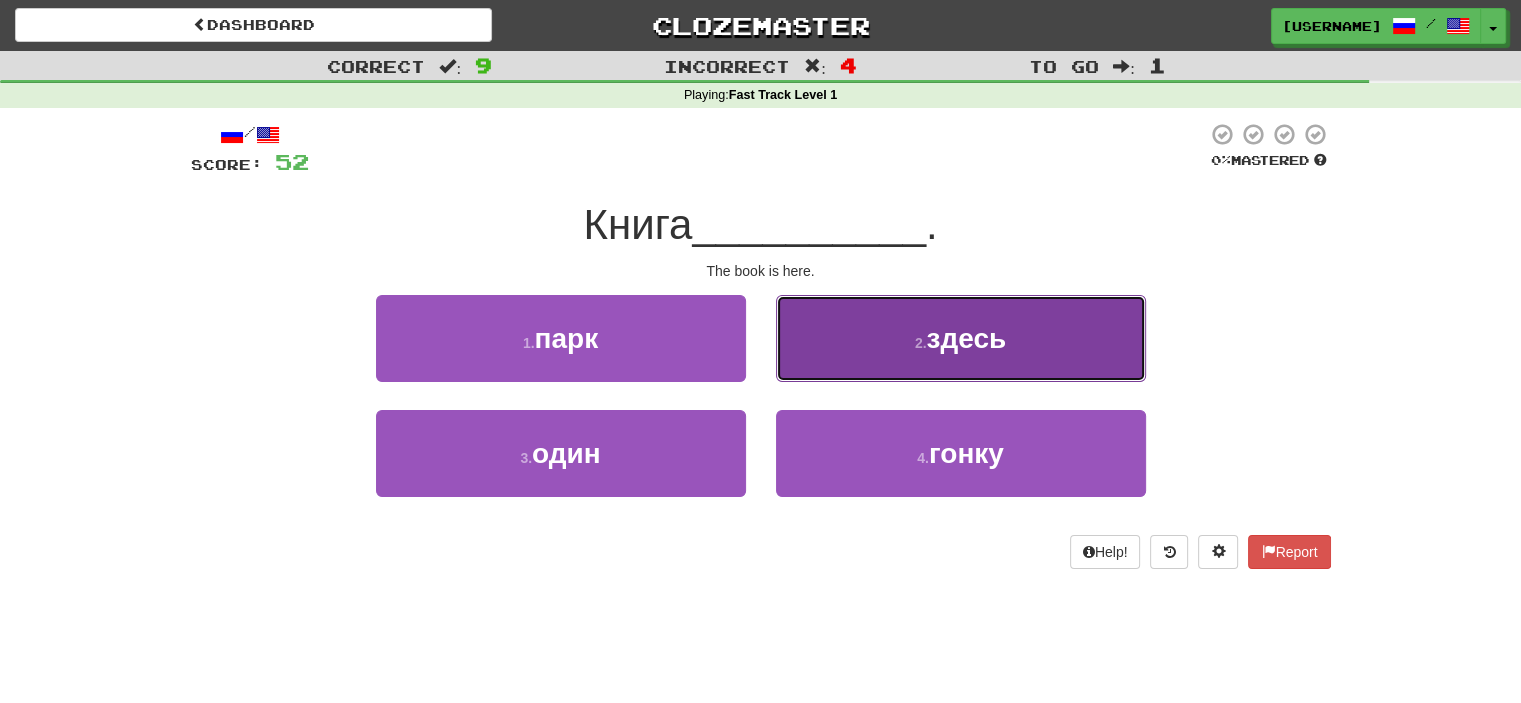 click on "2 .  здесь" at bounding box center (961, 338) 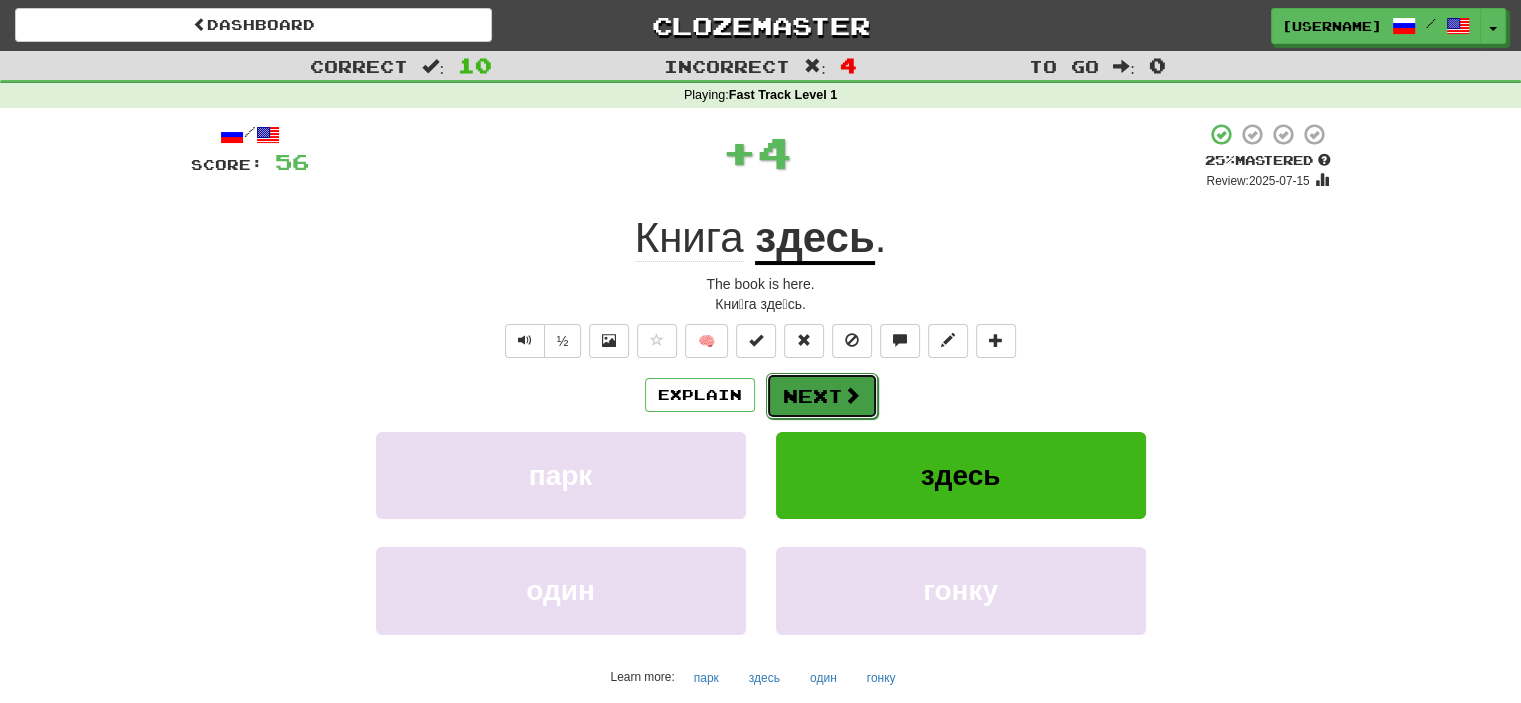 click at bounding box center [852, 395] 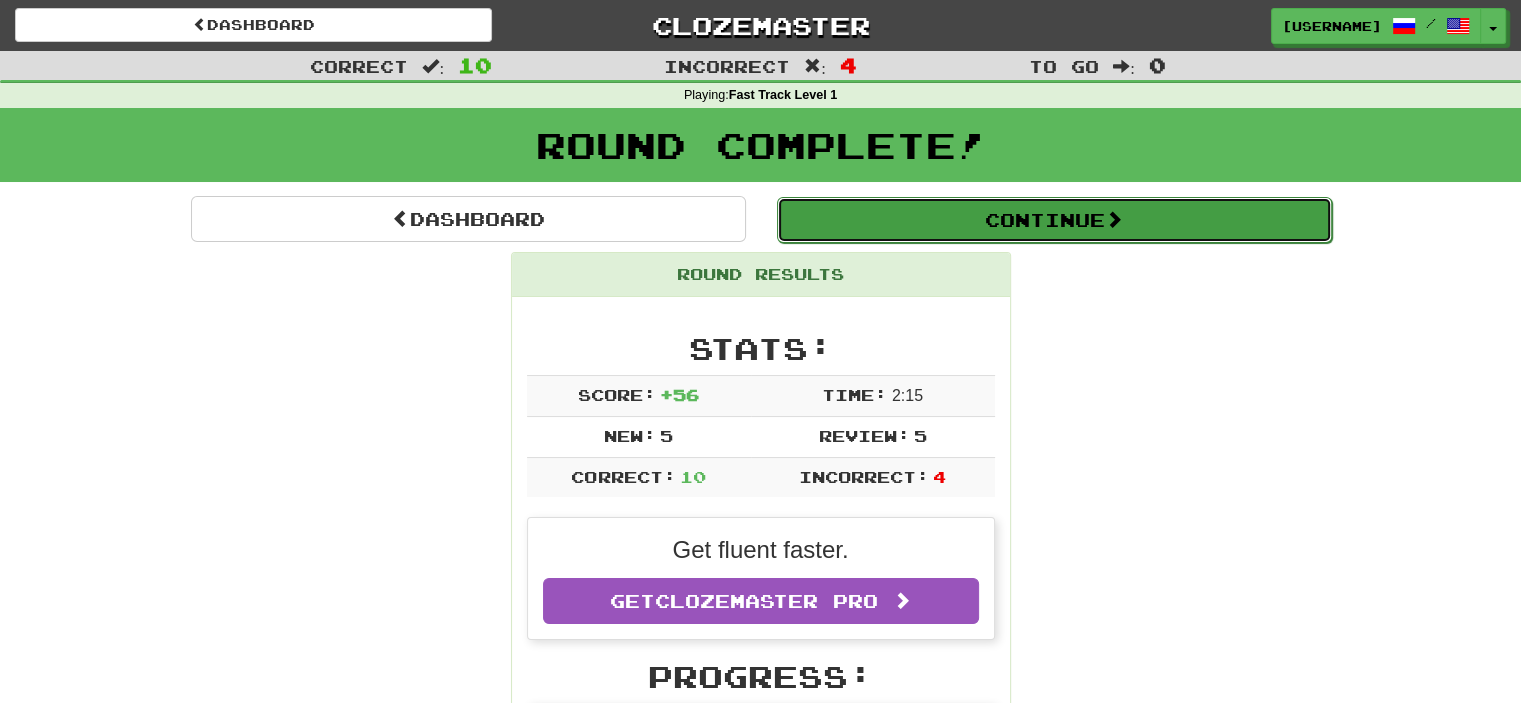 click on "Continue" at bounding box center [1054, 220] 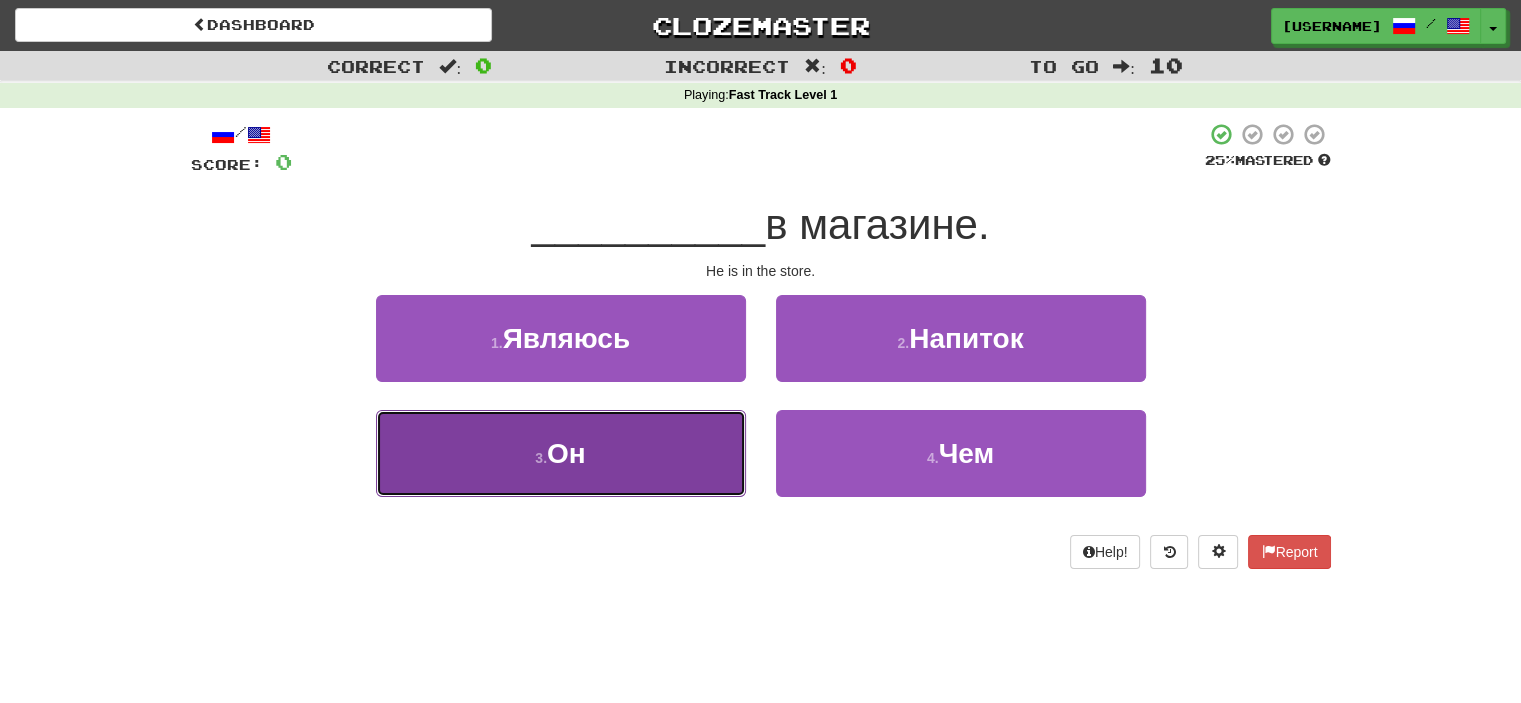 click on "3 .  Он" at bounding box center (561, 453) 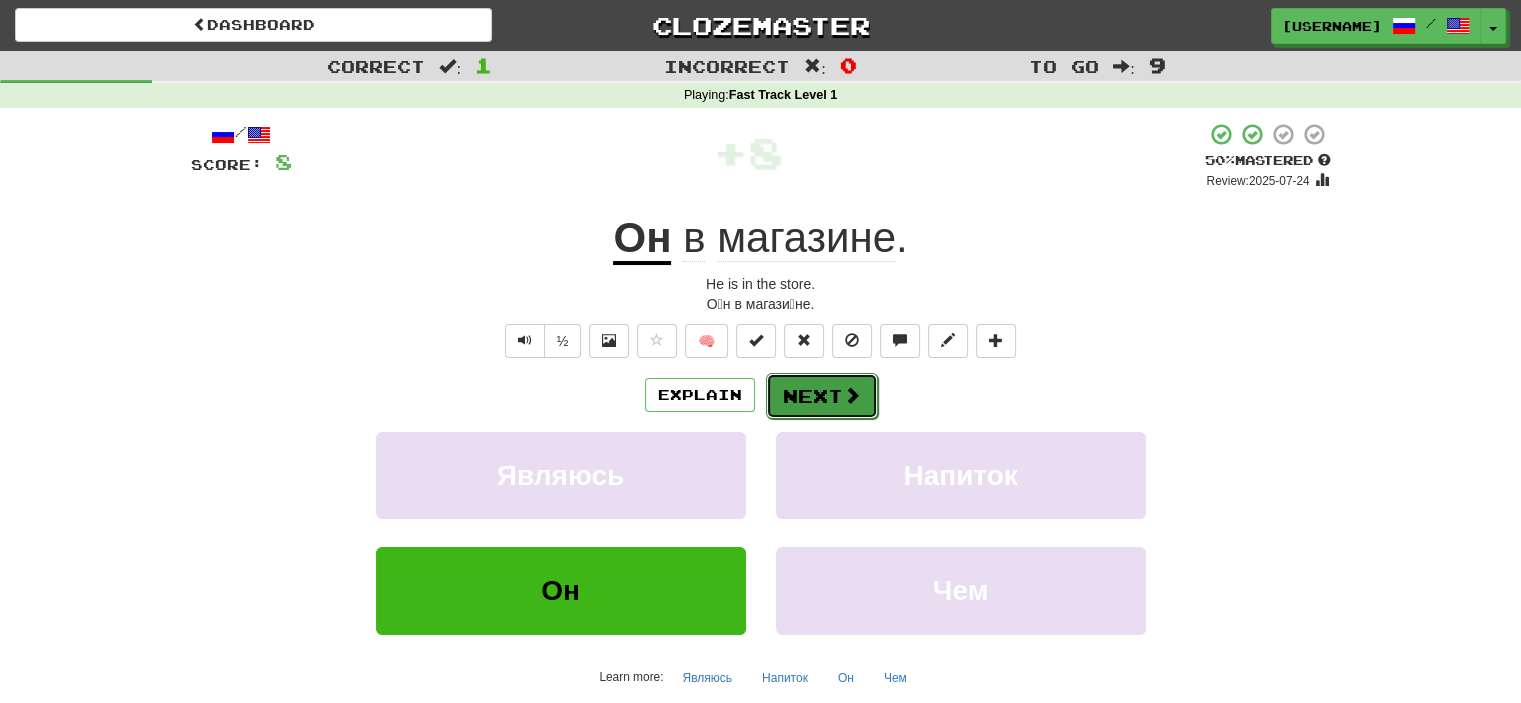 click on "Next" at bounding box center [822, 396] 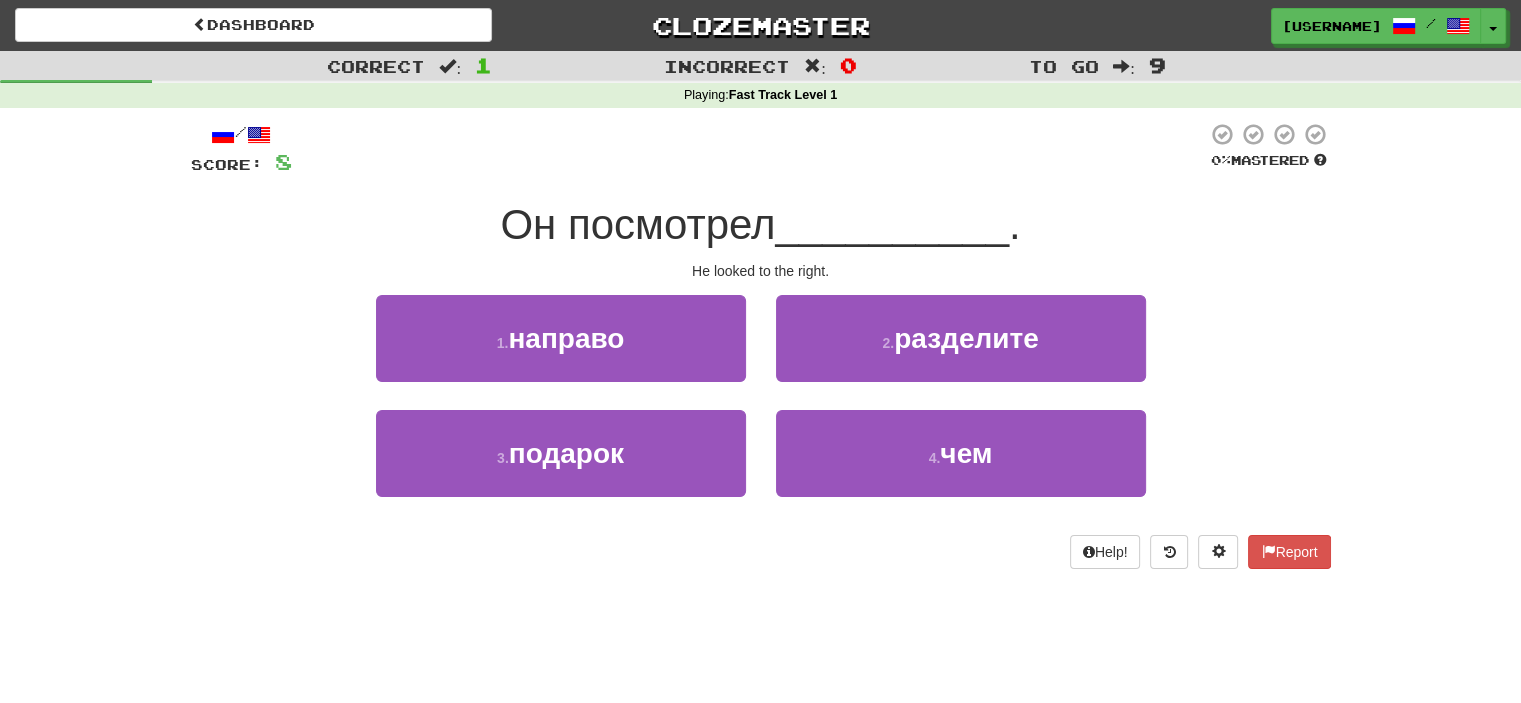 drag, startPoint x: 830, startPoint y: 391, endPoint x: 1359, endPoint y: 327, distance: 532.8574 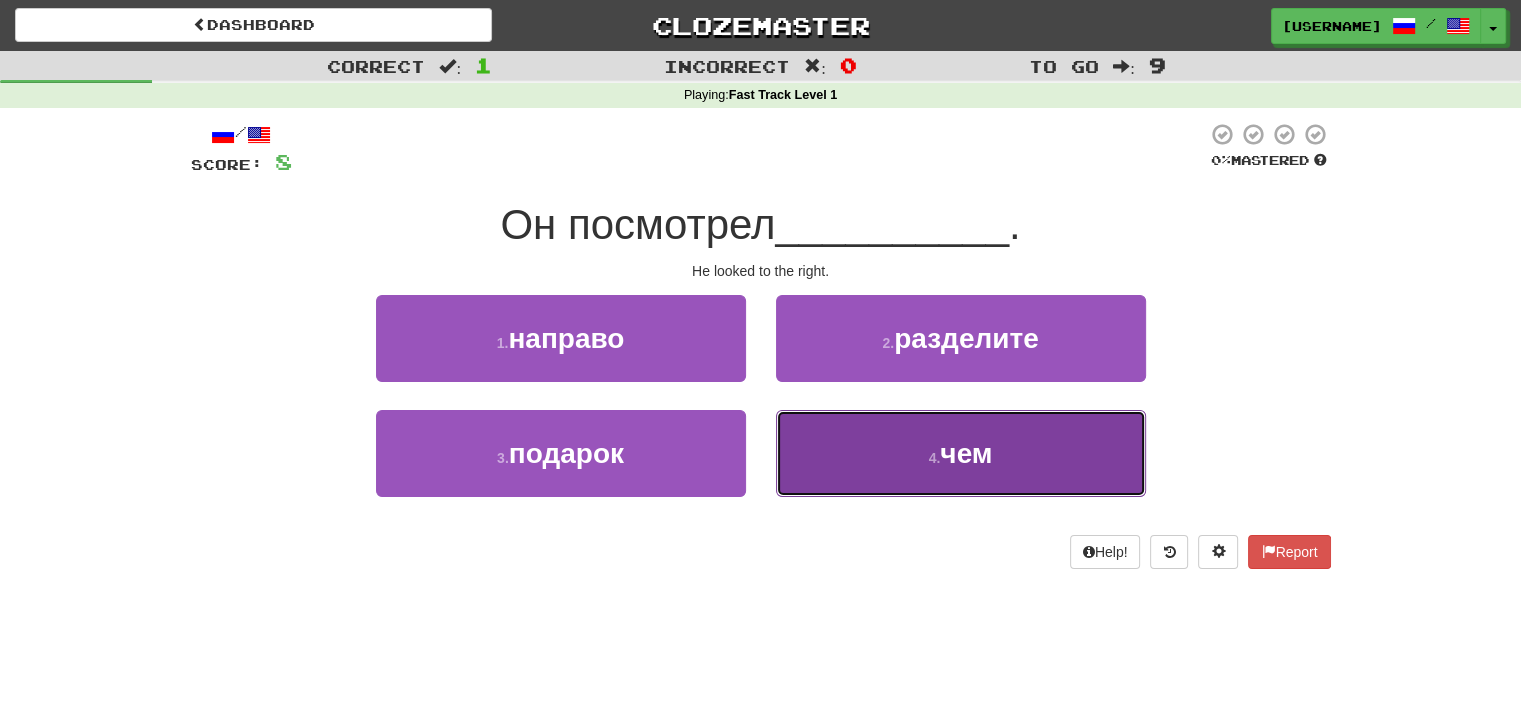 click on "4 .  чем" at bounding box center (961, 453) 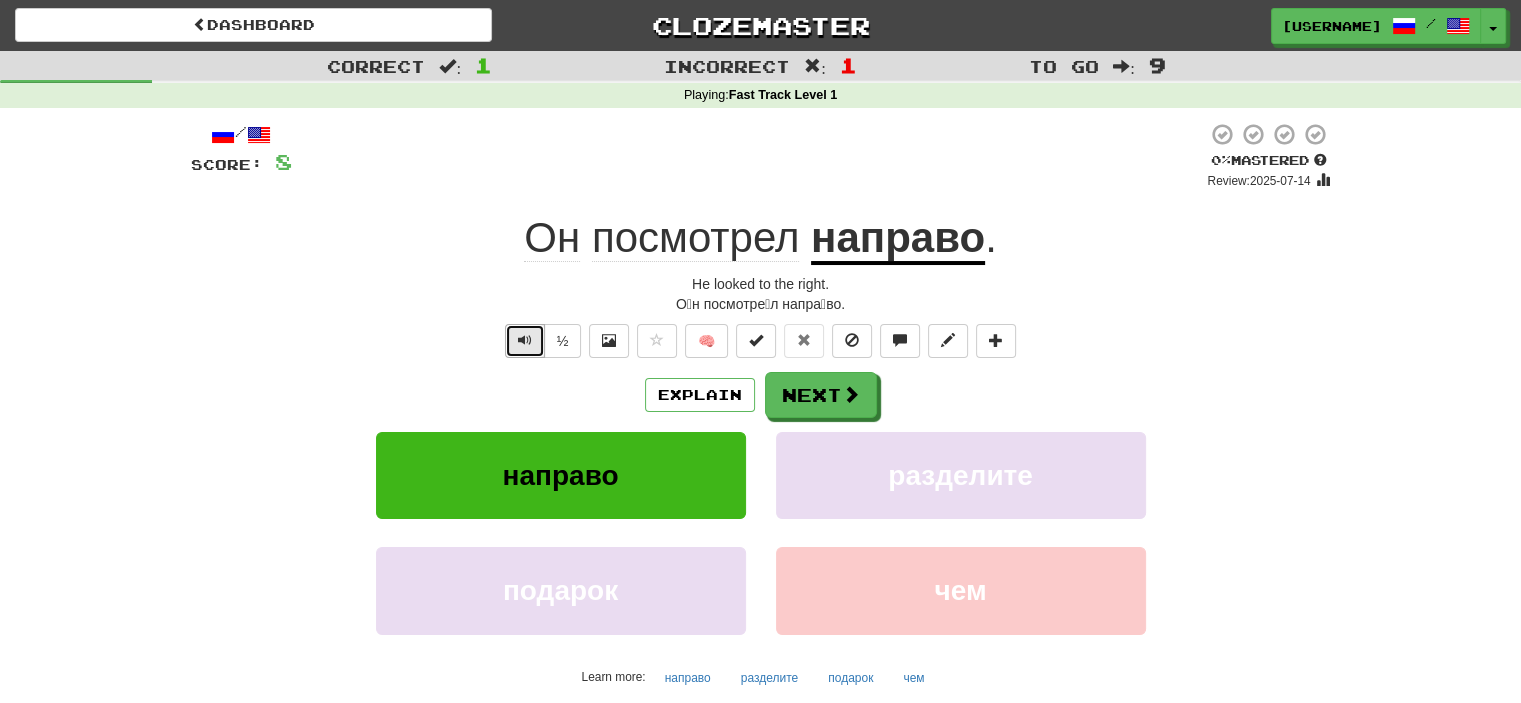 click at bounding box center (525, 341) 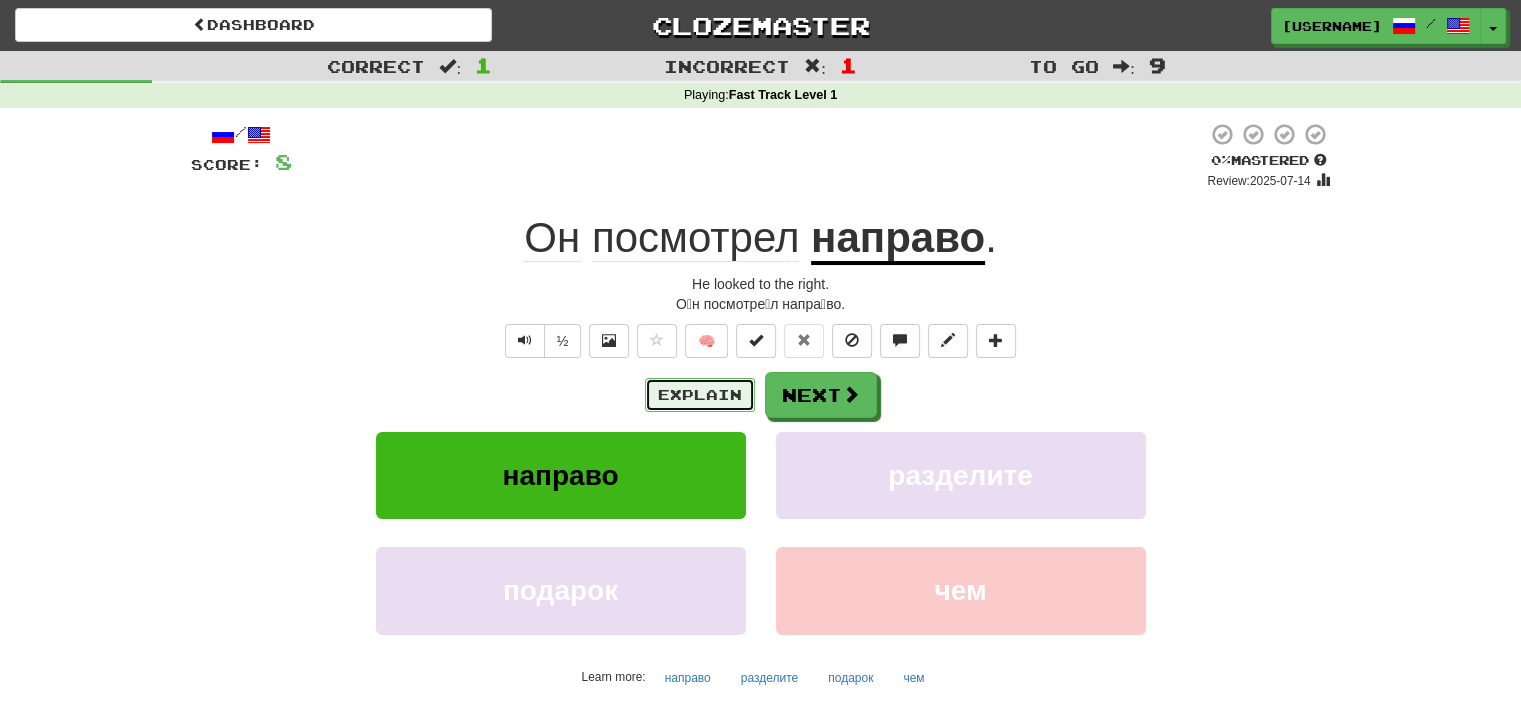 click on "Explain" at bounding box center [700, 395] 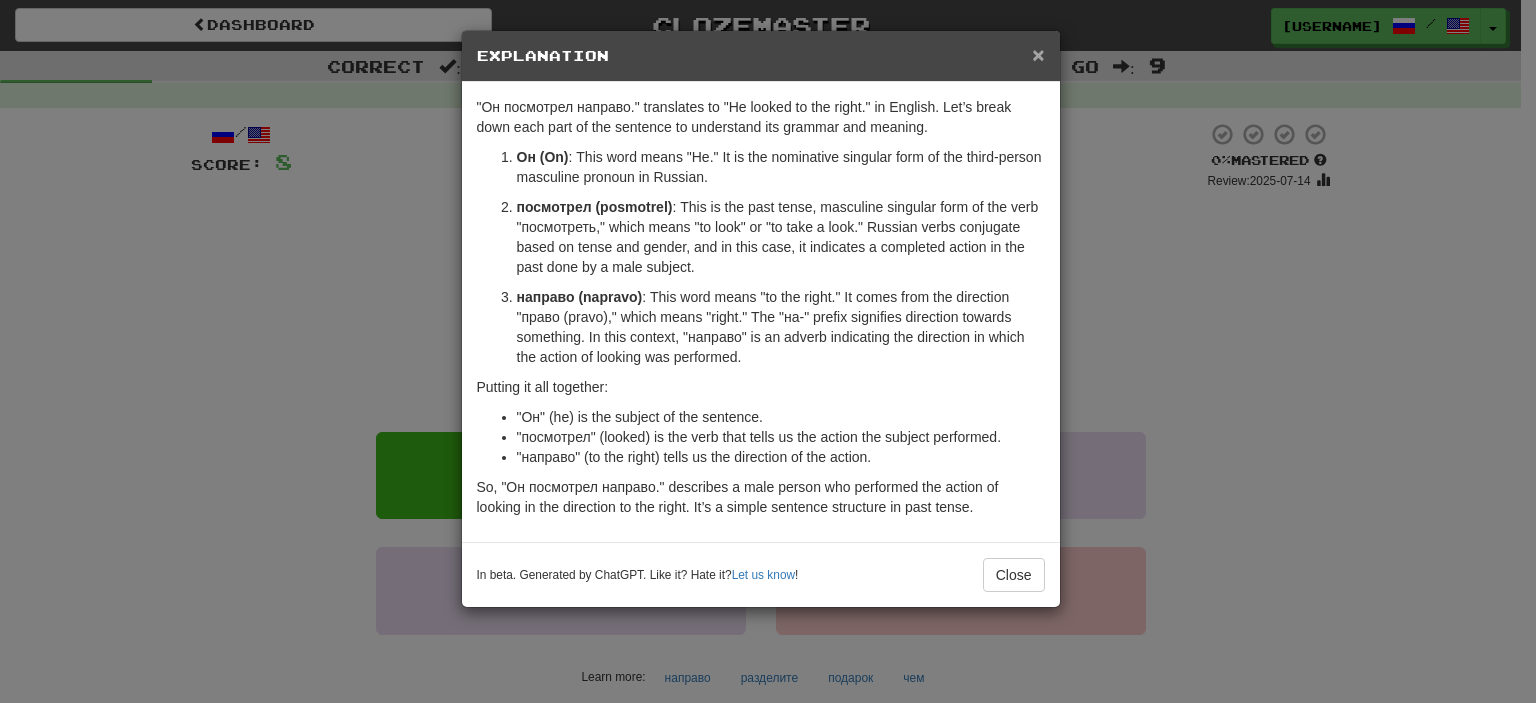 click on "×" at bounding box center [1038, 54] 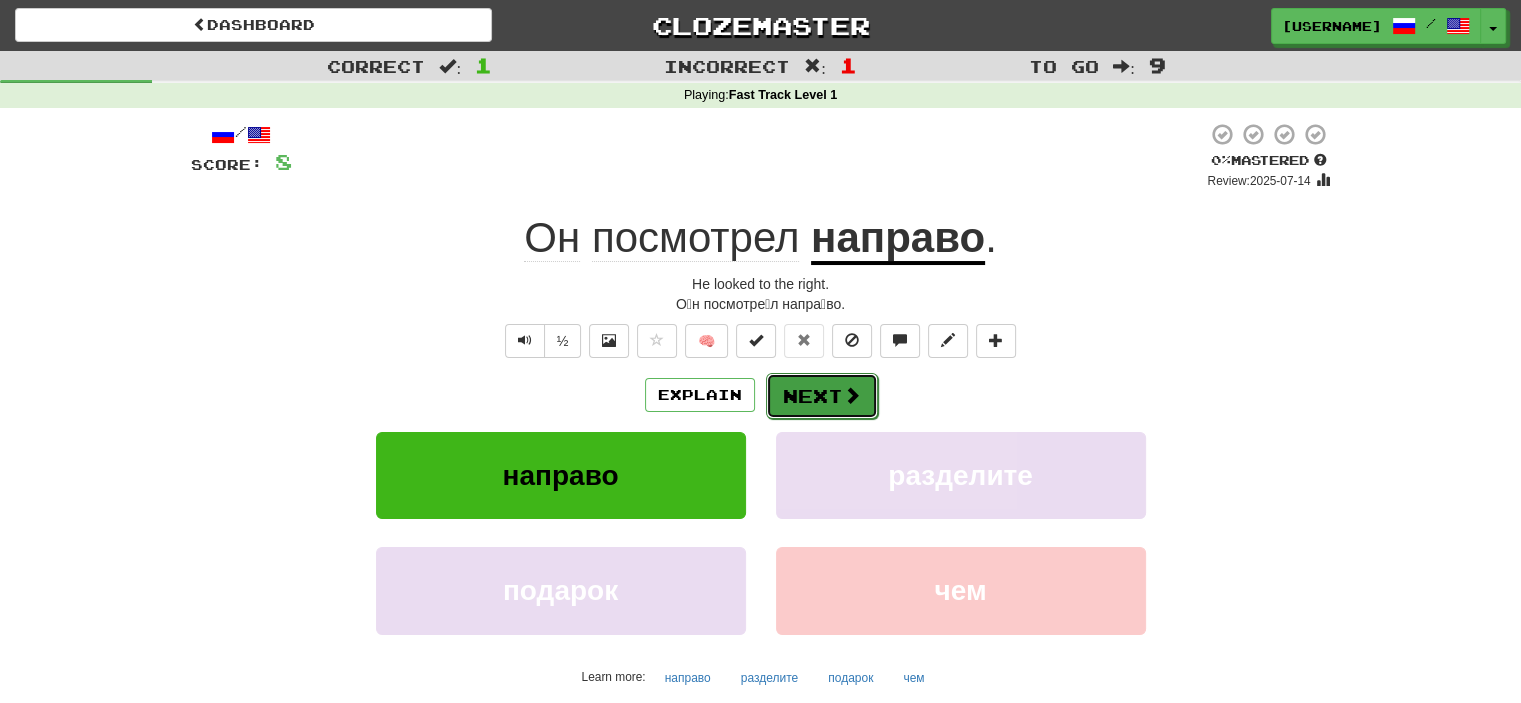 click at bounding box center [852, 395] 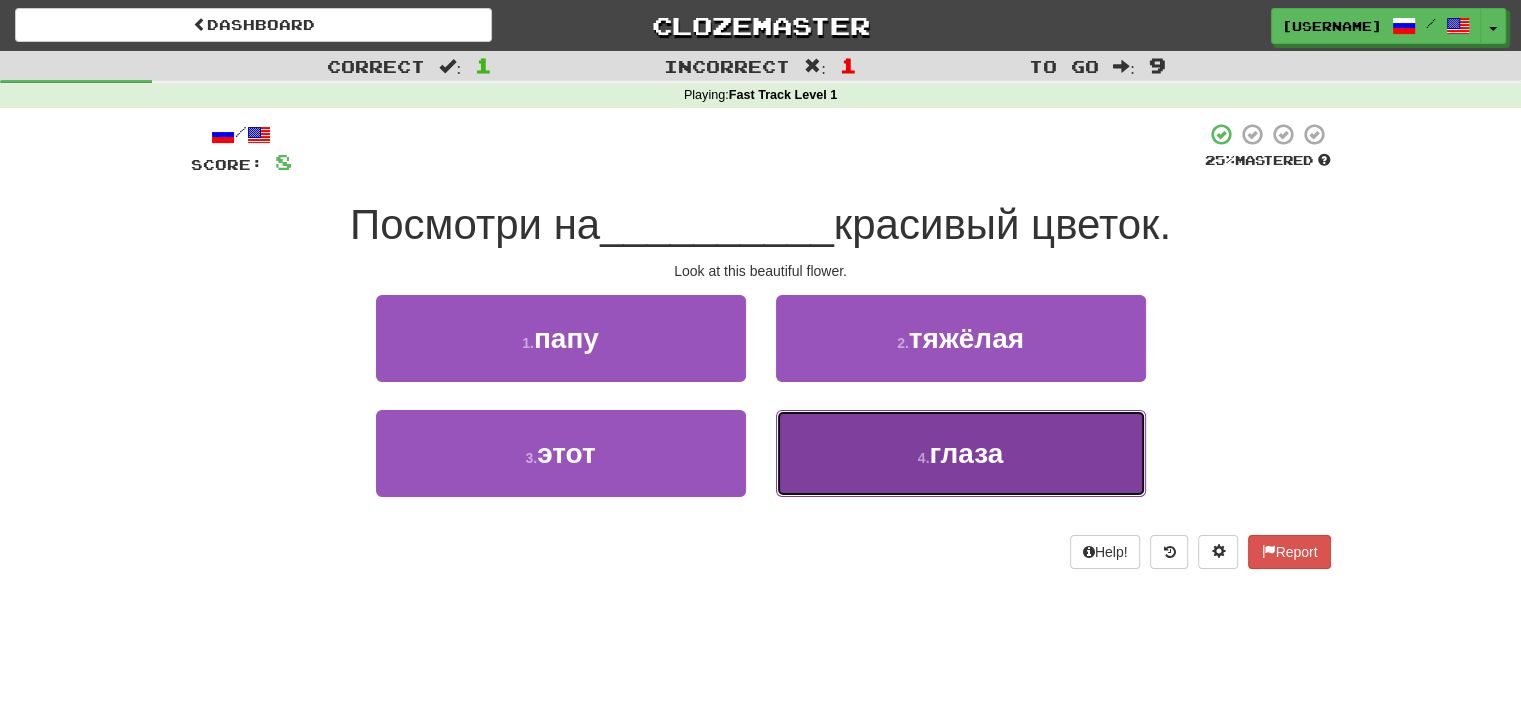 click on "4 .  глаза" at bounding box center [961, 453] 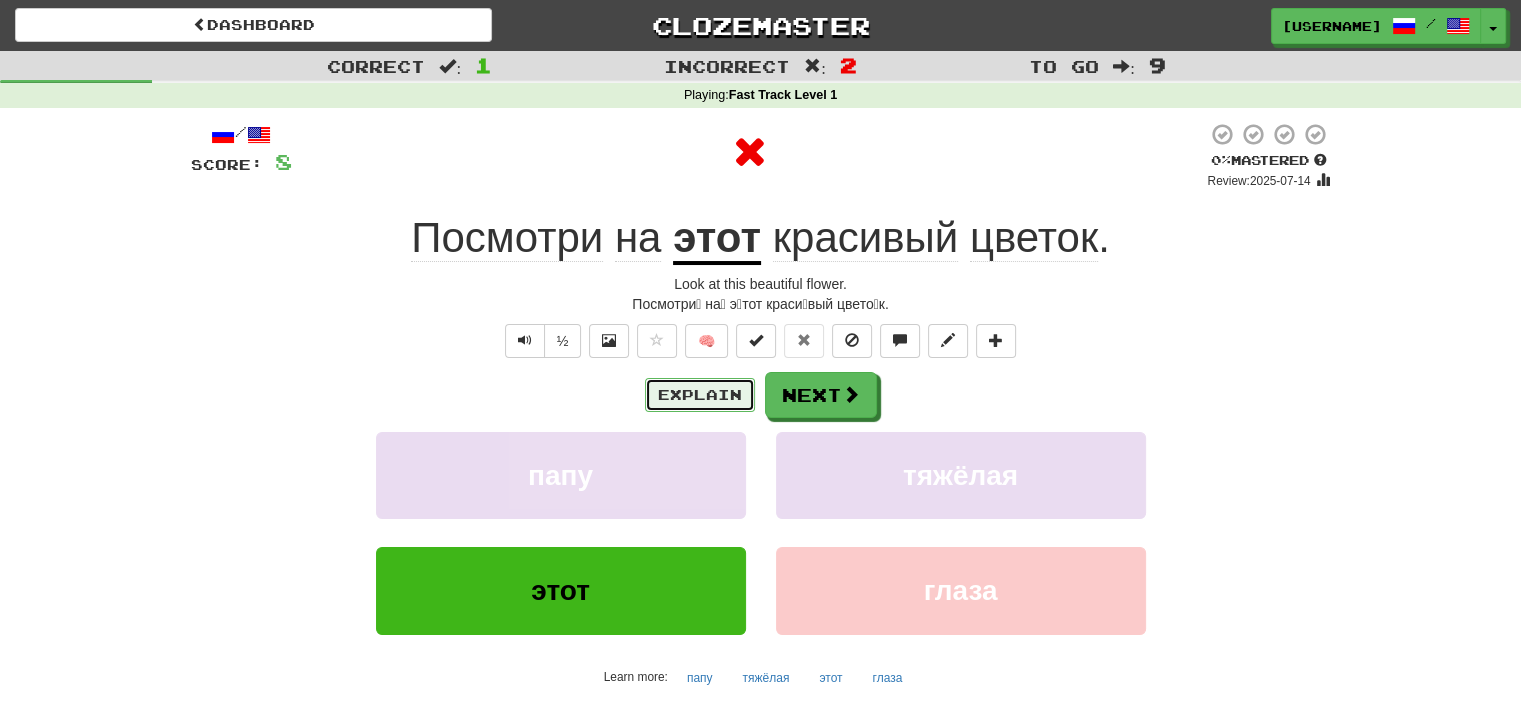click on "Explain" at bounding box center [700, 395] 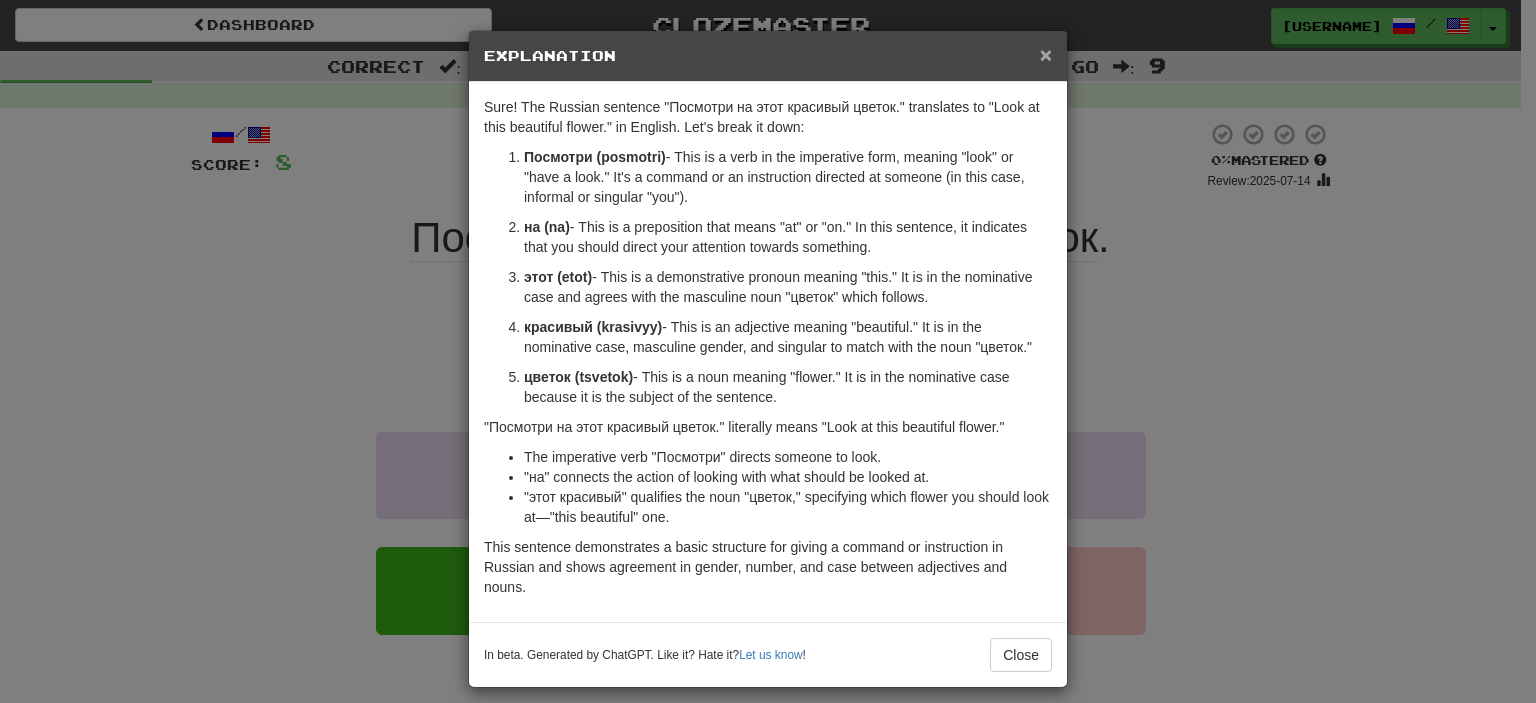 click on "×" at bounding box center (1046, 54) 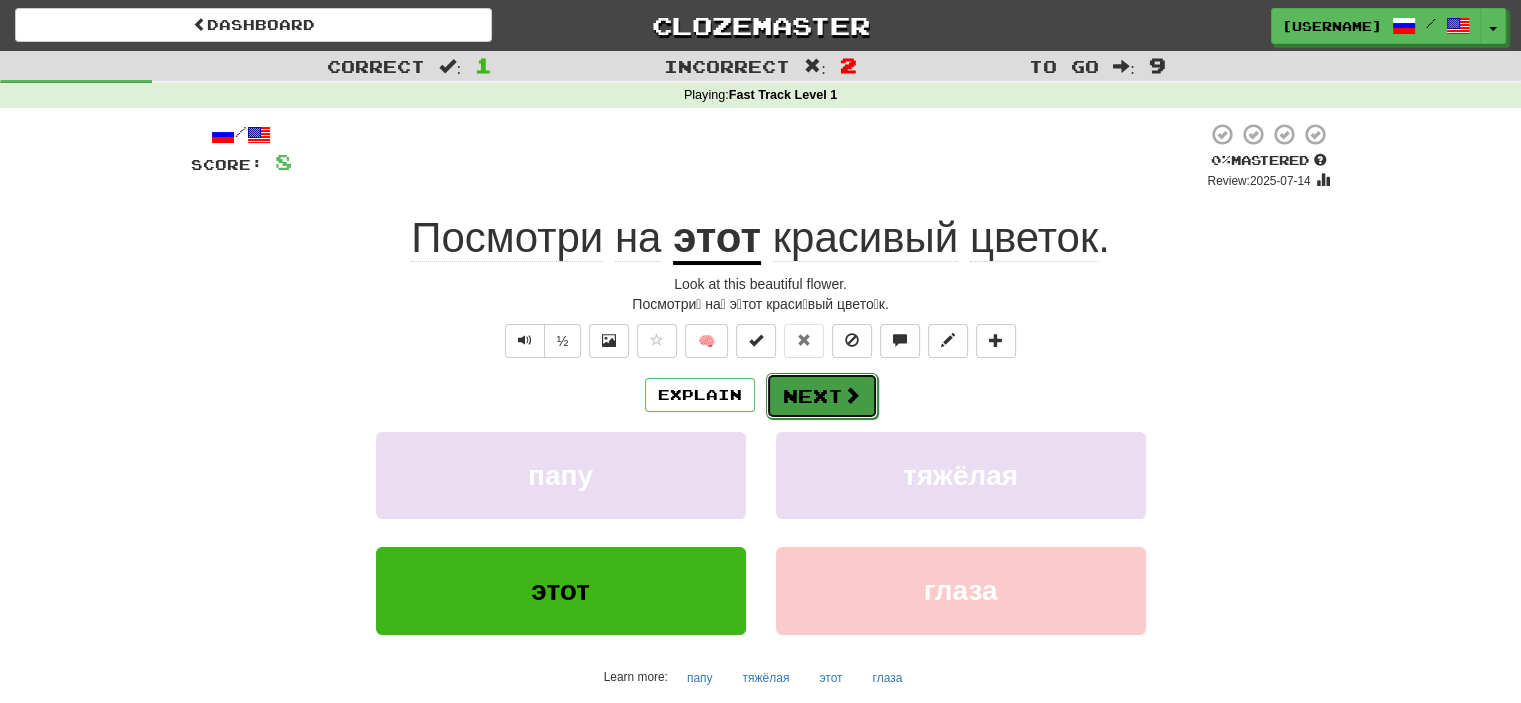 click on "Next" at bounding box center (822, 396) 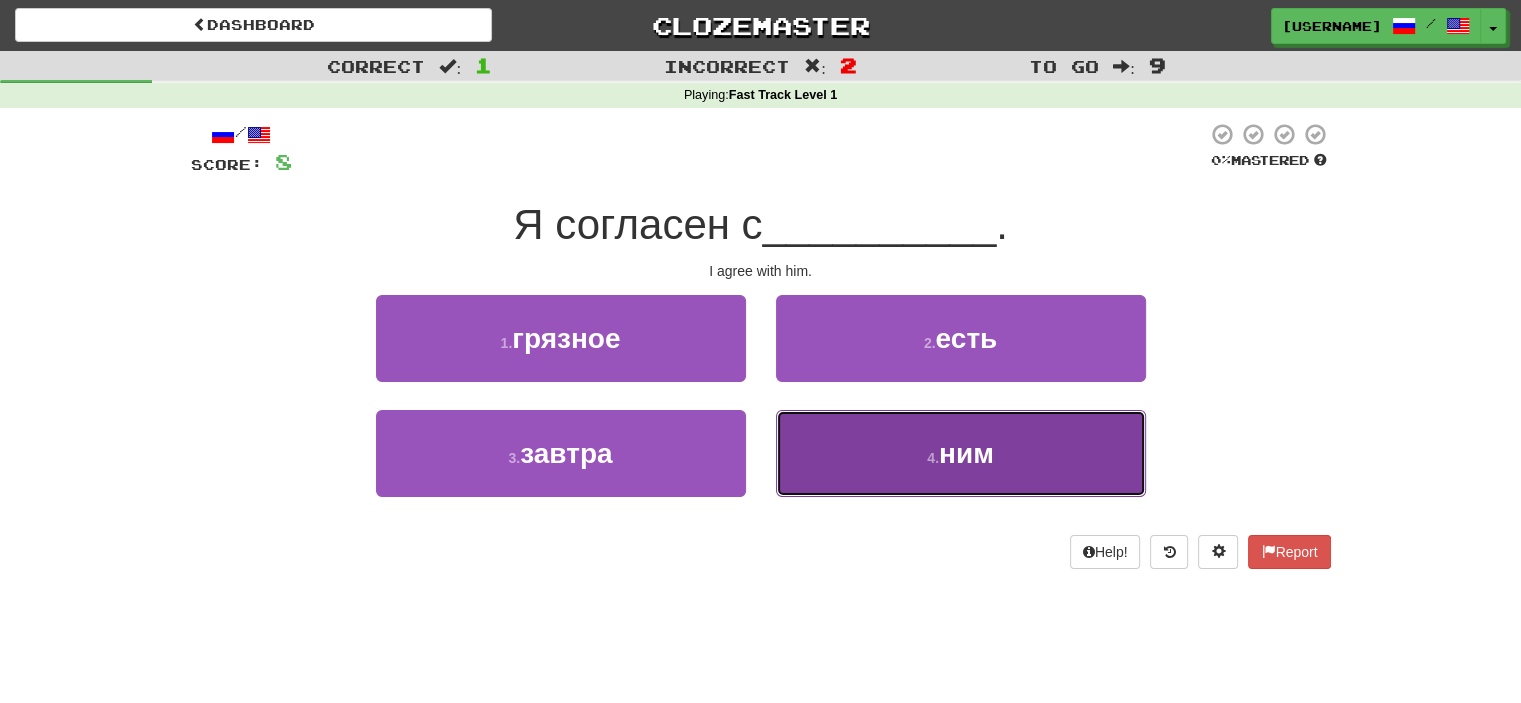 click on "4 .  ним" at bounding box center (961, 453) 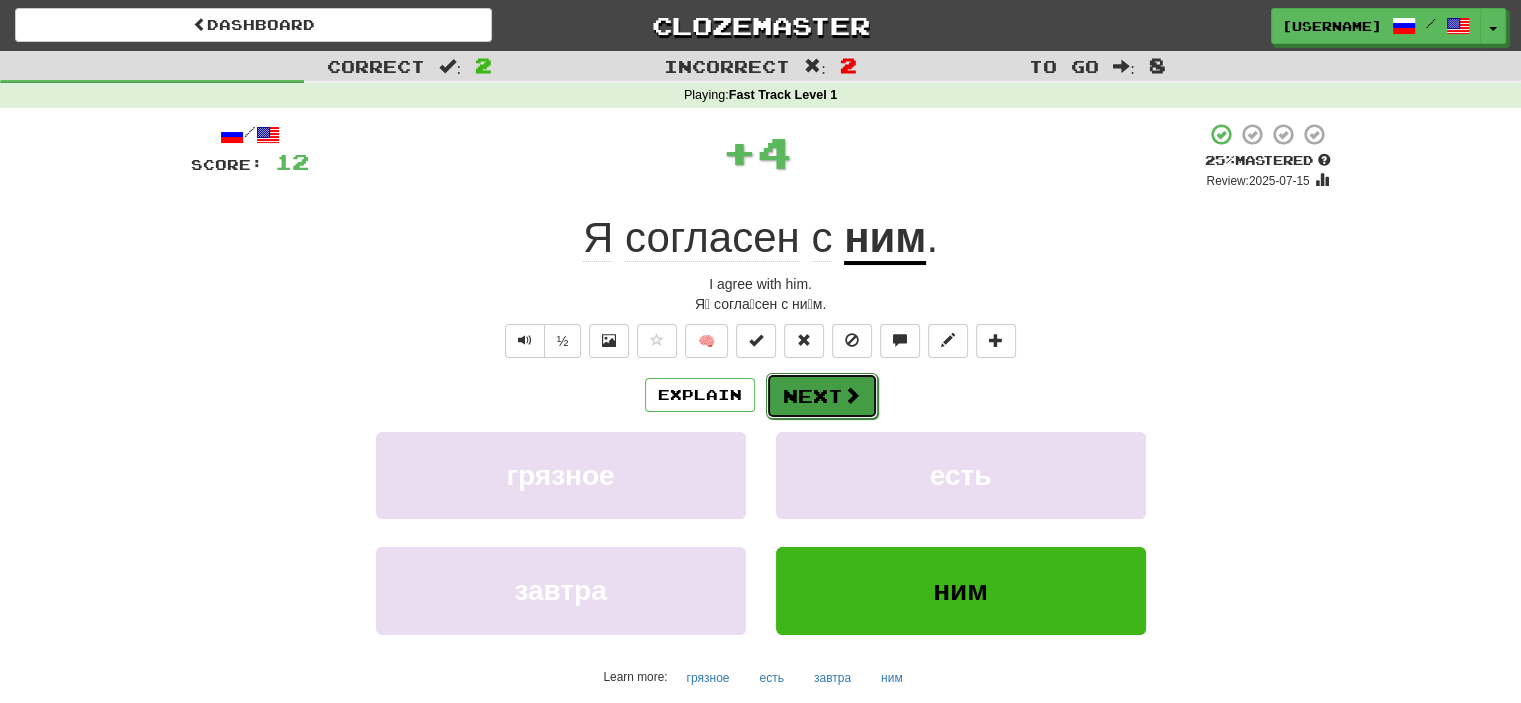 click on "Next" at bounding box center [822, 396] 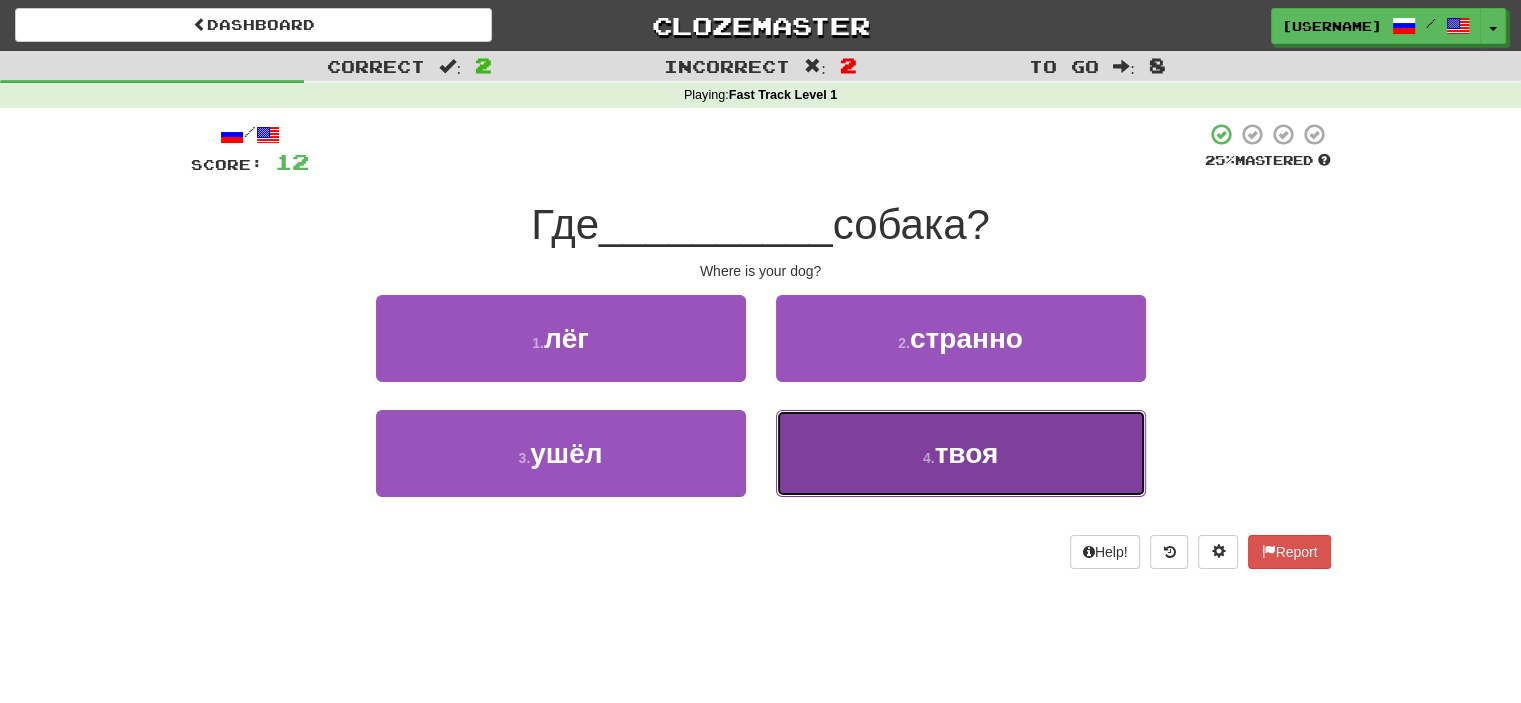 click on "4 .  твоя" at bounding box center (961, 453) 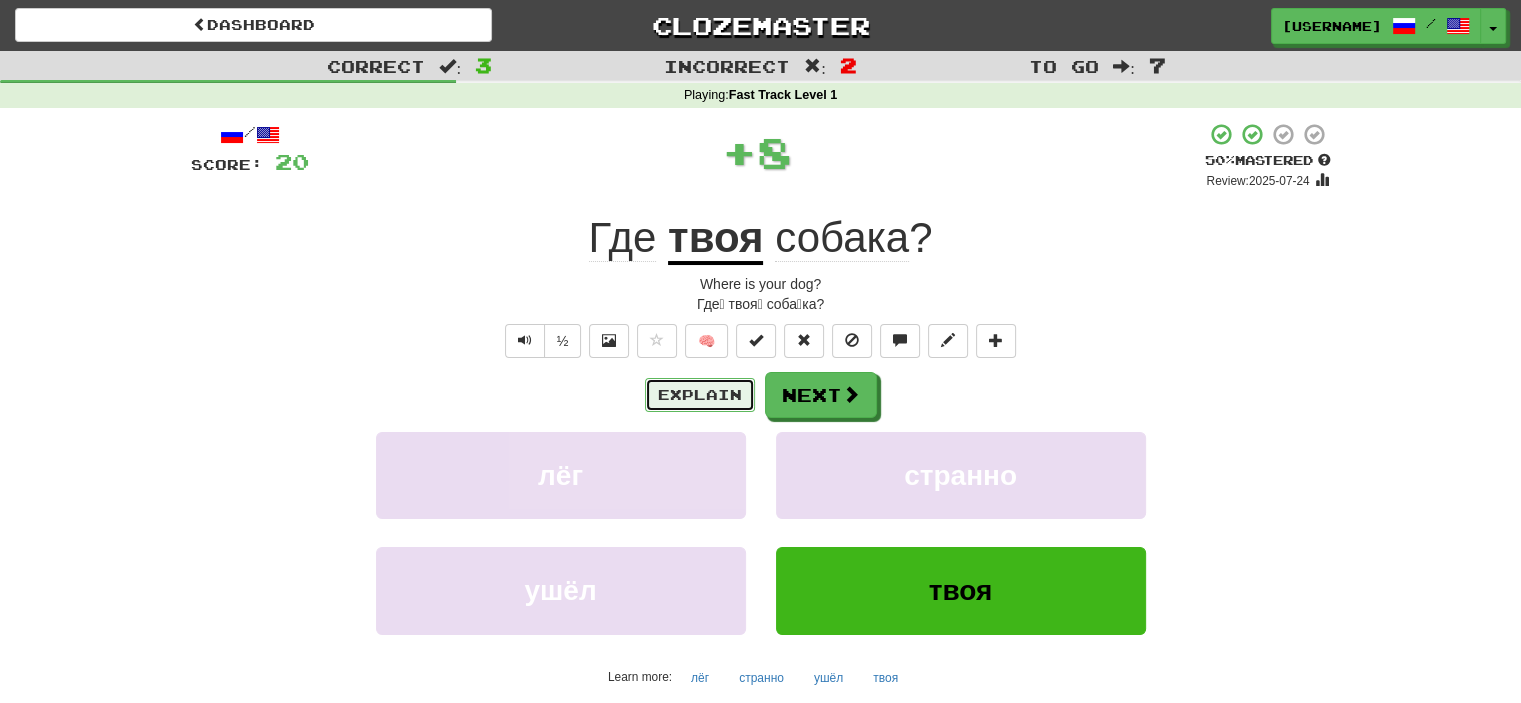 click on "Explain" at bounding box center [700, 395] 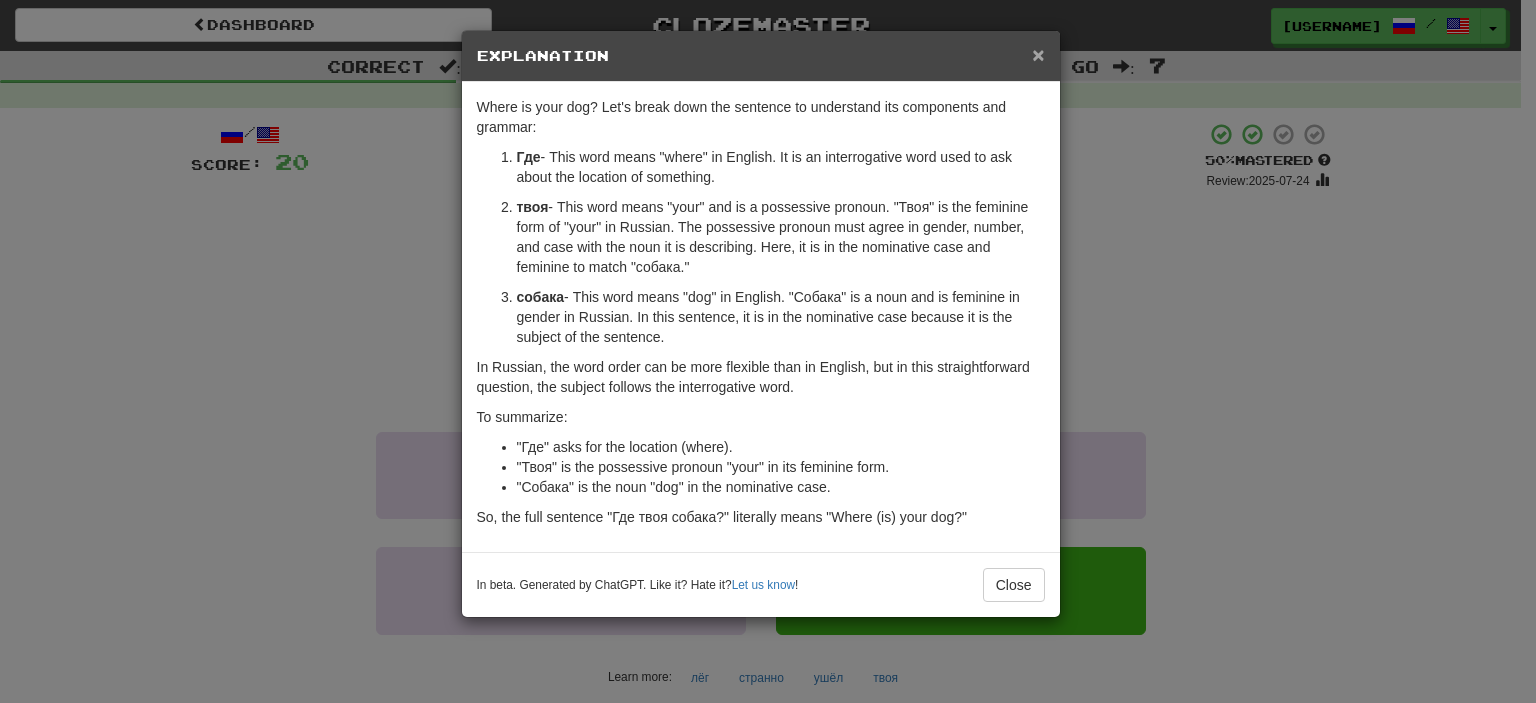 click on "×" at bounding box center [1038, 54] 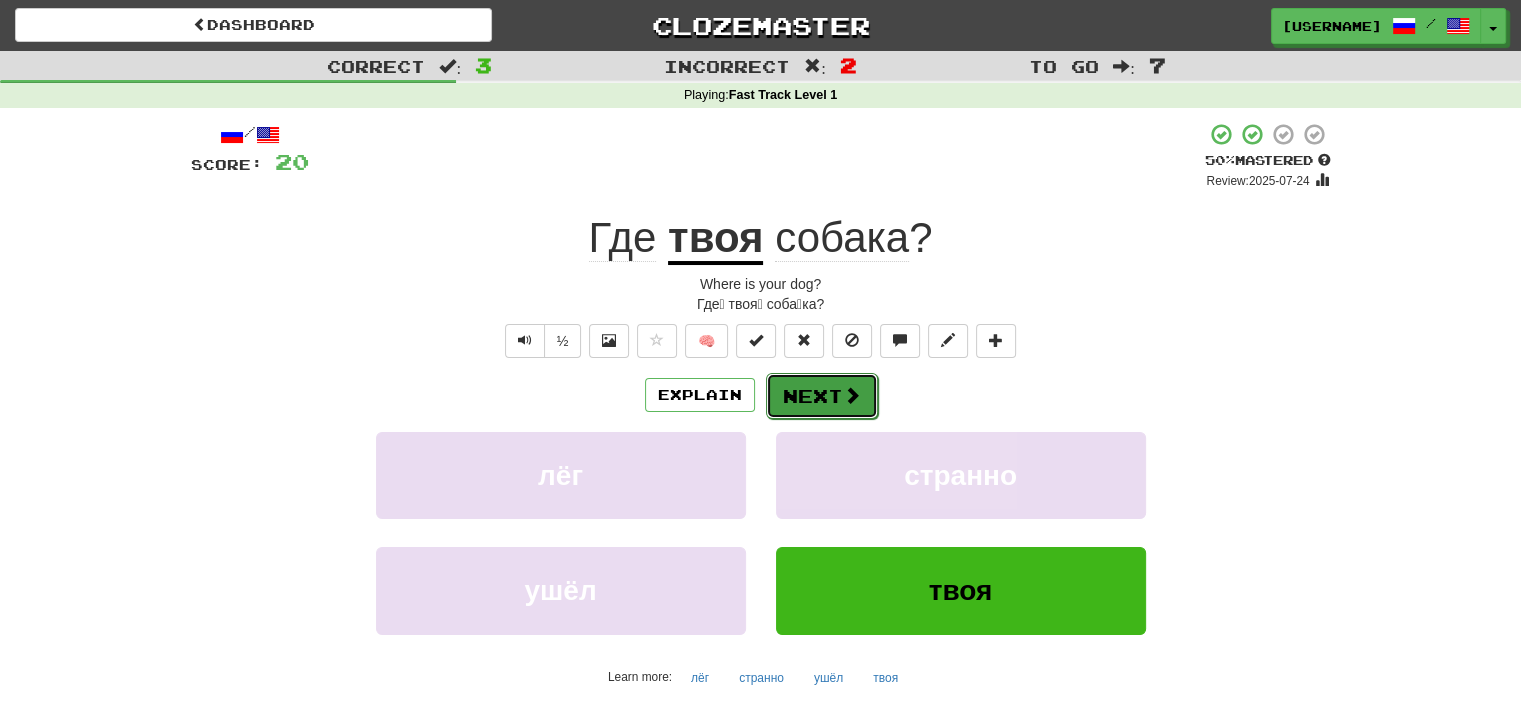 click on "Next" at bounding box center (822, 396) 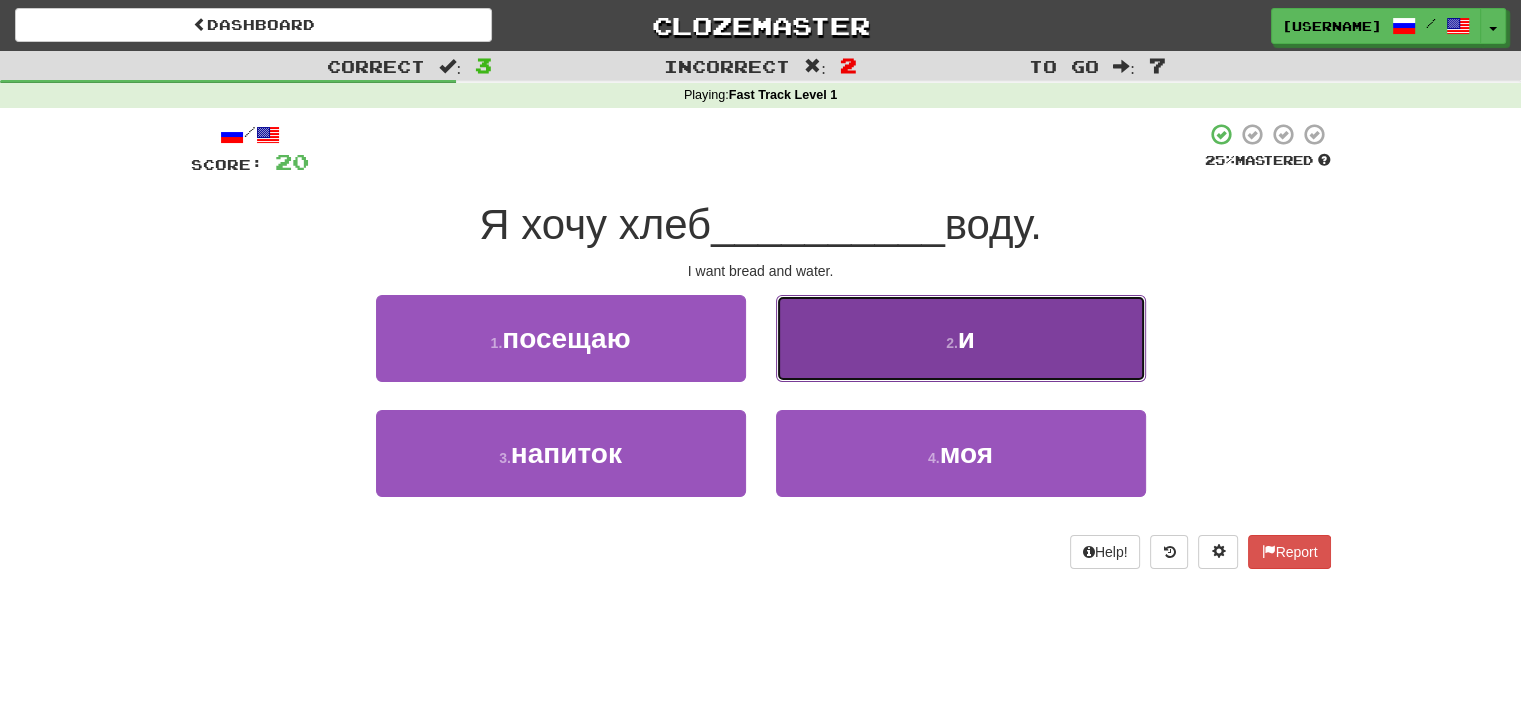 click on "2 .  и" at bounding box center (961, 338) 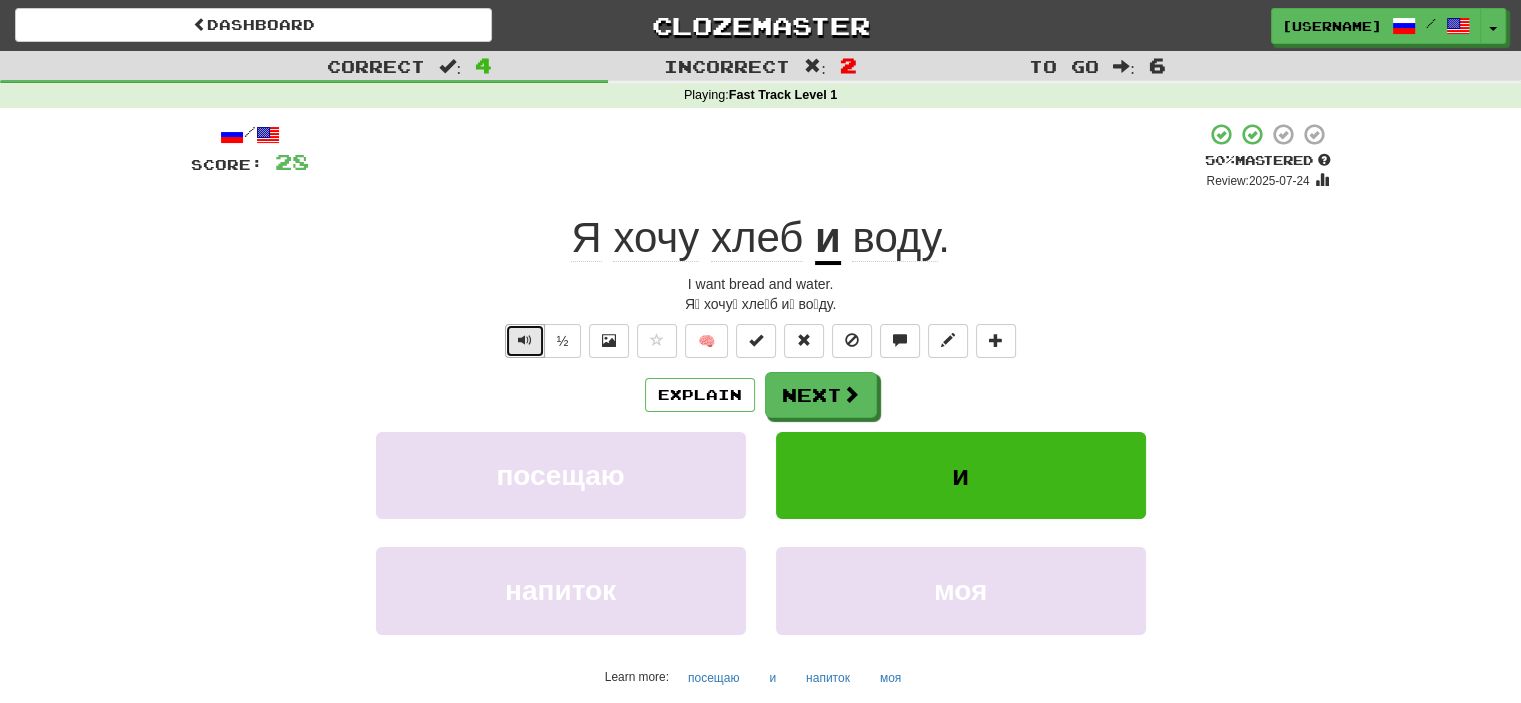 click at bounding box center [525, 340] 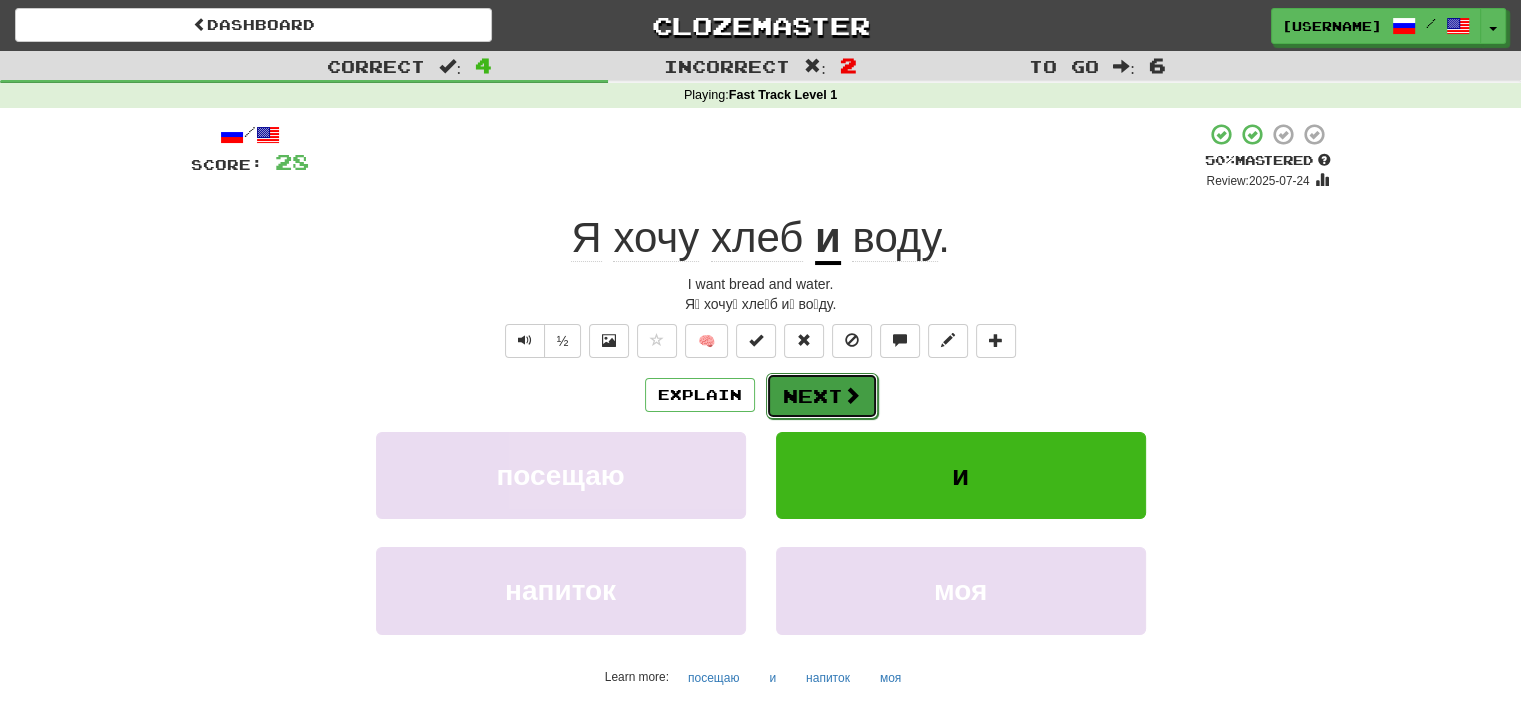 click on "Next" at bounding box center [822, 396] 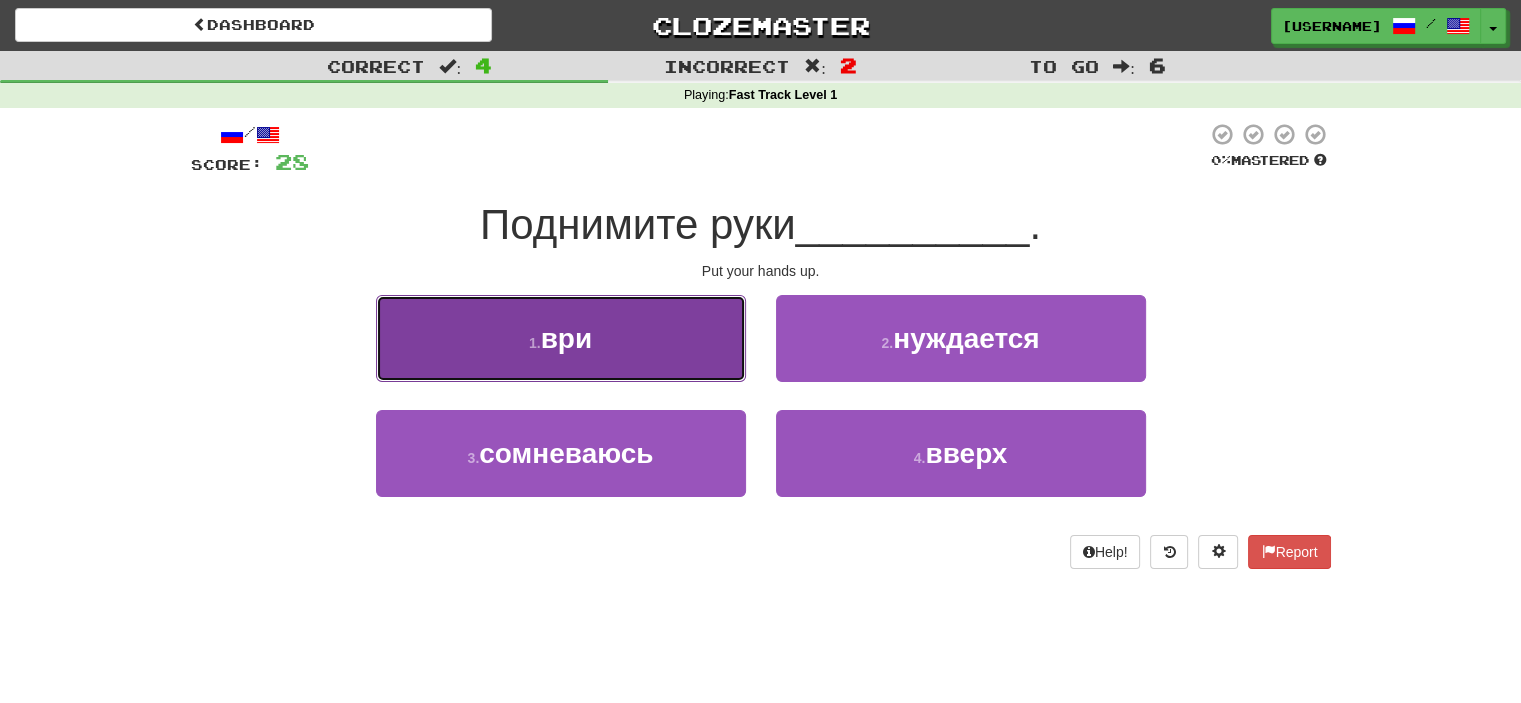 click on "1 .  ври" at bounding box center (561, 338) 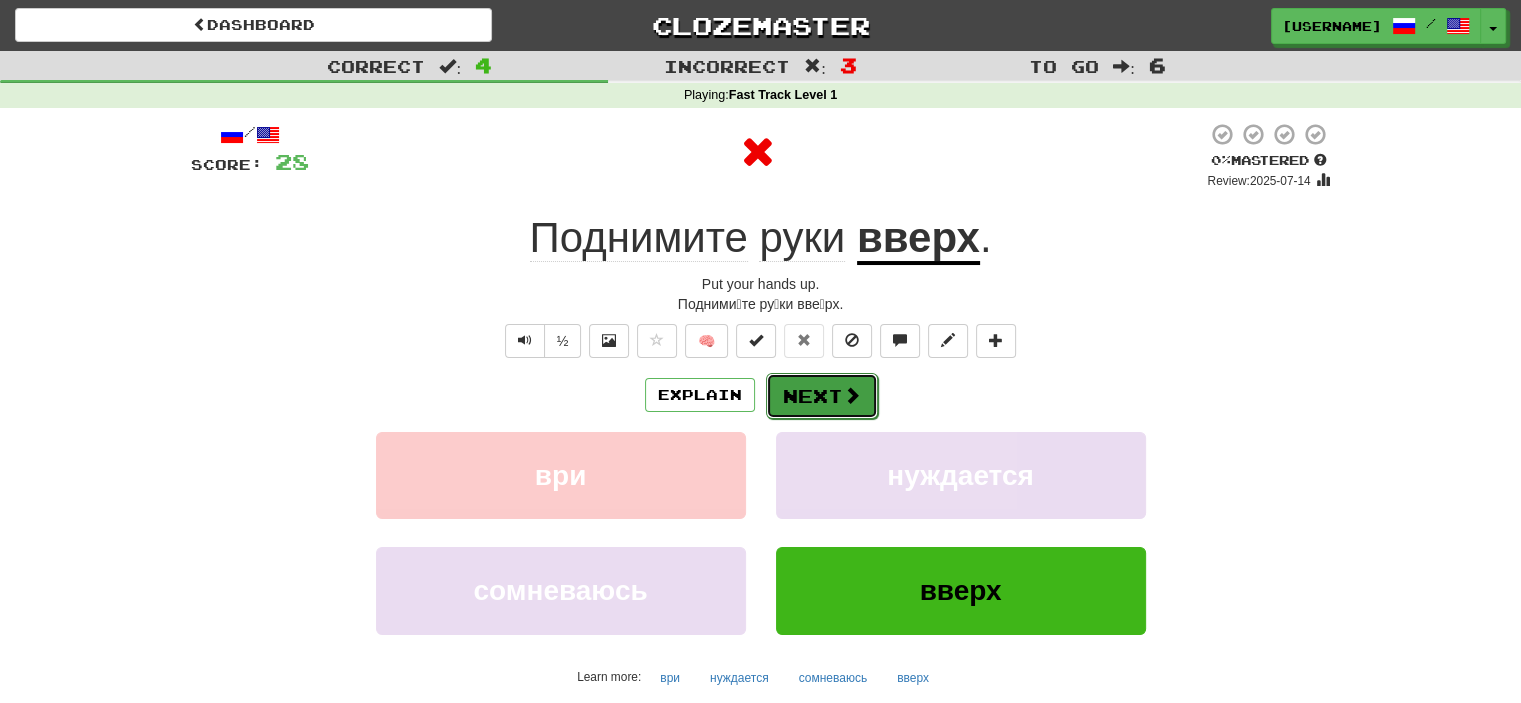 click at bounding box center [852, 395] 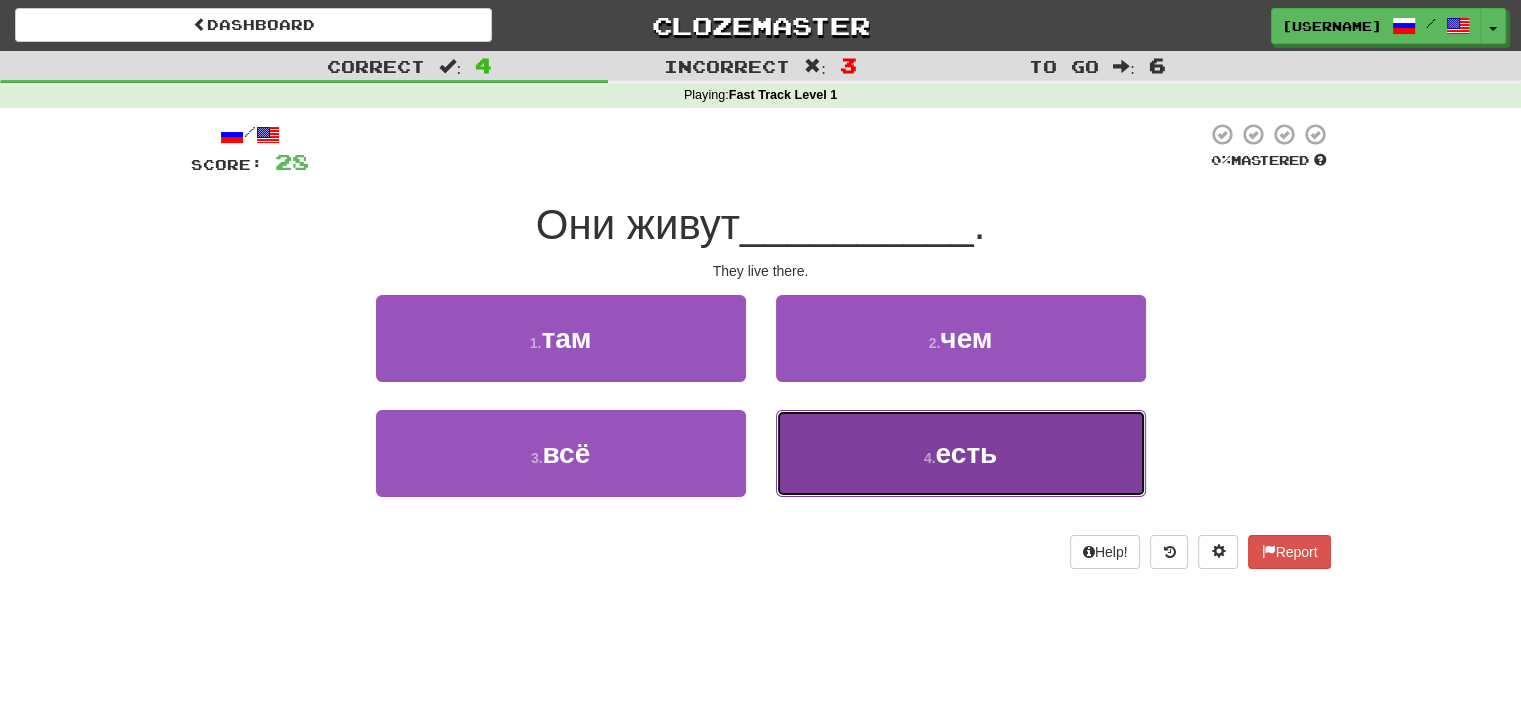 click on "4 .  есть" at bounding box center (961, 453) 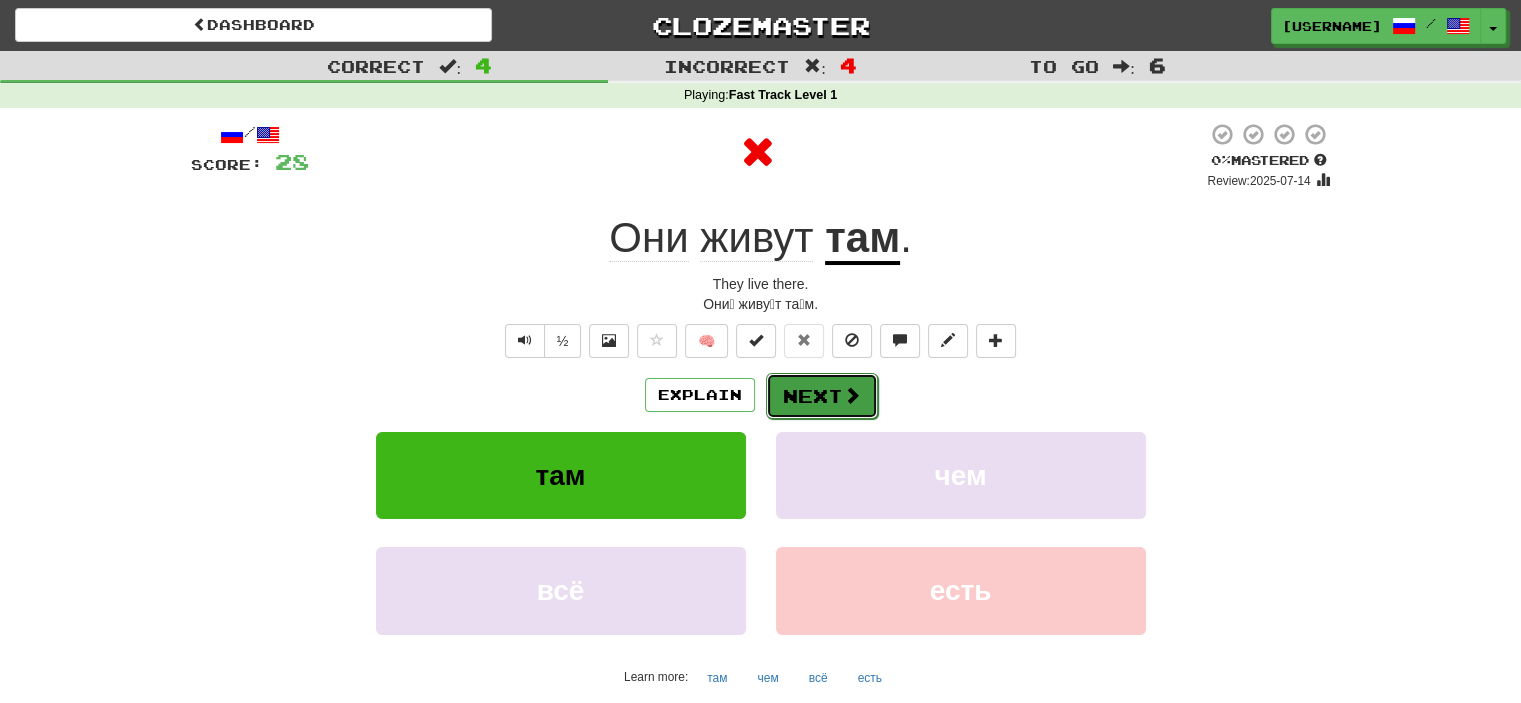 click at bounding box center [852, 395] 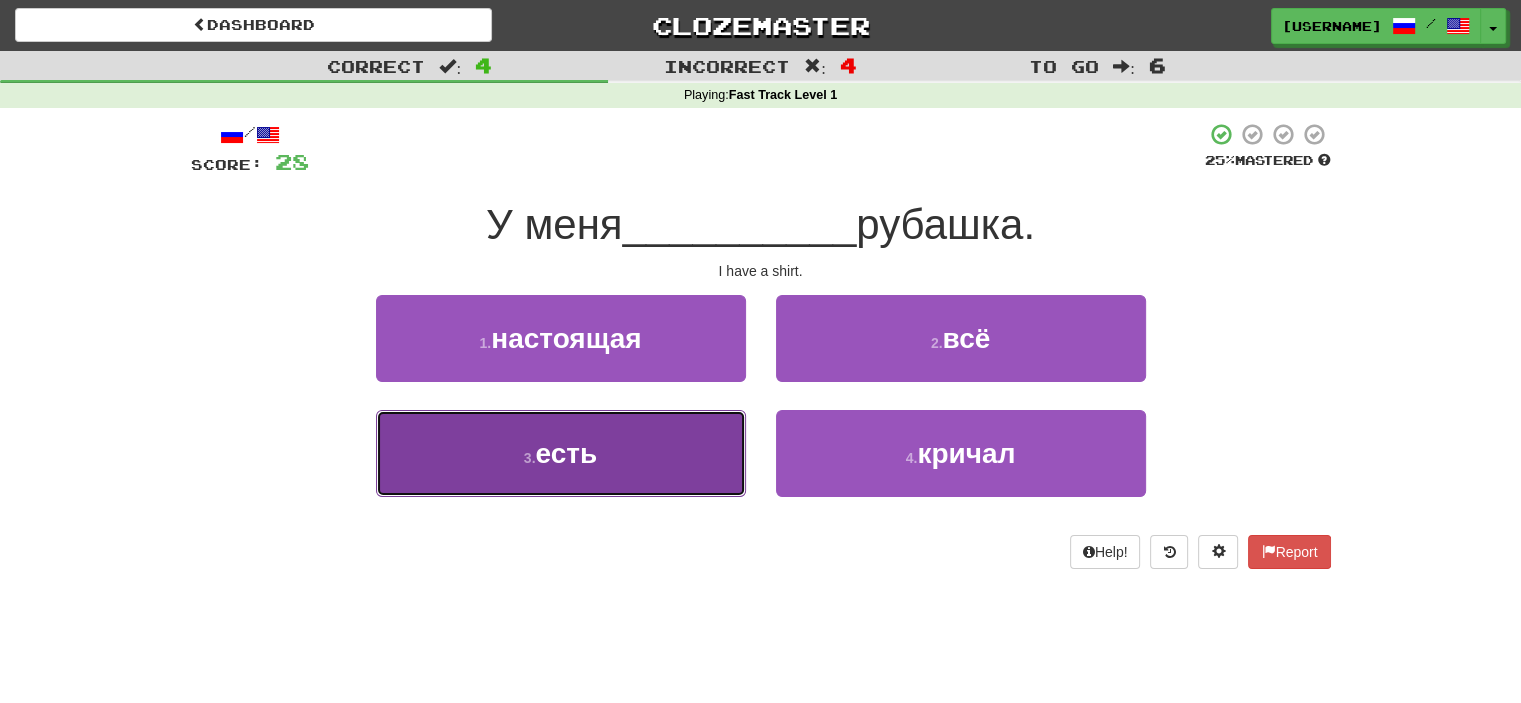 click on "3 .  есть" at bounding box center (561, 453) 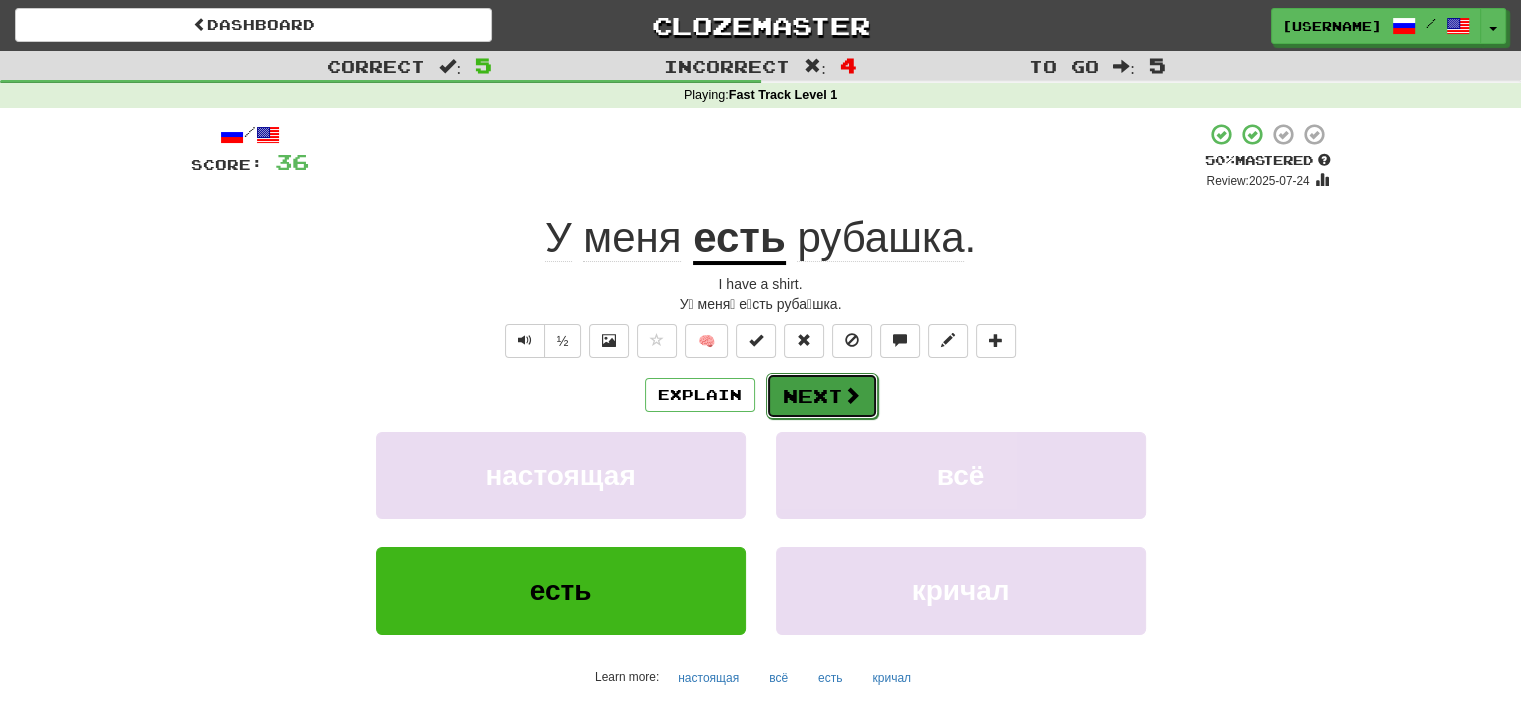 click on "Next" at bounding box center (822, 396) 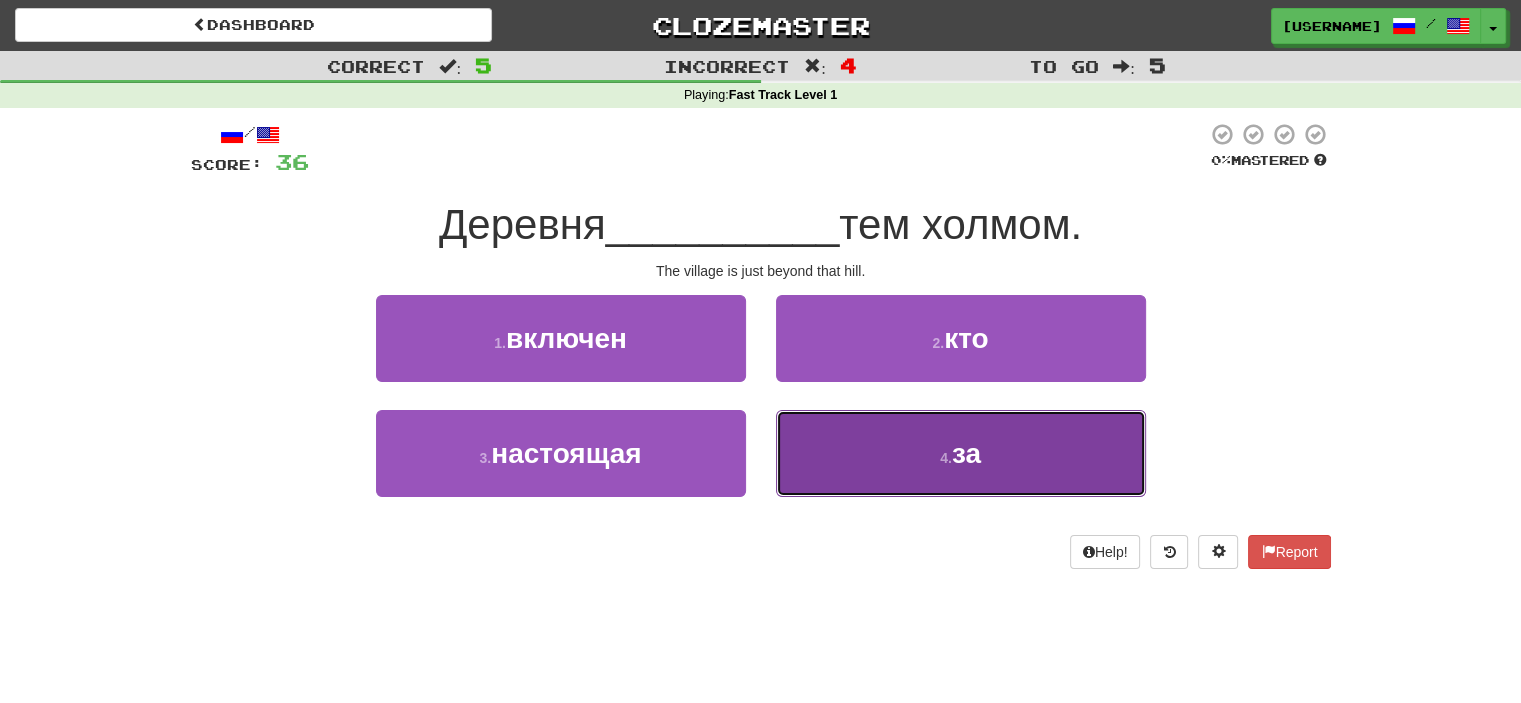 click on "4 .  за" at bounding box center [961, 453] 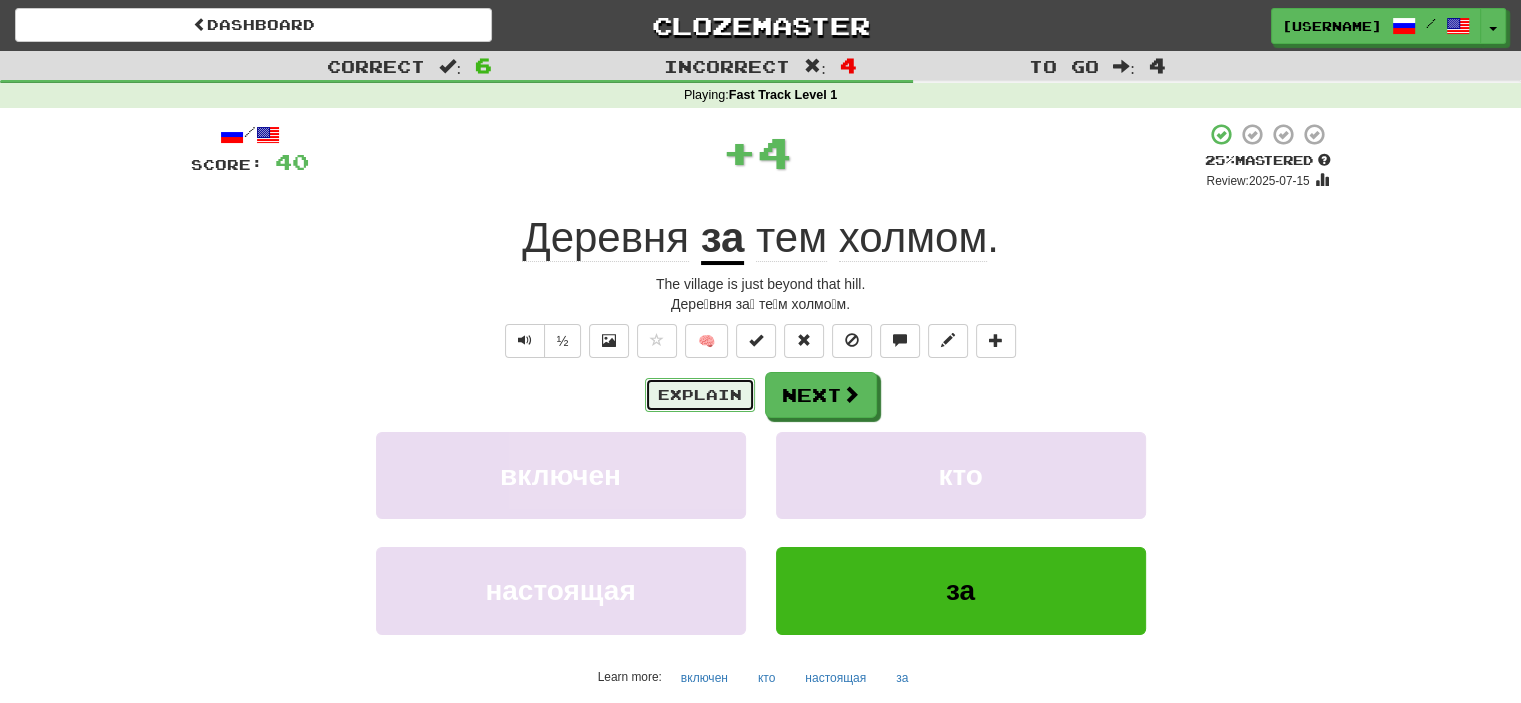 click on "Explain" at bounding box center [700, 395] 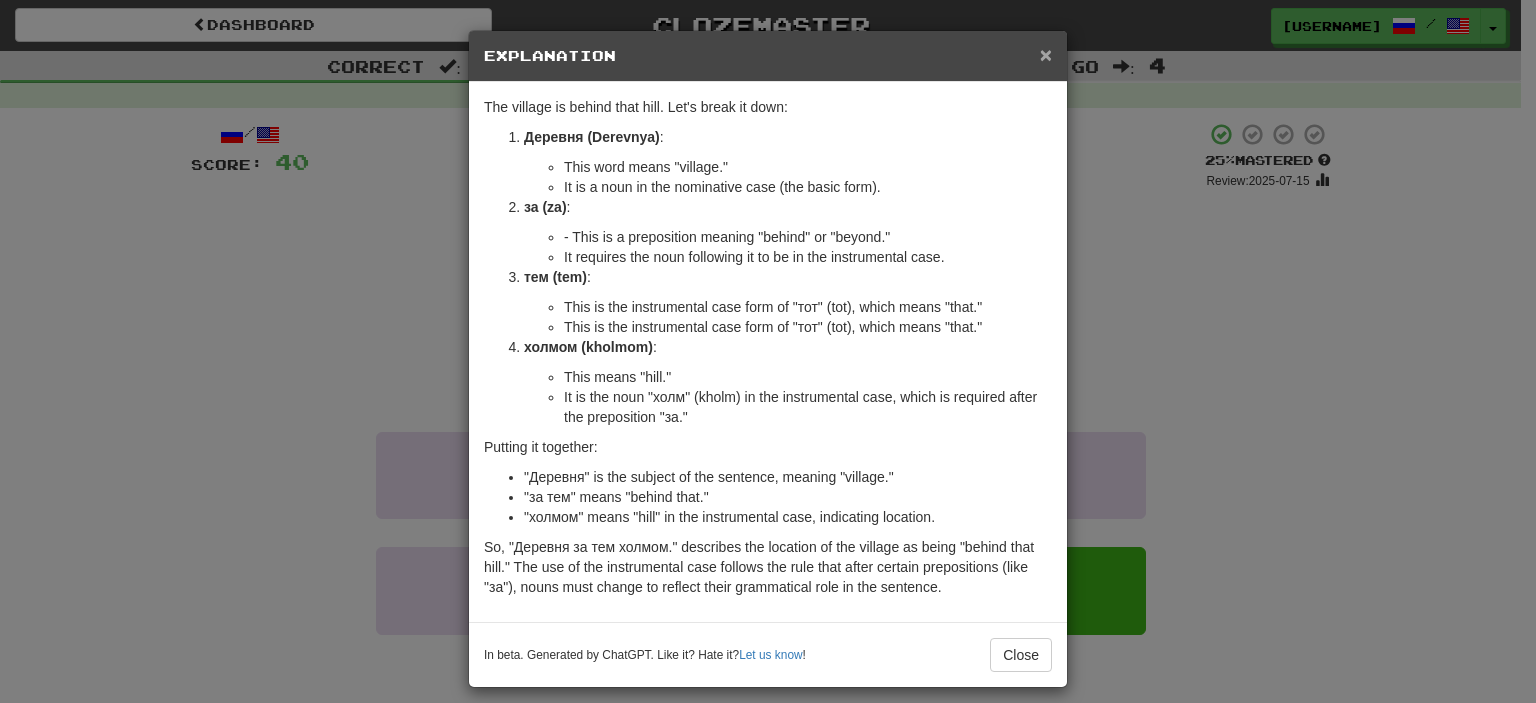 click on "×" at bounding box center [1046, 54] 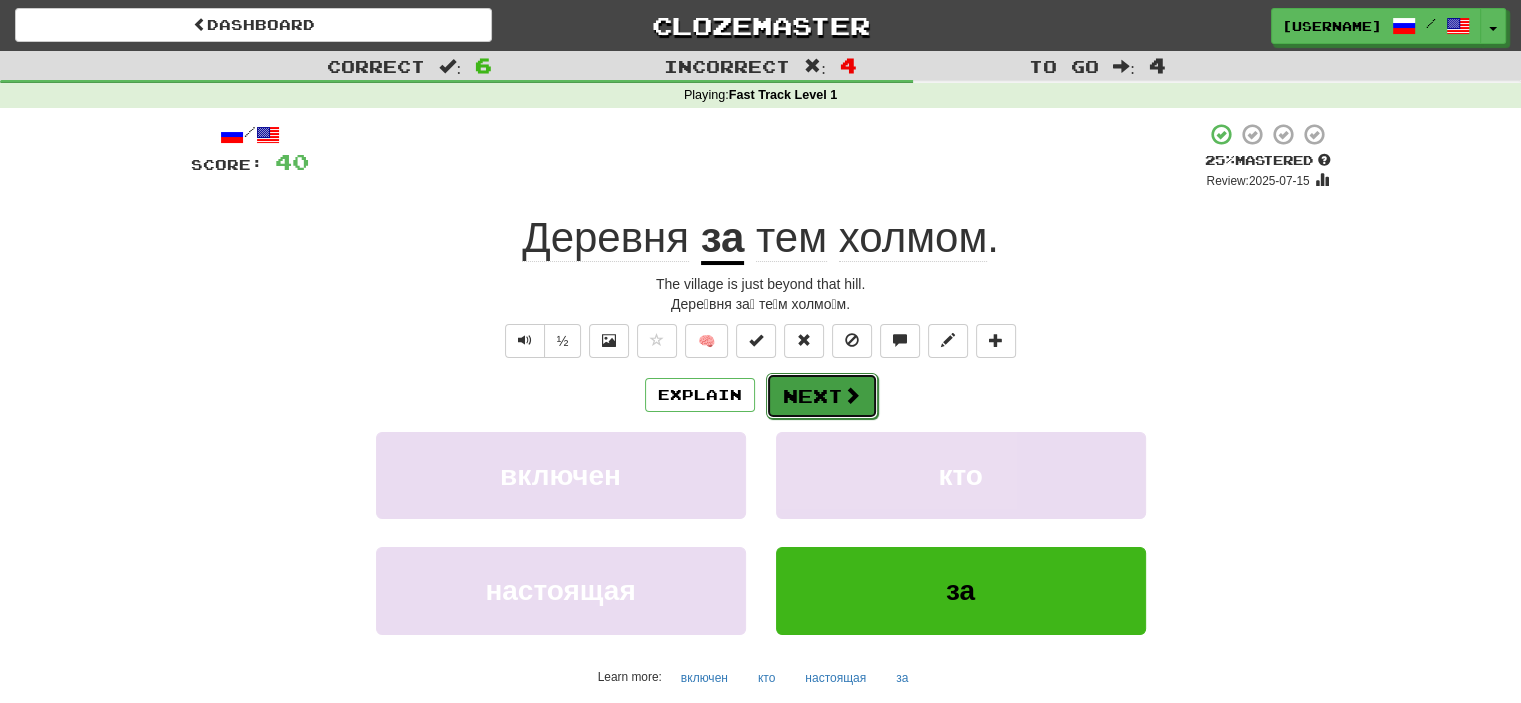 click on "Next" at bounding box center (822, 396) 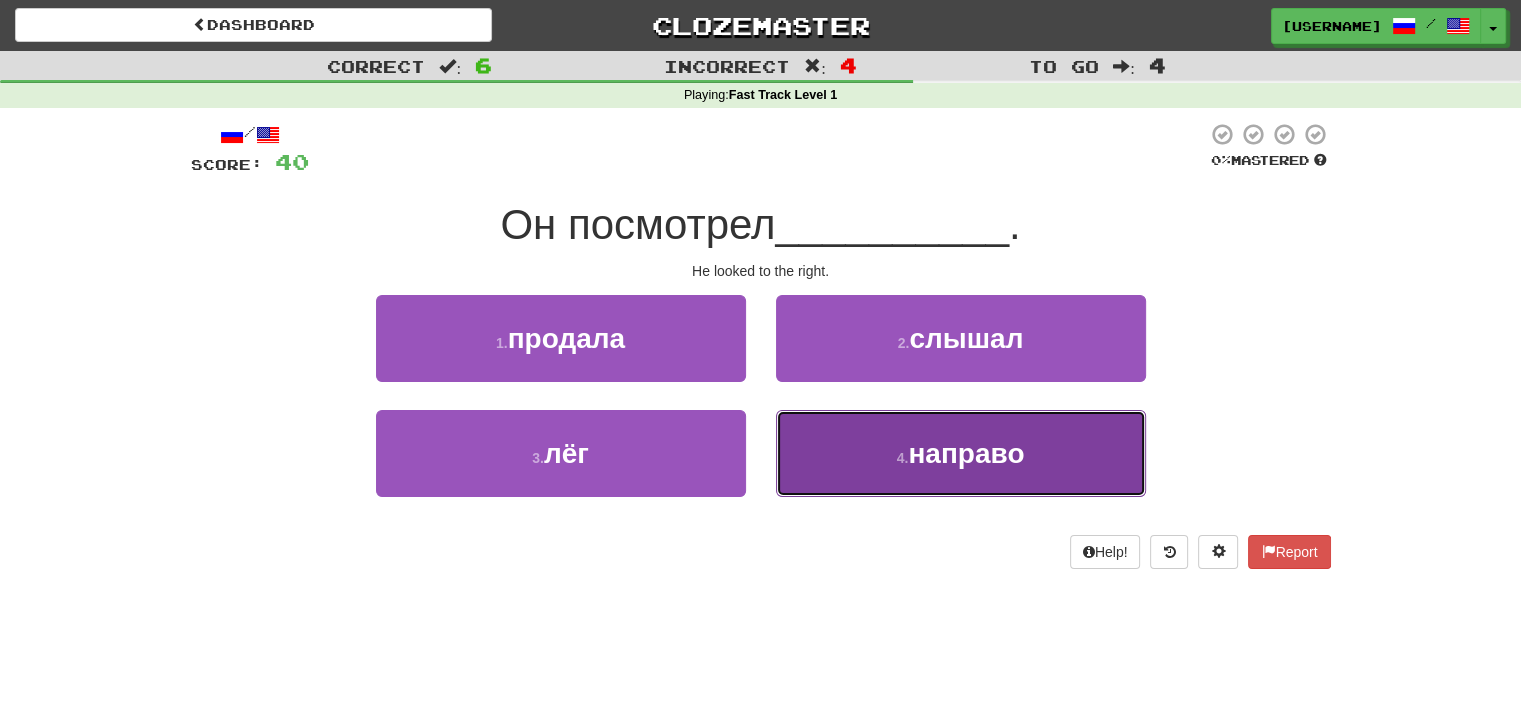 click on "4 .  направо" at bounding box center [961, 453] 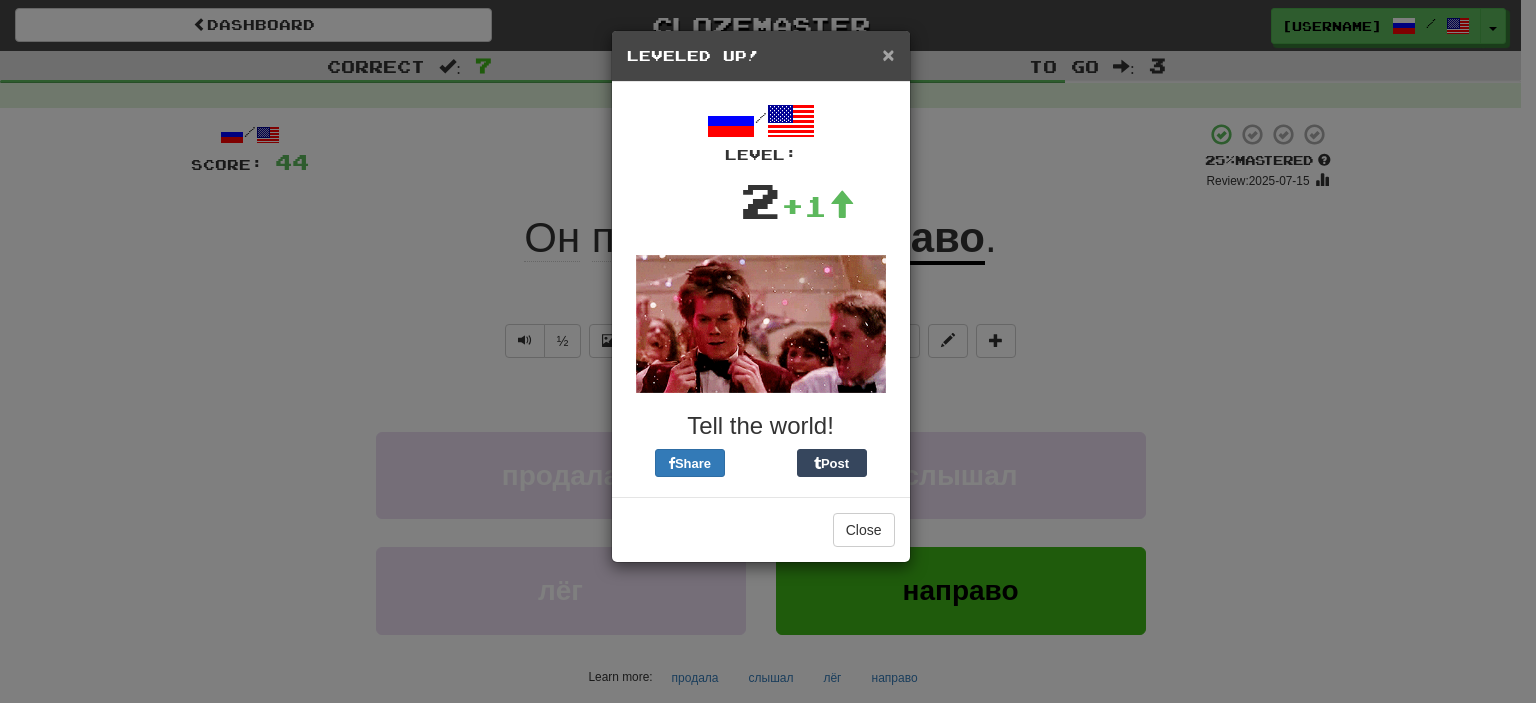 click on "×" at bounding box center [888, 54] 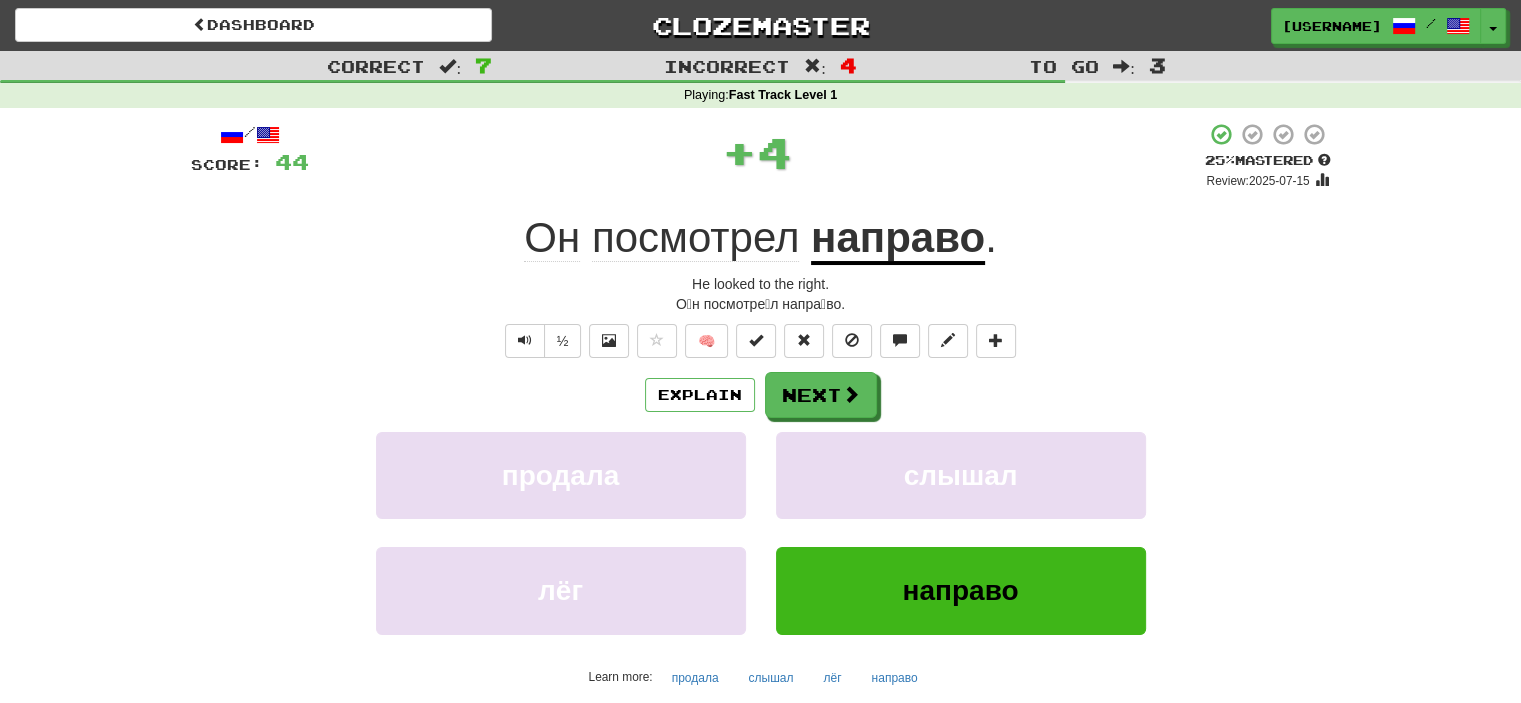 click on "Explain Next продала слышал лёг направо Learn more: продала слышал лёг направо" at bounding box center [761, 532] 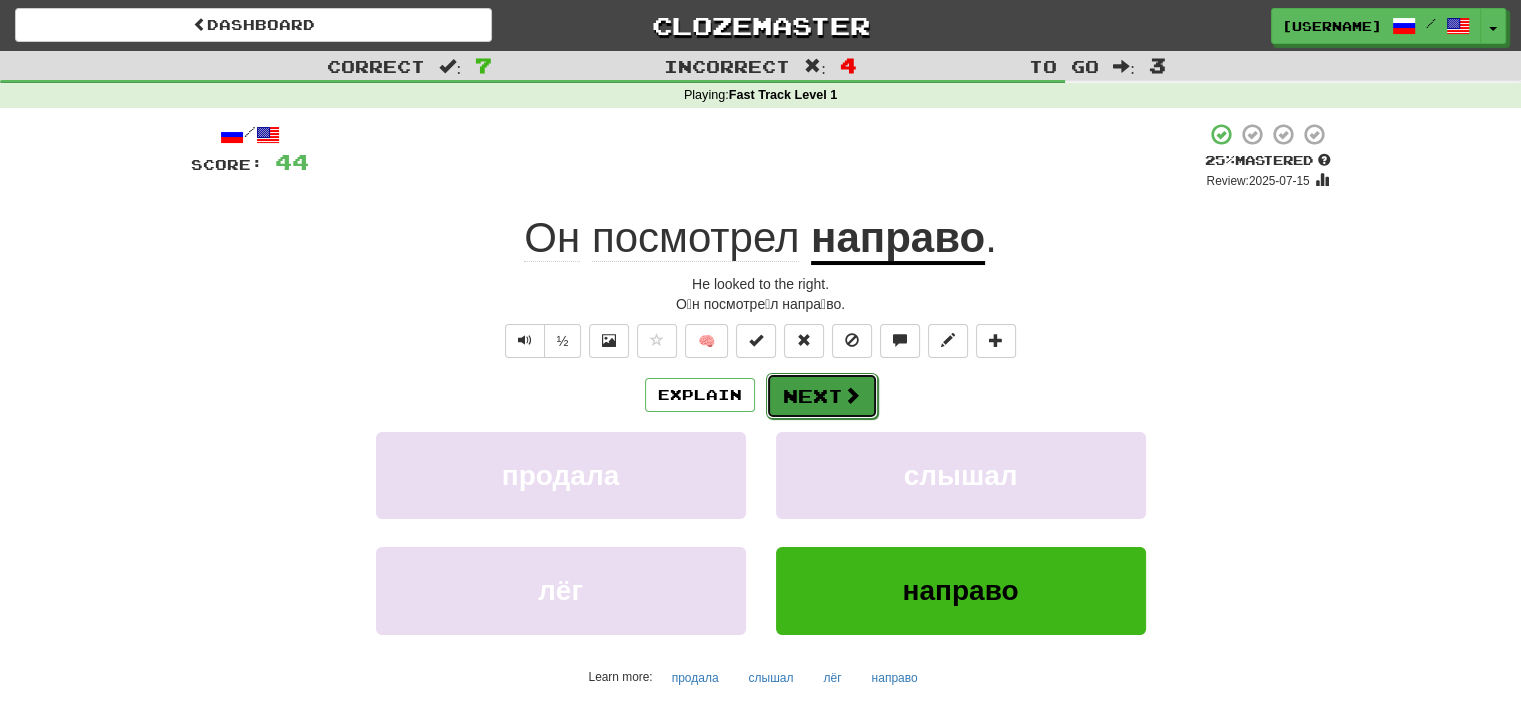 click on "Next" at bounding box center (822, 396) 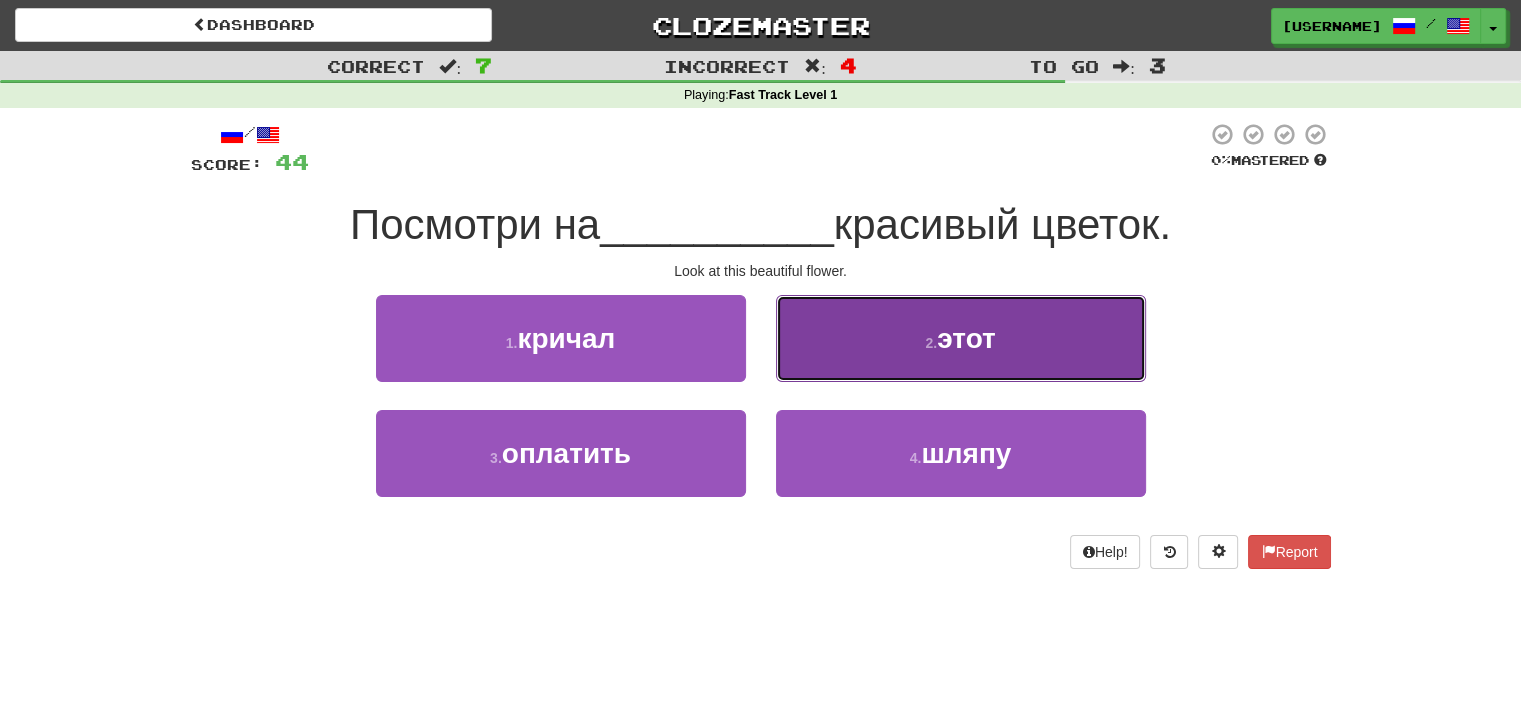 click on "2 .  этот" at bounding box center (961, 338) 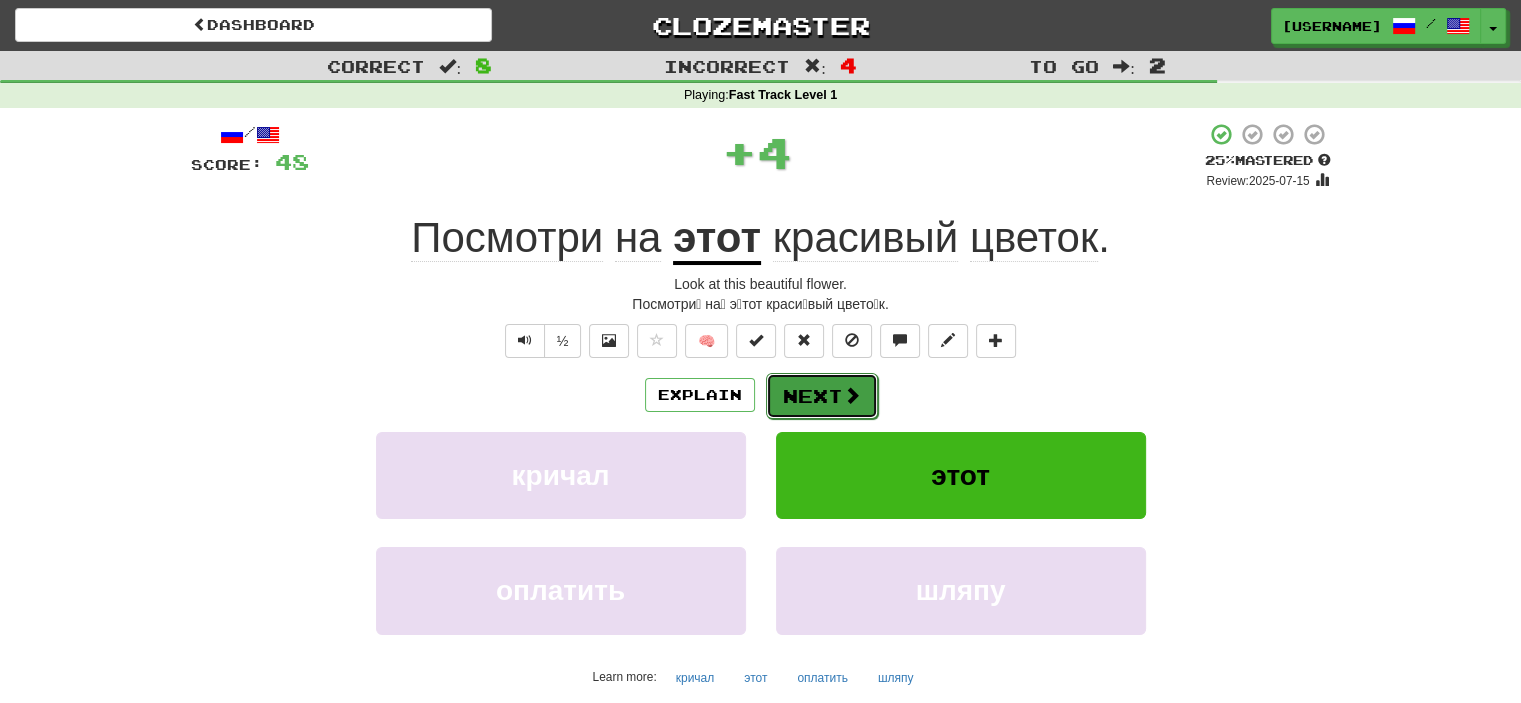 click on "Next" at bounding box center [822, 396] 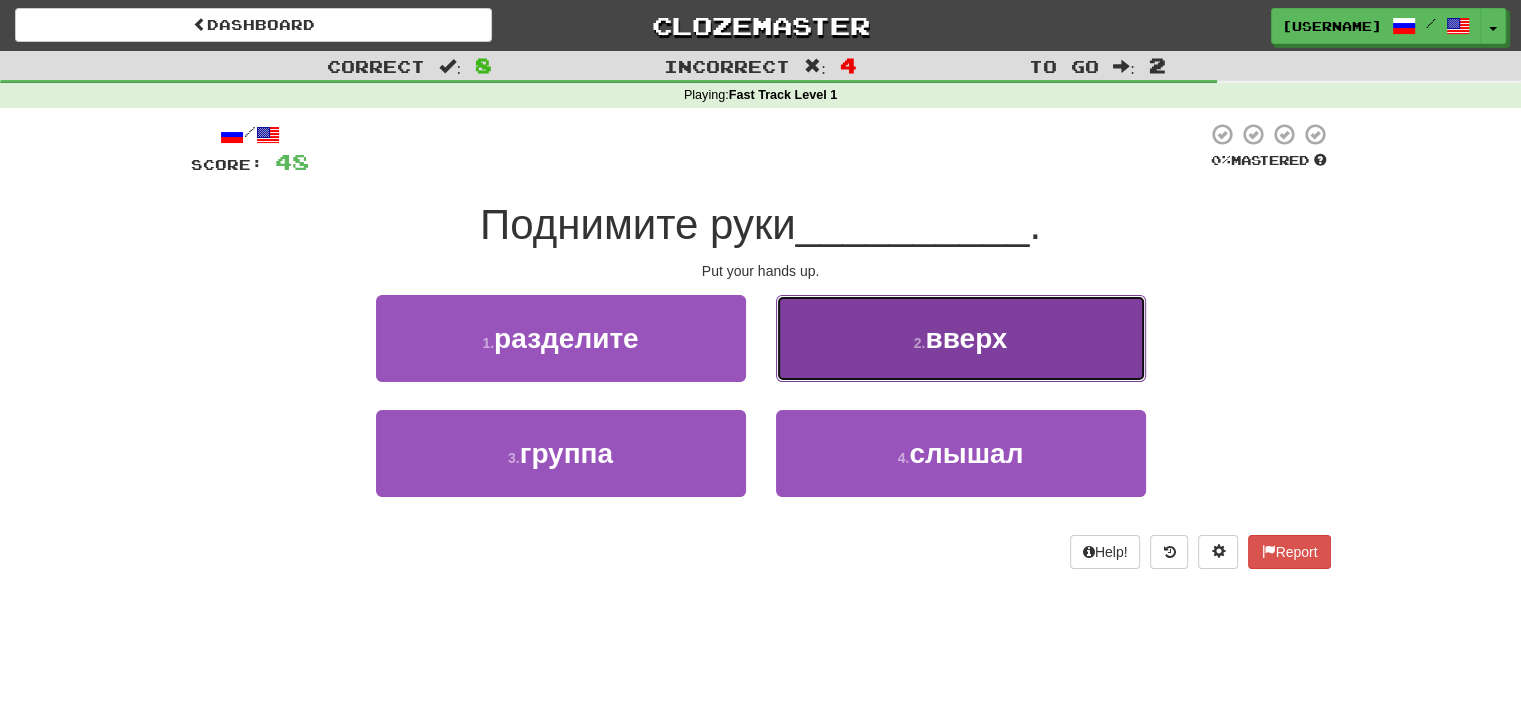 click on "2 .  вверх" at bounding box center (961, 338) 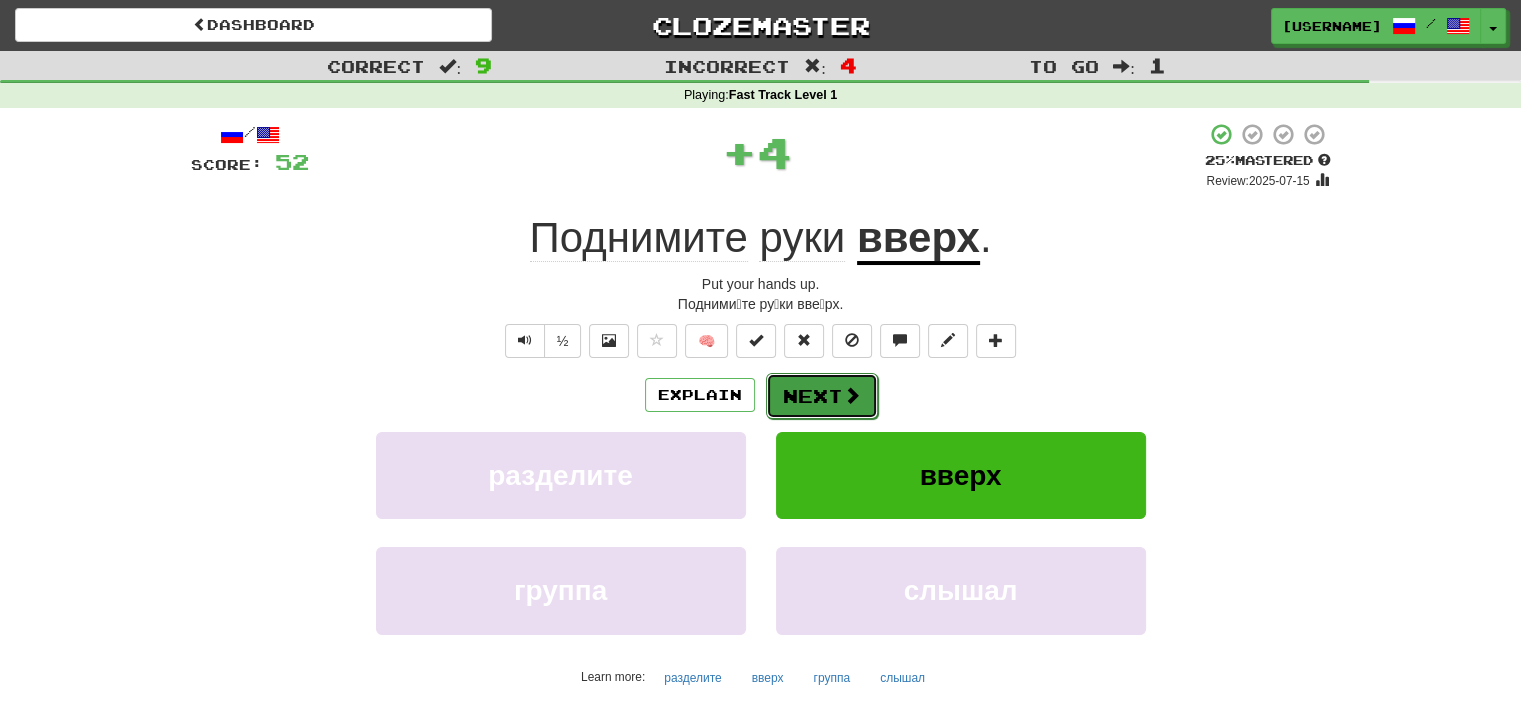 click on "Next" at bounding box center (822, 396) 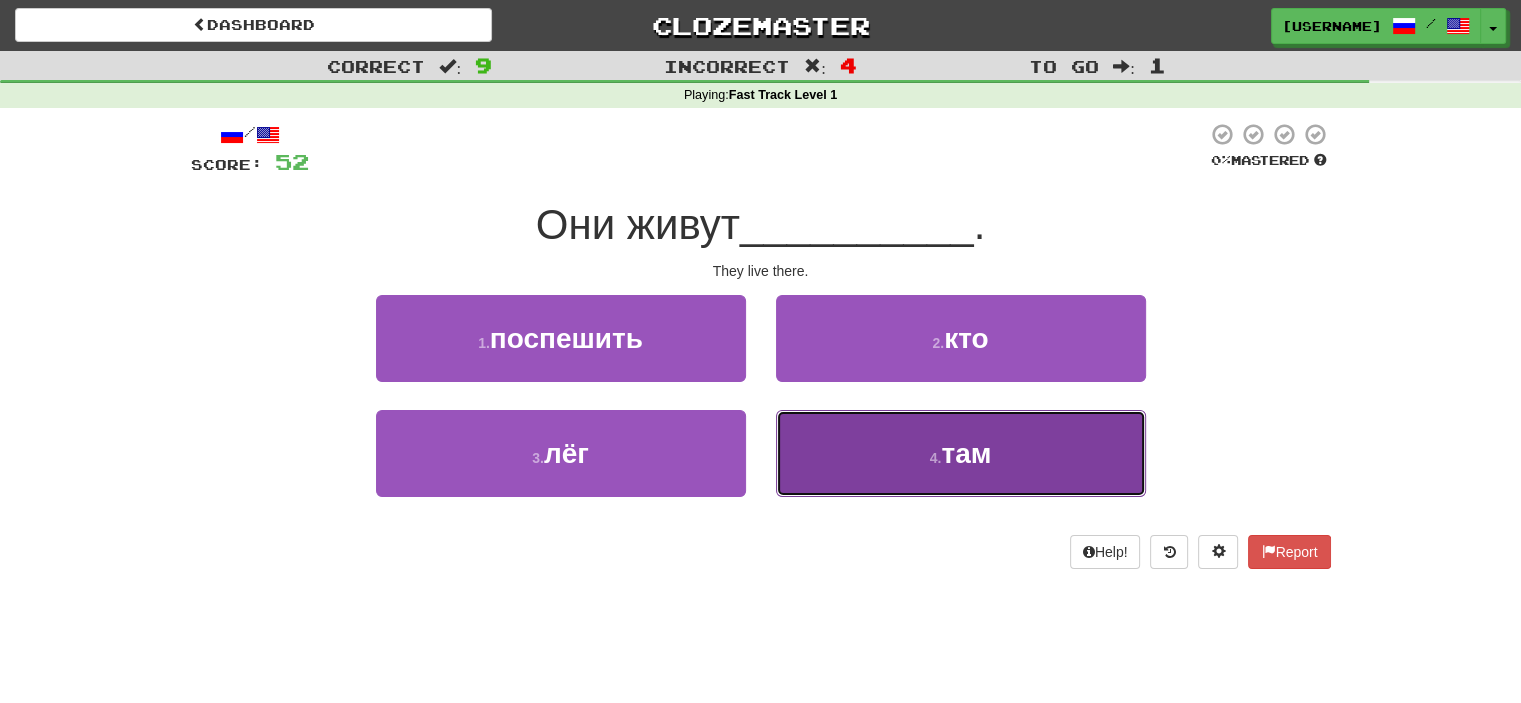 click on "4 .  там" at bounding box center [961, 453] 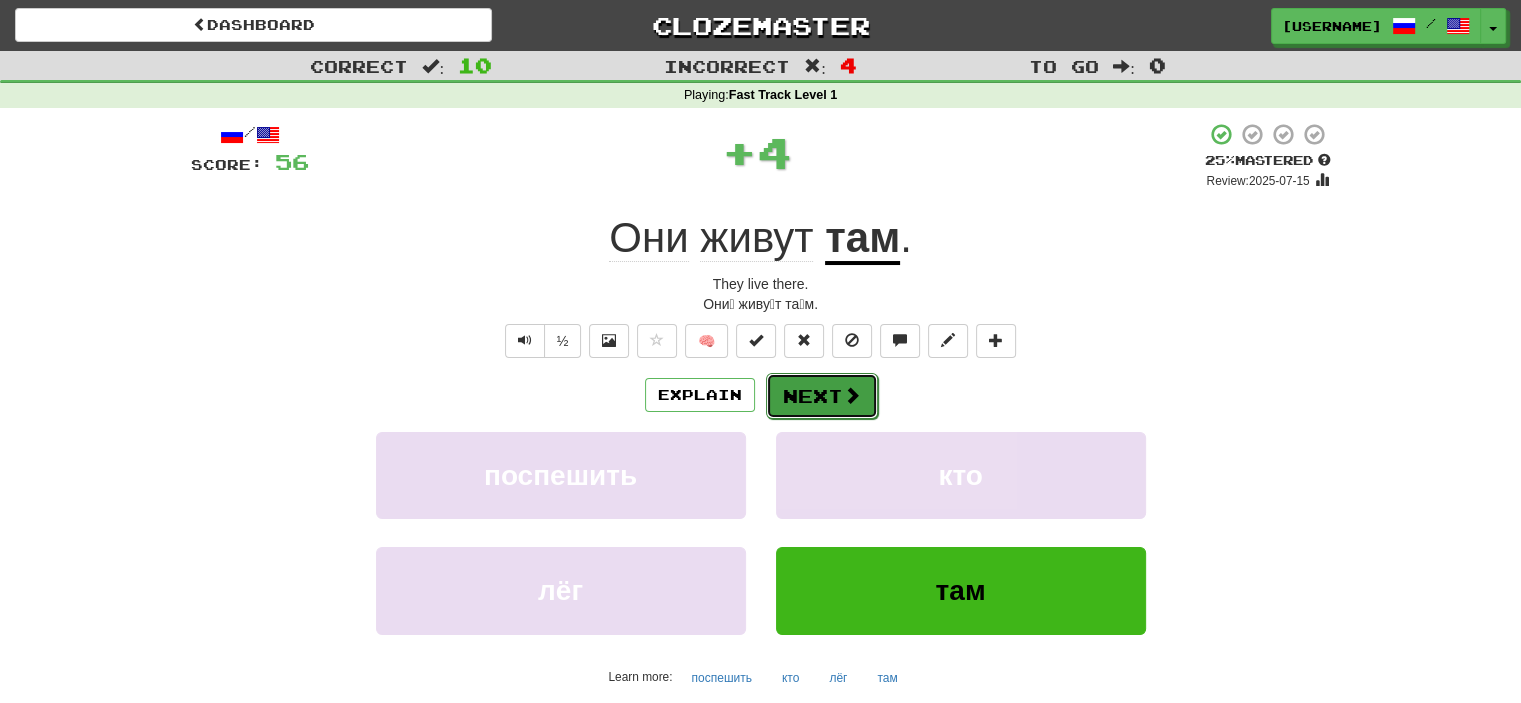 click on "Next" at bounding box center (822, 396) 